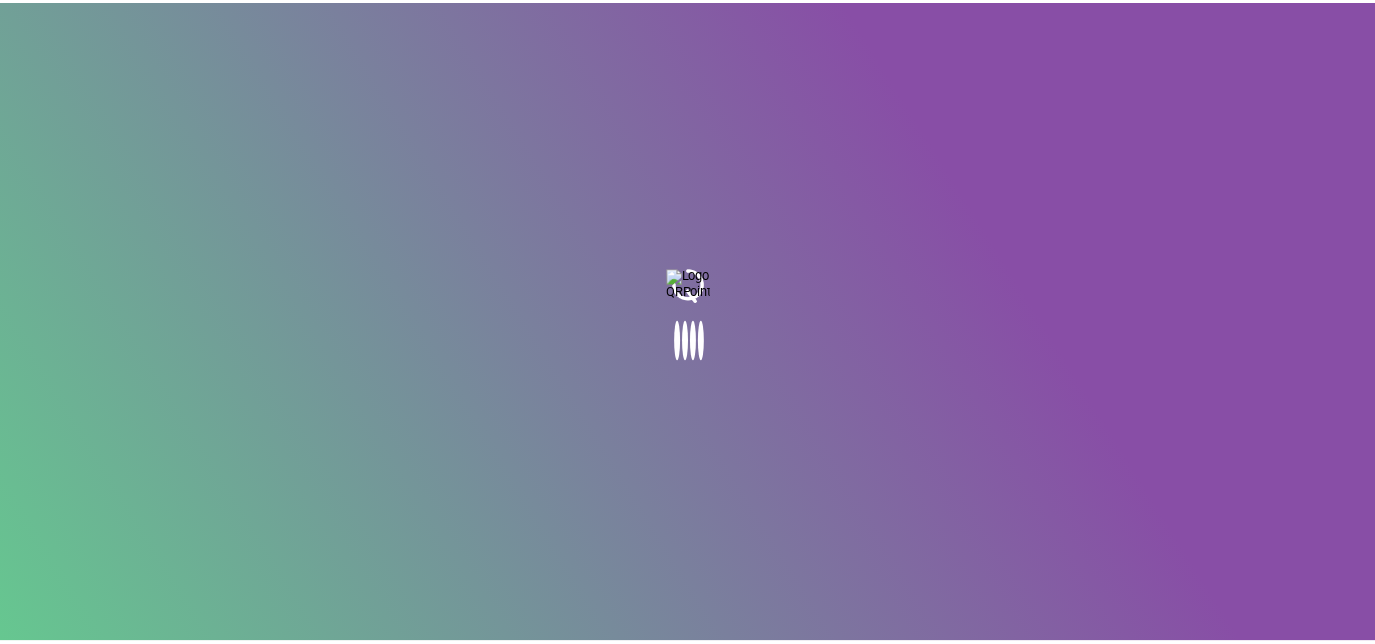 scroll, scrollTop: 0, scrollLeft: 0, axis: both 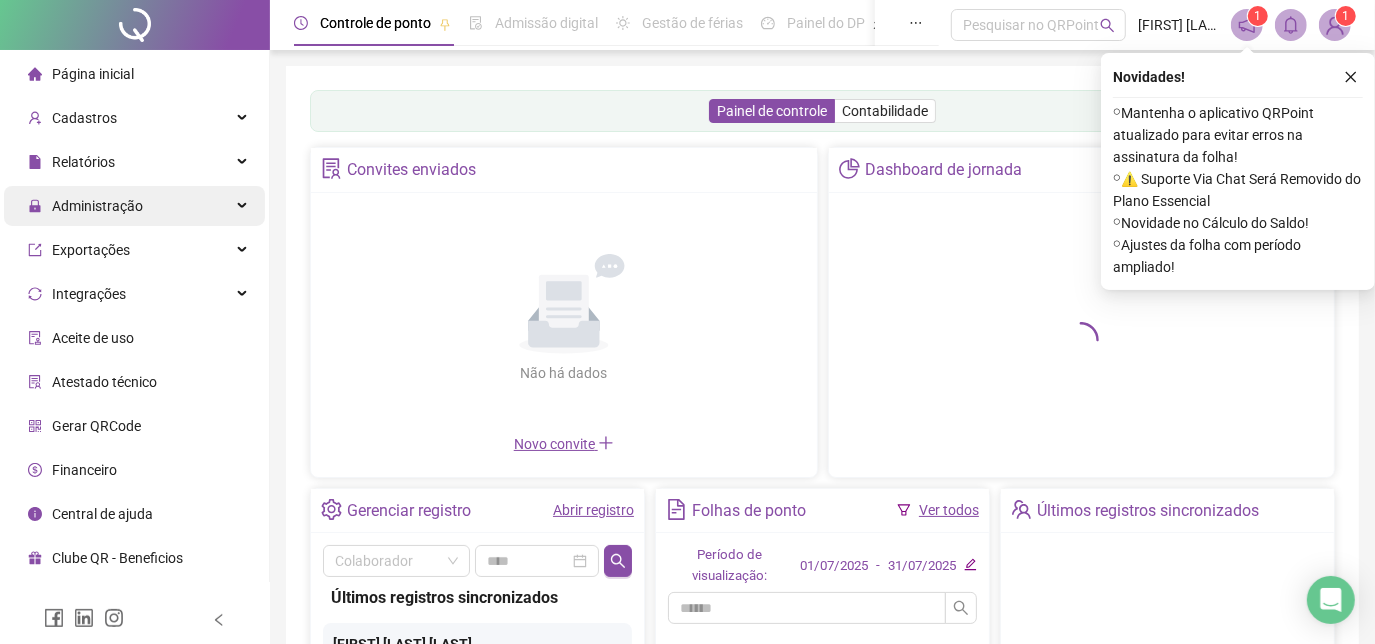 click on "Administração" at bounding box center [97, 206] 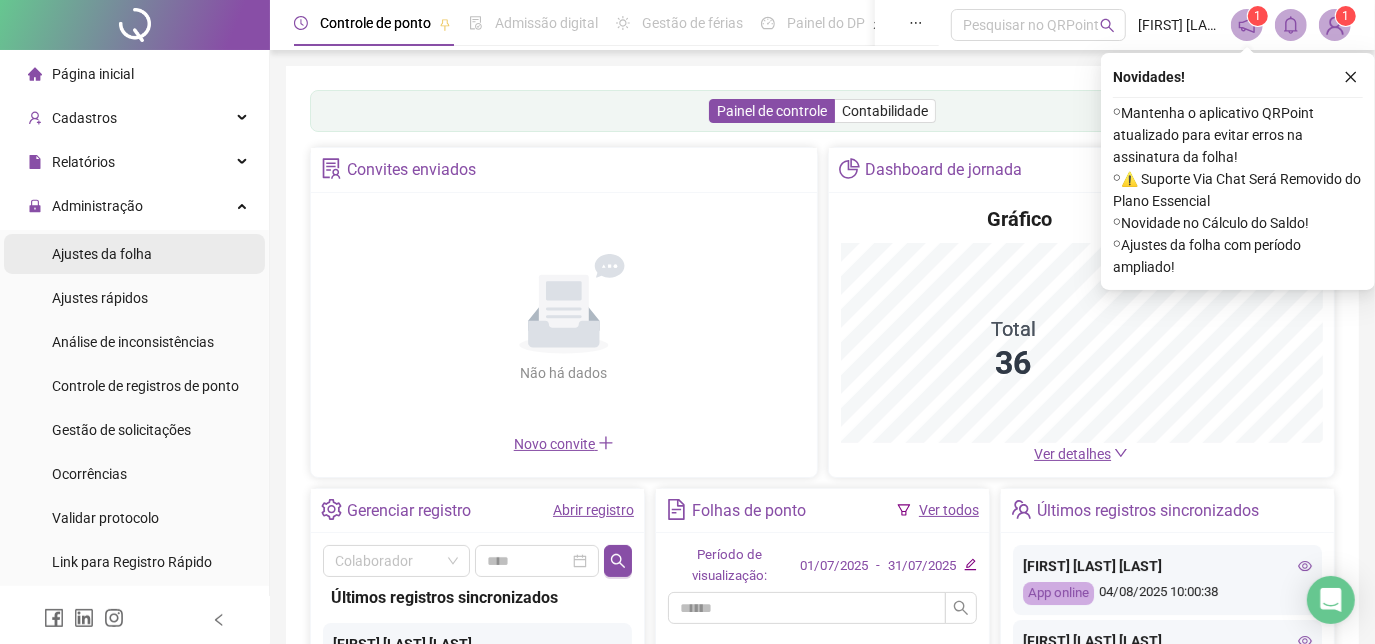 click on "Ajustes da folha" at bounding box center (102, 254) 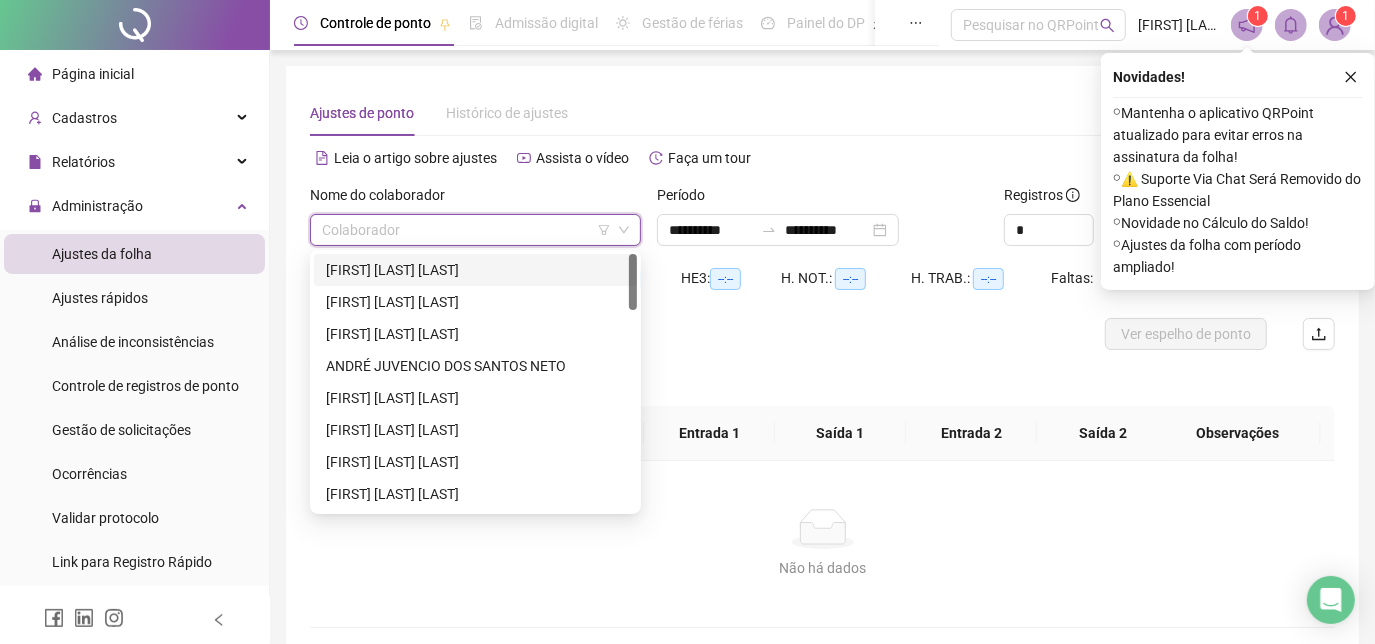 click at bounding box center (466, 230) 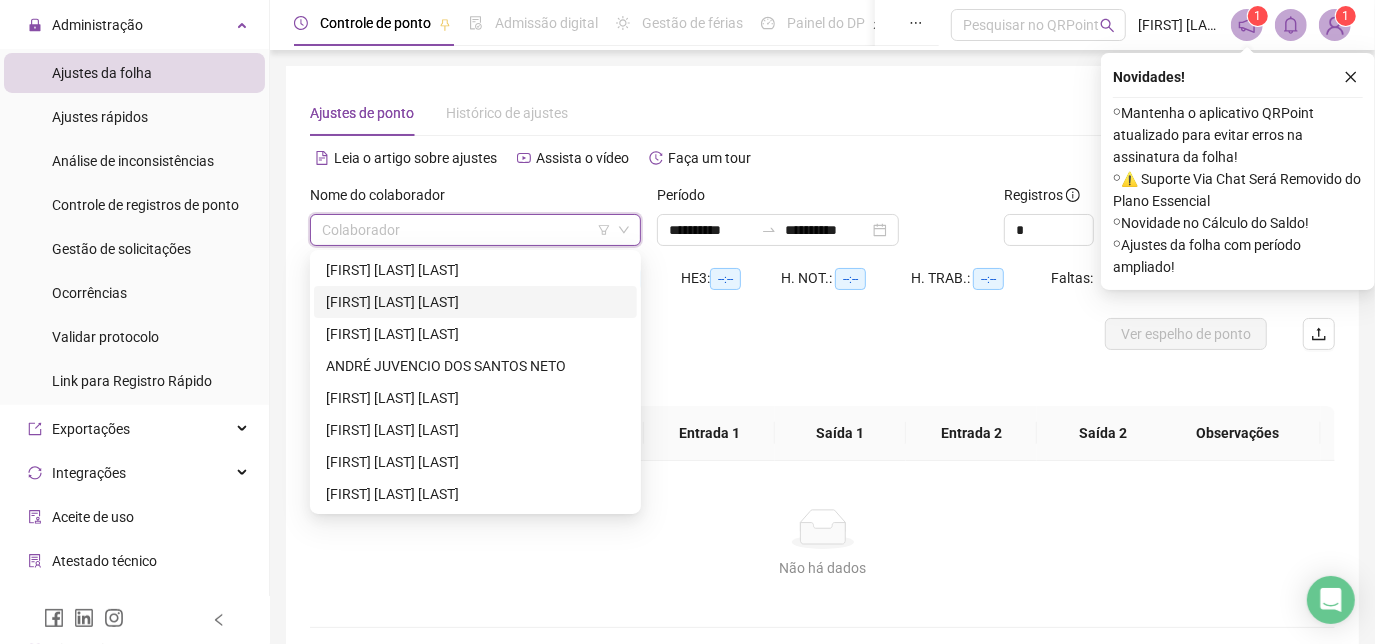 scroll, scrollTop: 0, scrollLeft: 0, axis: both 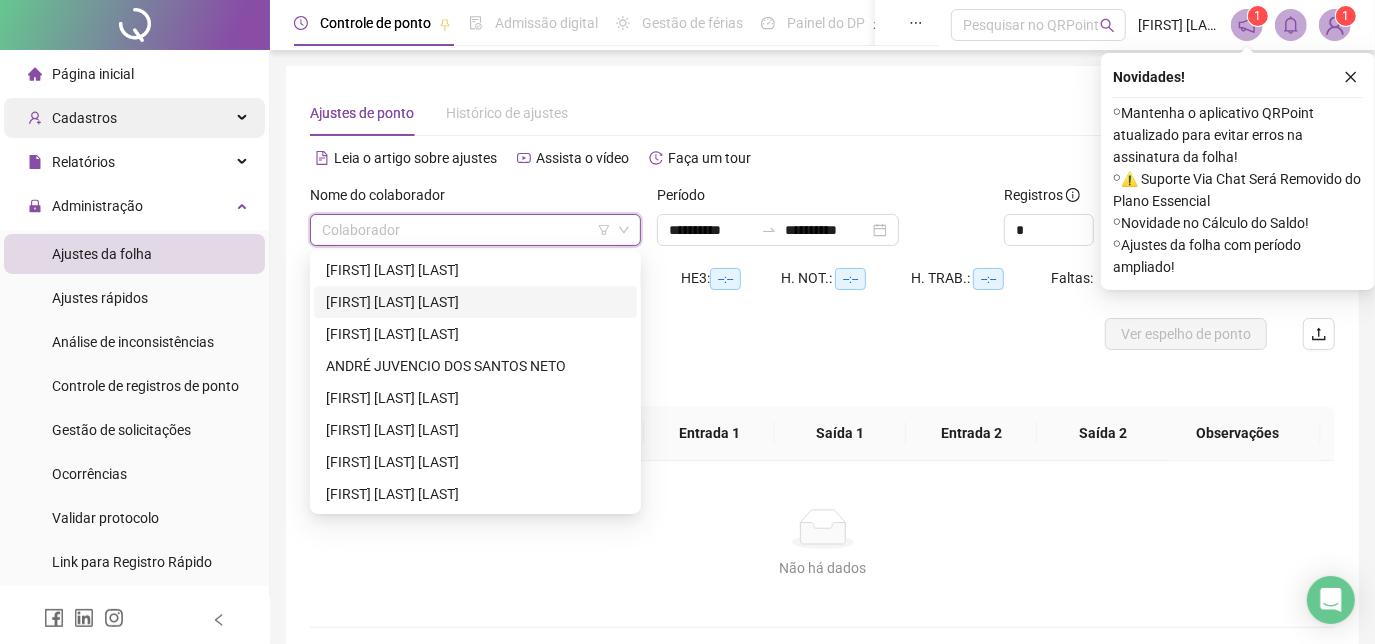 click on "Cadastros" at bounding box center [134, 118] 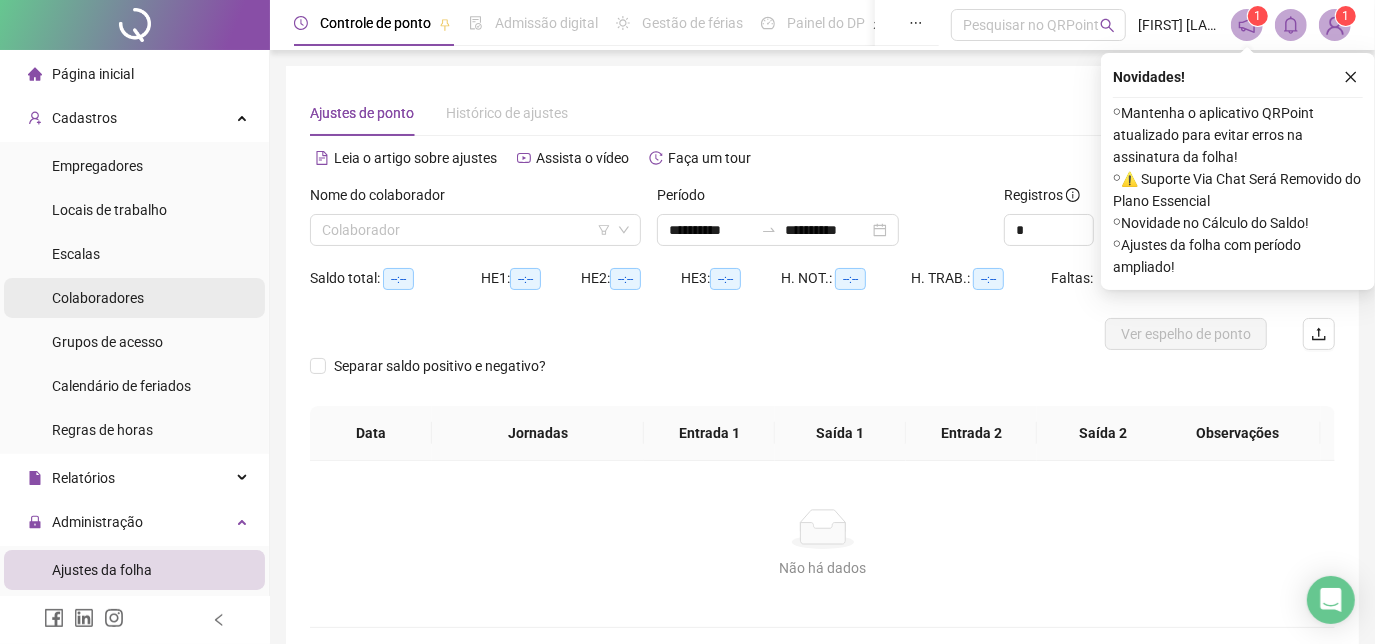 click on "Colaboradores" at bounding box center [98, 298] 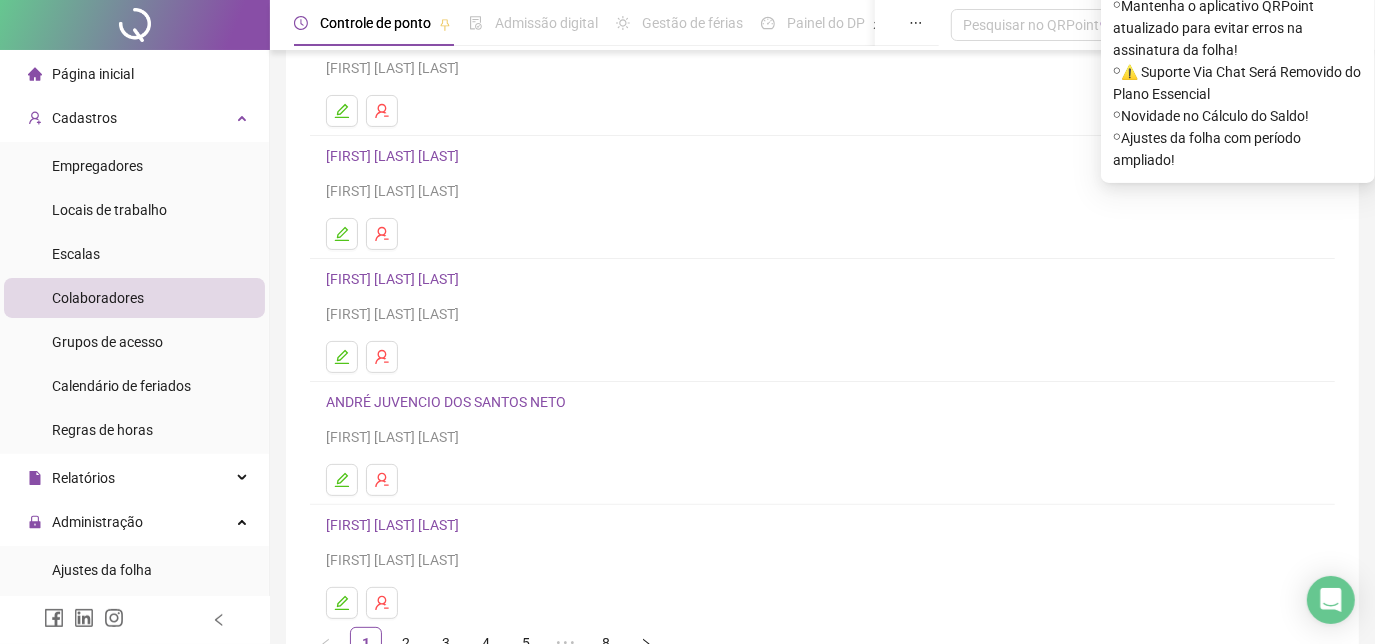 scroll, scrollTop: 322, scrollLeft: 0, axis: vertical 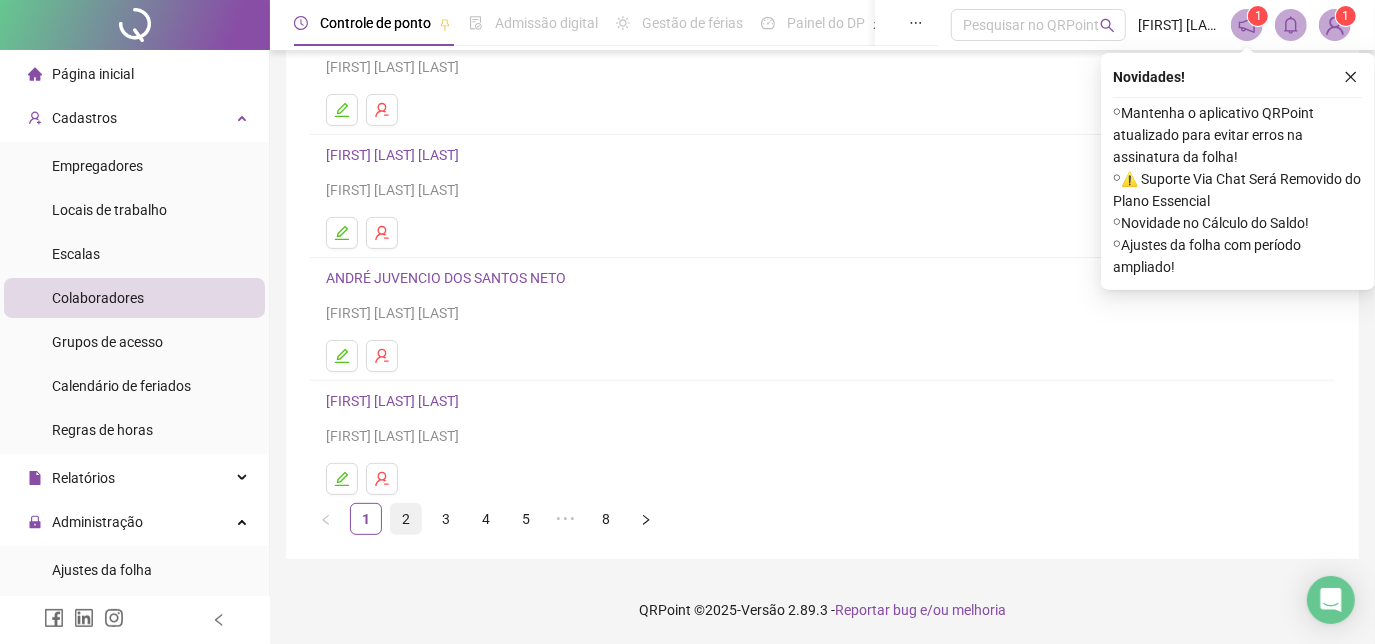 click on "2" at bounding box center [406, 519] 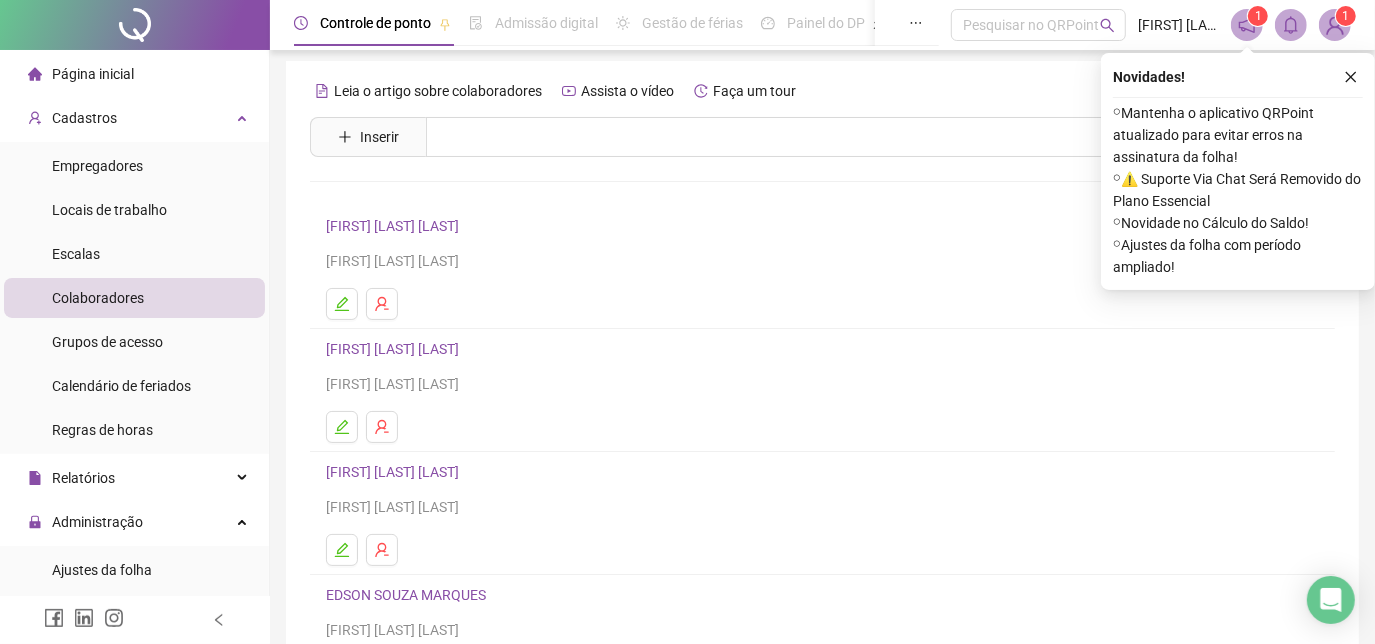 scroll, scrollTop: 0, scrollLeft: 0, axis: both 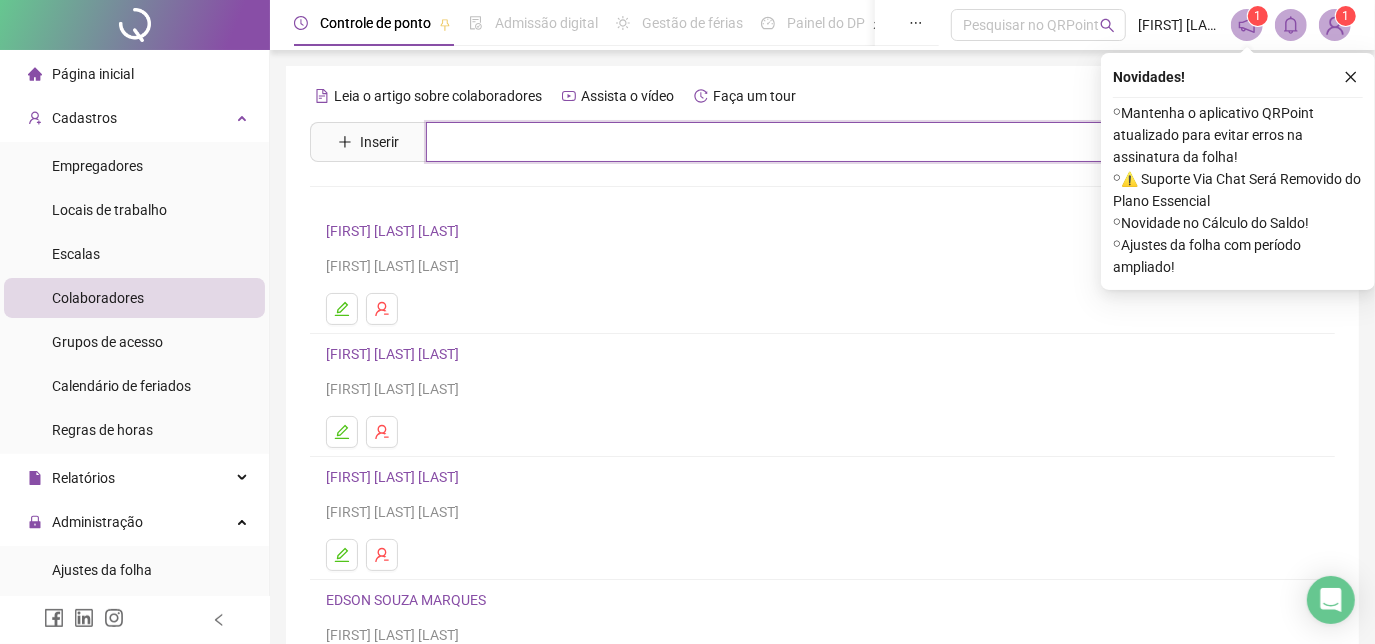 click at bounding box center (837, 142) 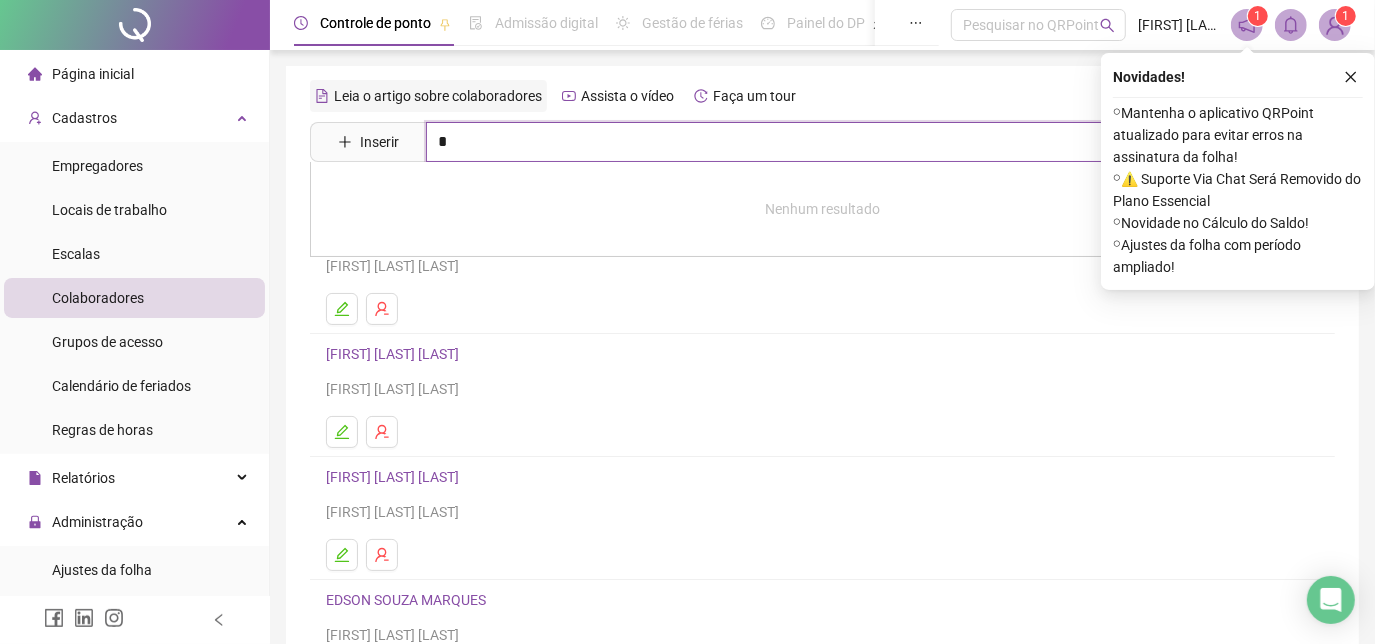 type on "*" 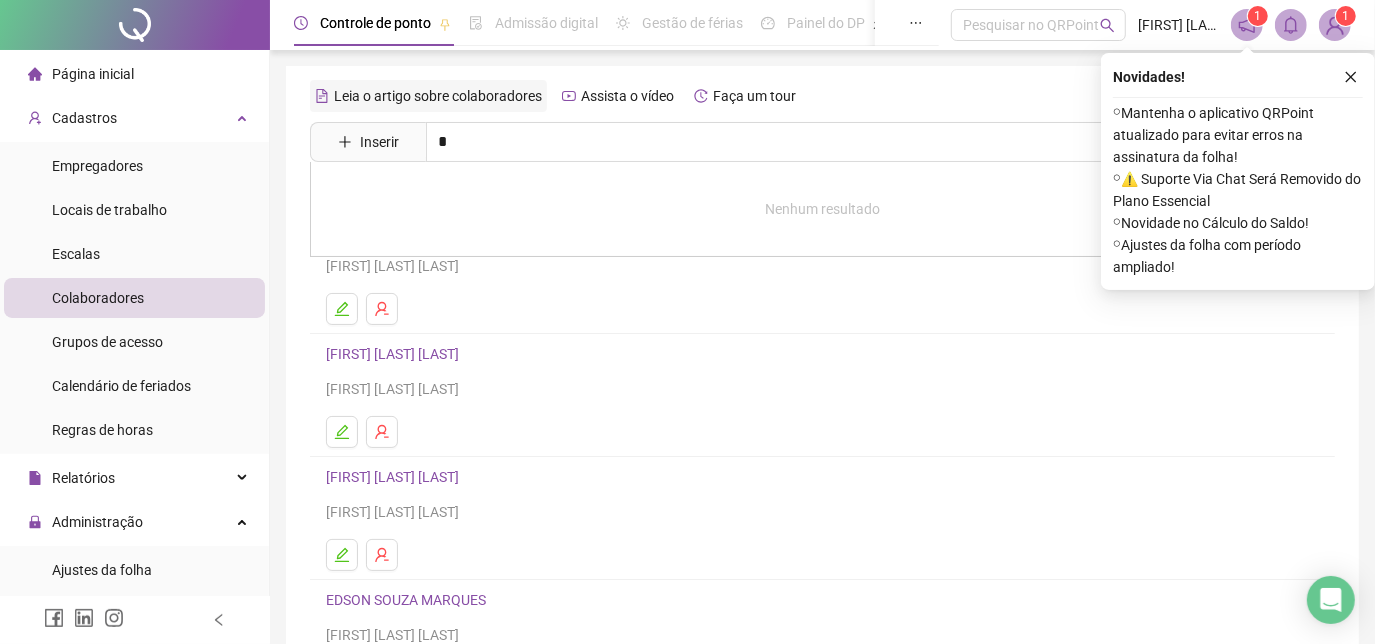 click on "Leia o artigo sobre colaboradores" at bounding box center (428, 96) 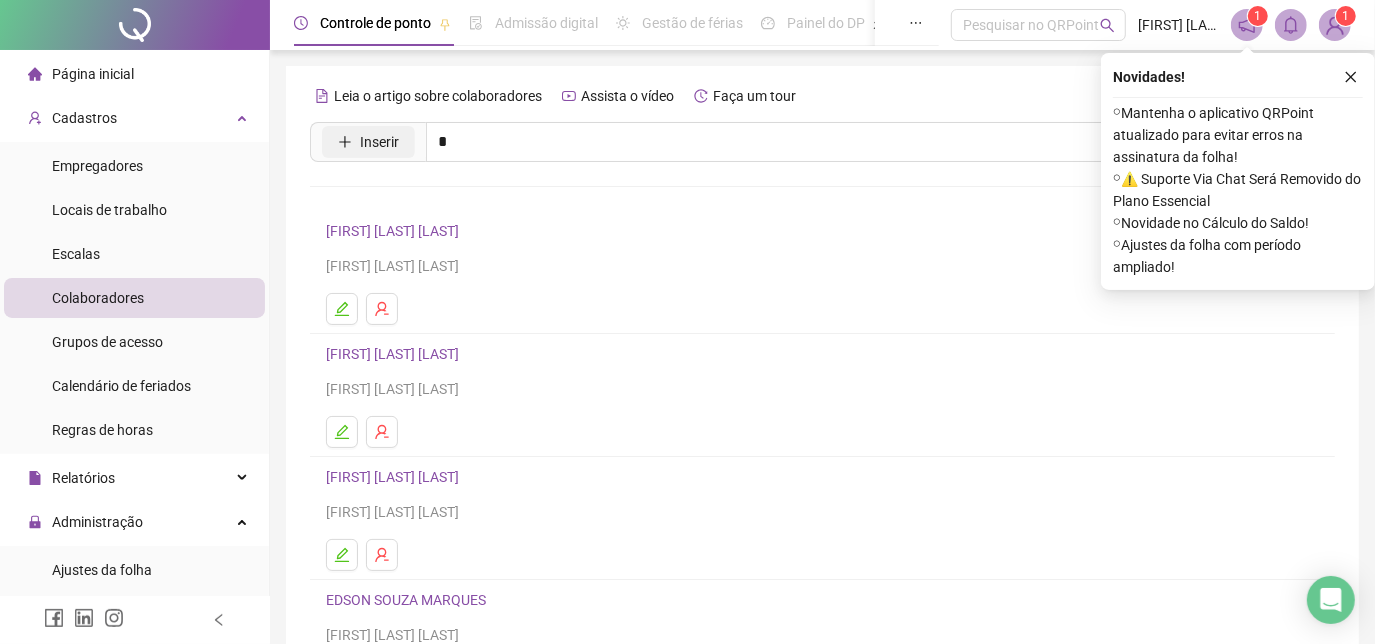 click on "Inserir" at bounding box center (379, 142) 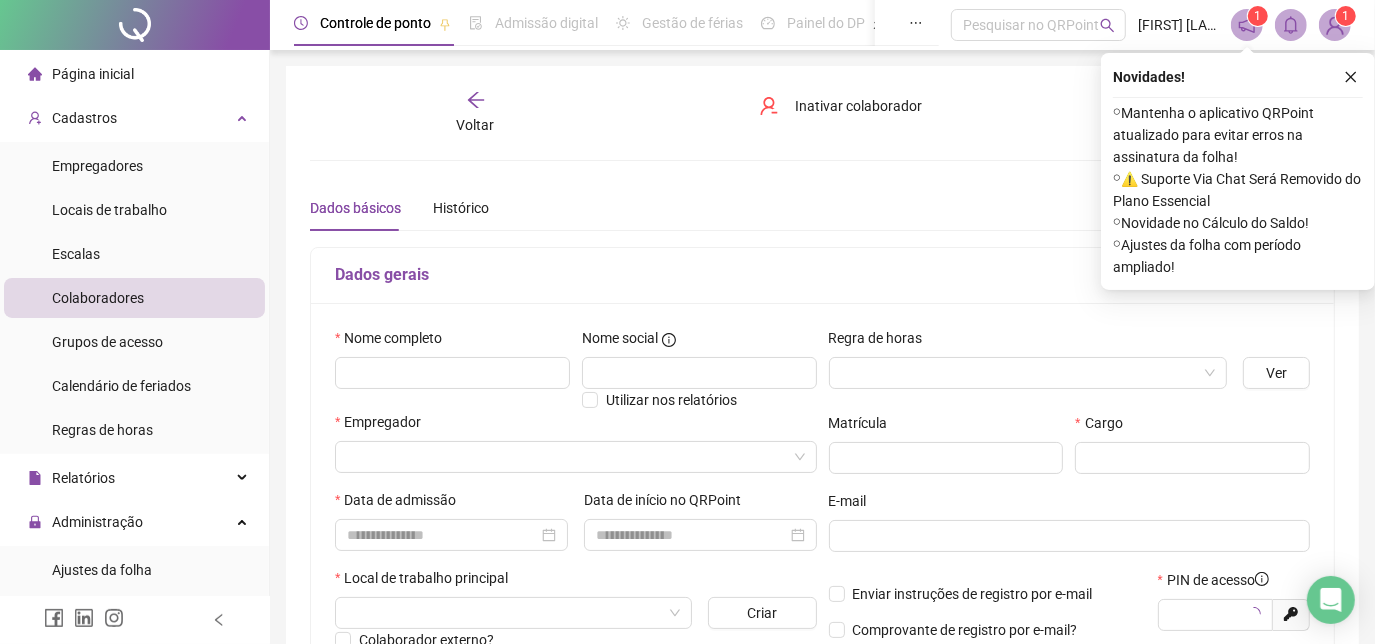 type on "*****" 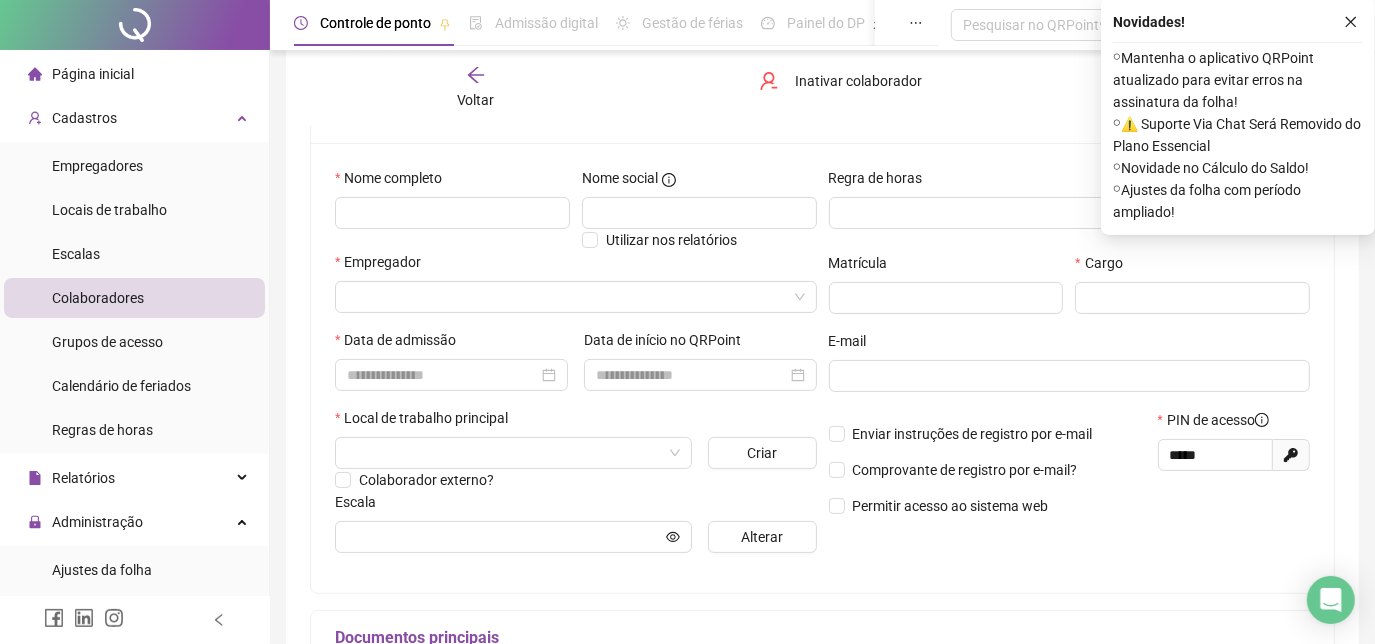 scroll, scrollTop: 181, scrollLeft: 0, axis: vertical 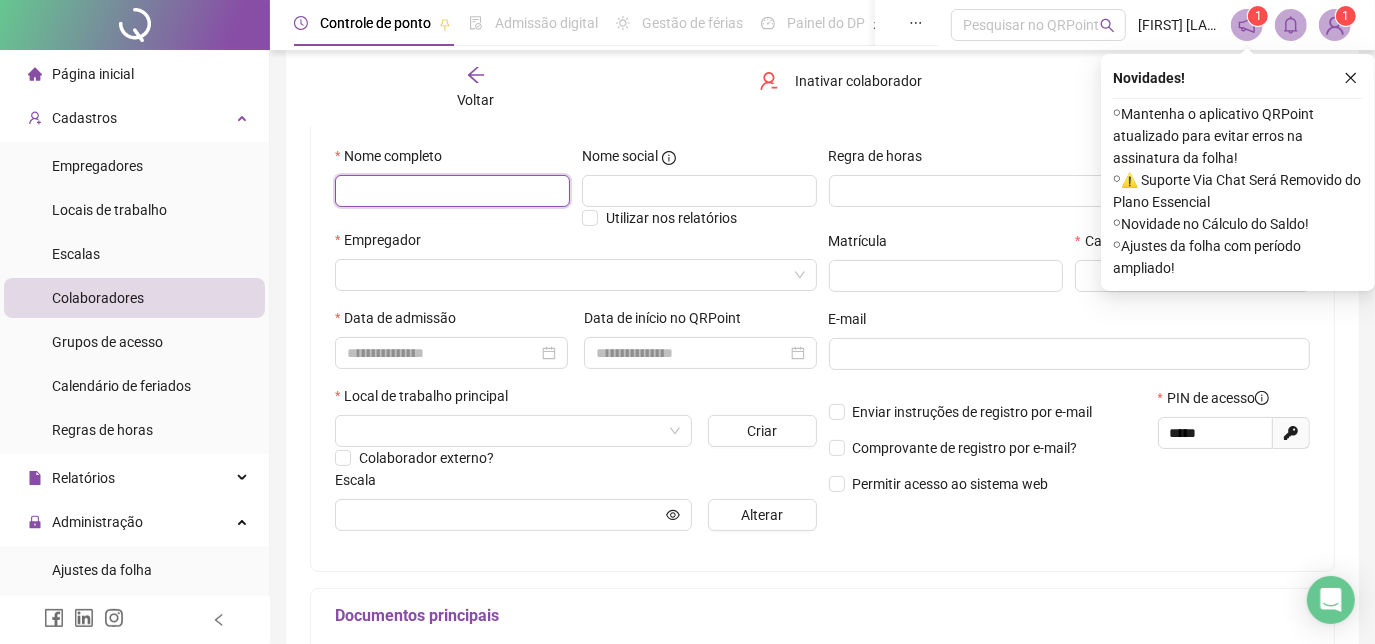 click at bounding box center [452, 191] 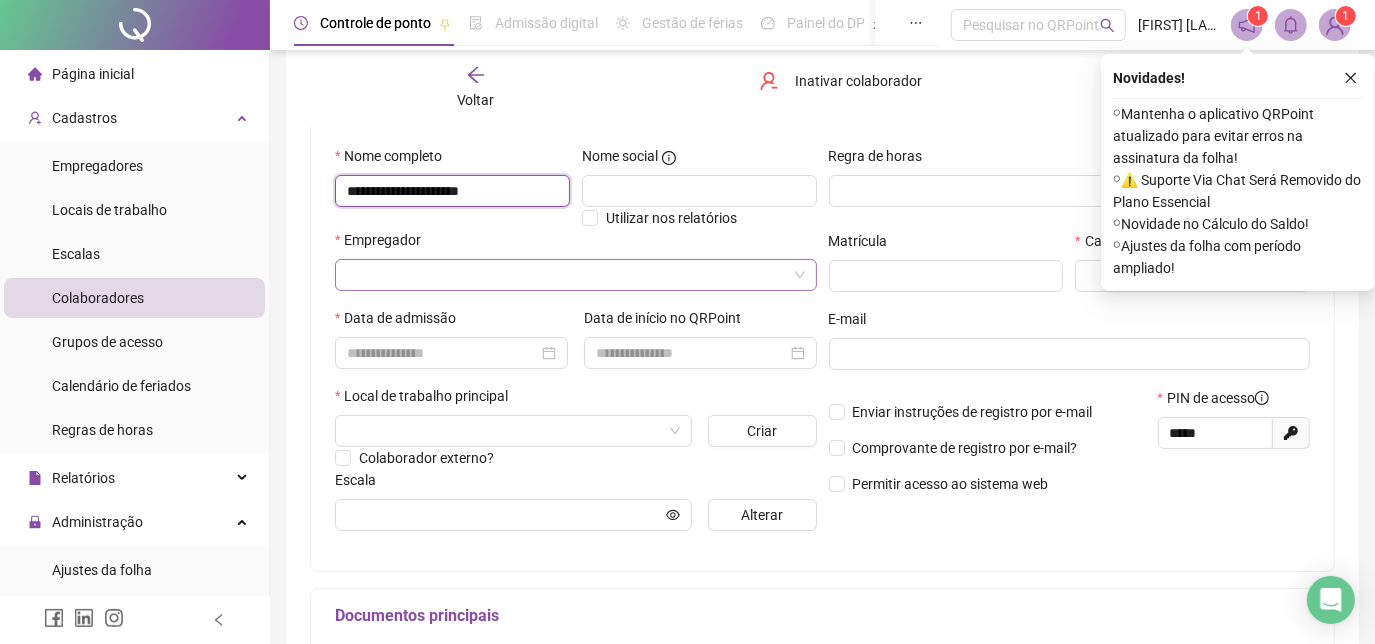 type on "**********" 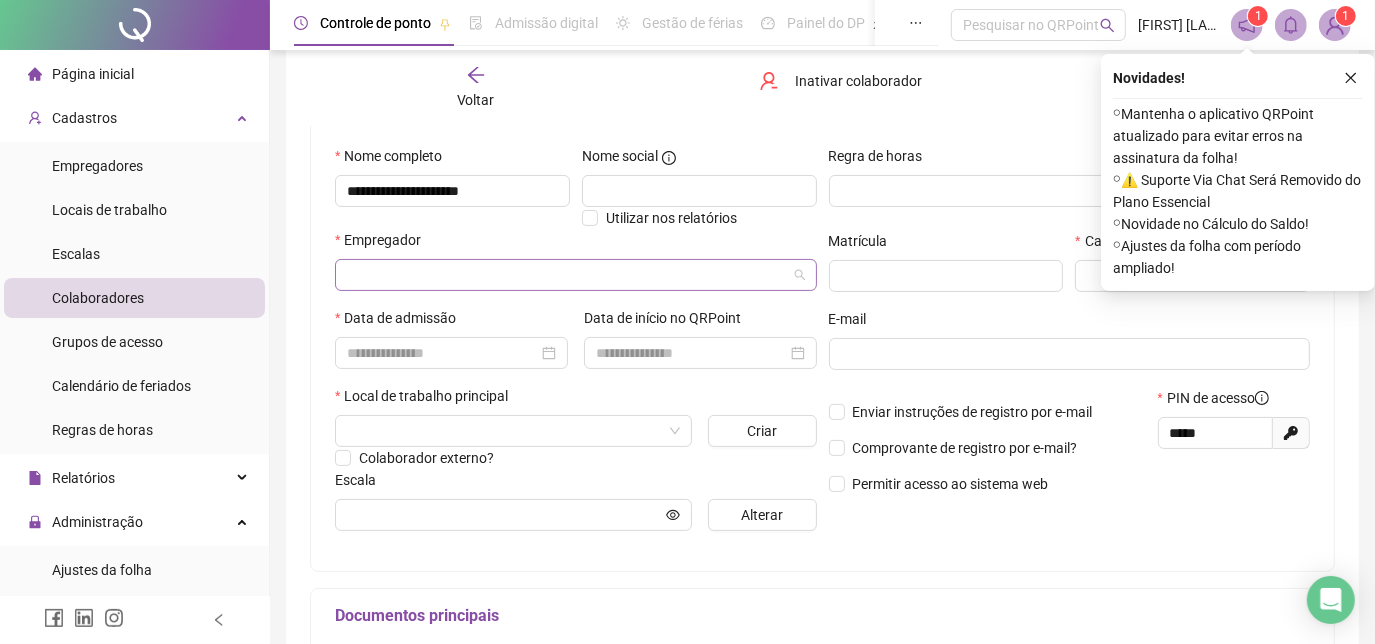 click at bounding box center (567, 275) 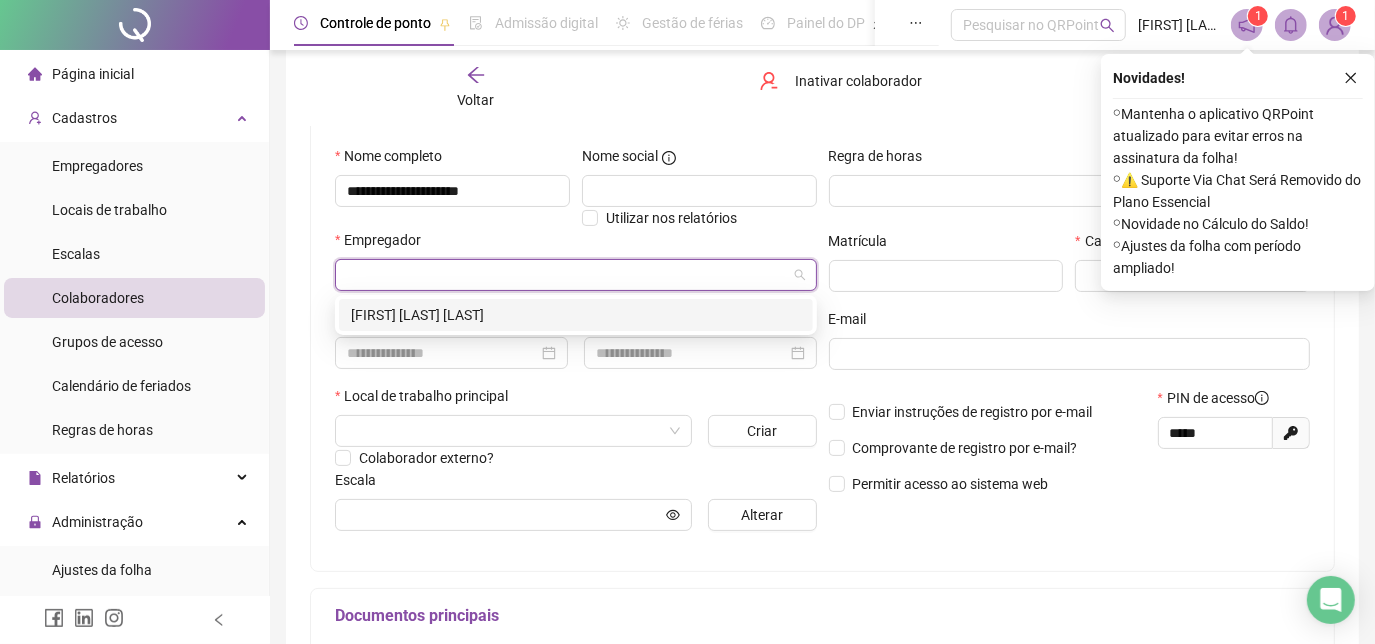 click on "[FIRST] [LAST] [LAST]" at bounding box center (576, 315) 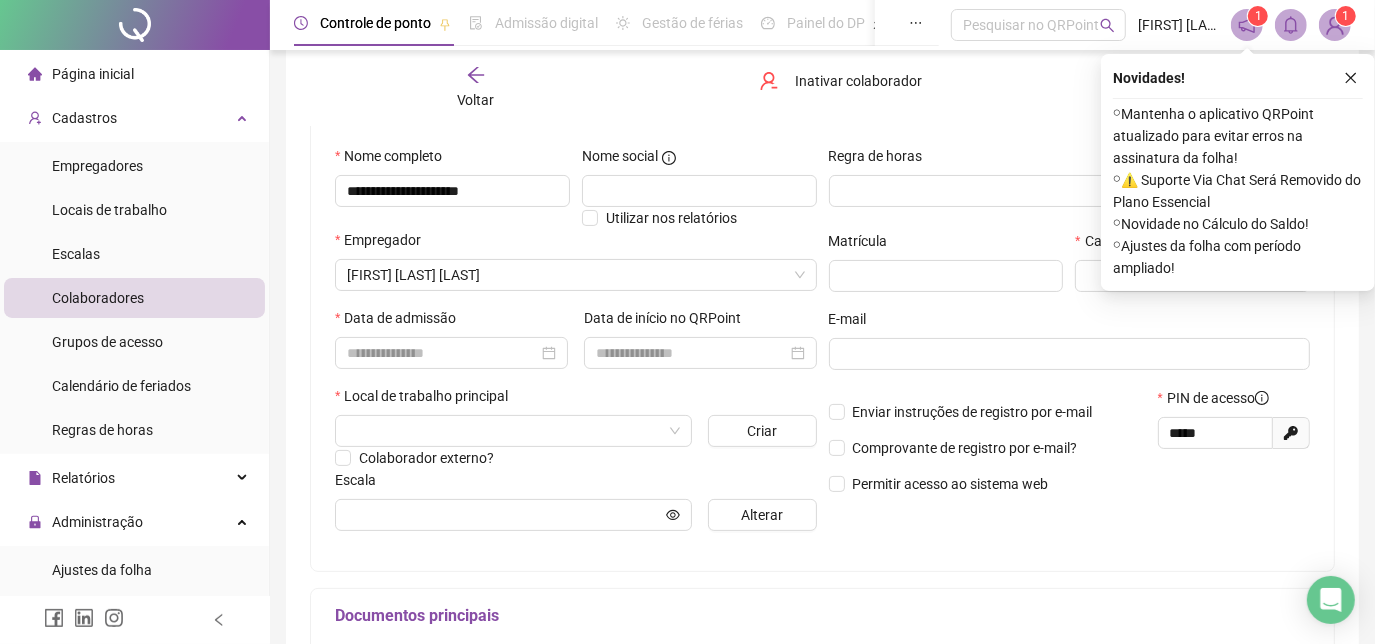 click on "Enviar instruções de registro por e-mail Comprovante de registro por e-mail? Permitir acesso ao sistema web" at bounding box center [987, 448] 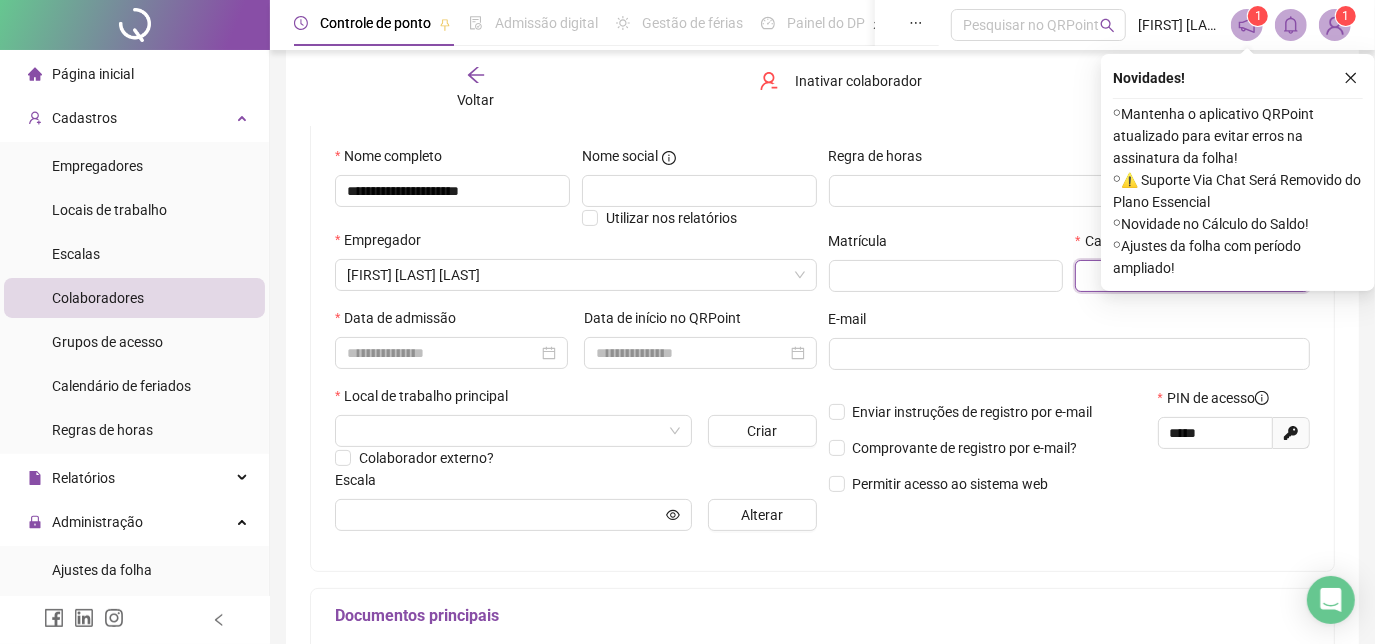 click at bounding box center [1192, 276] 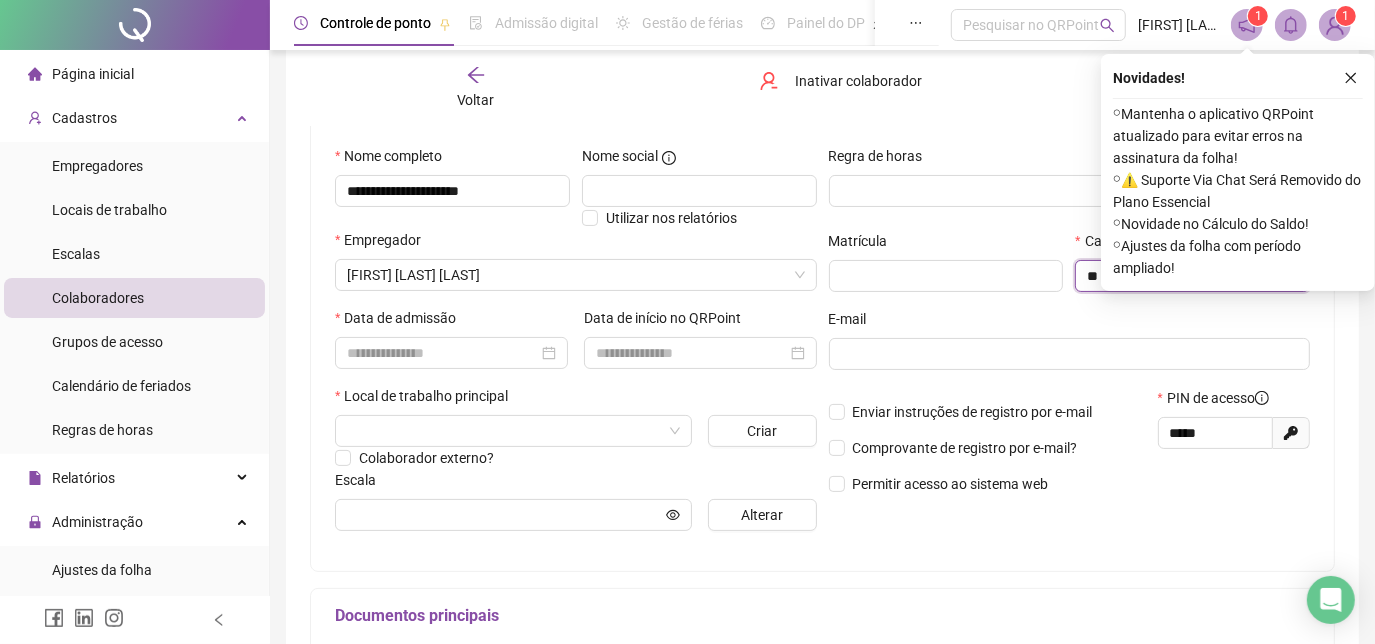 type on "**" 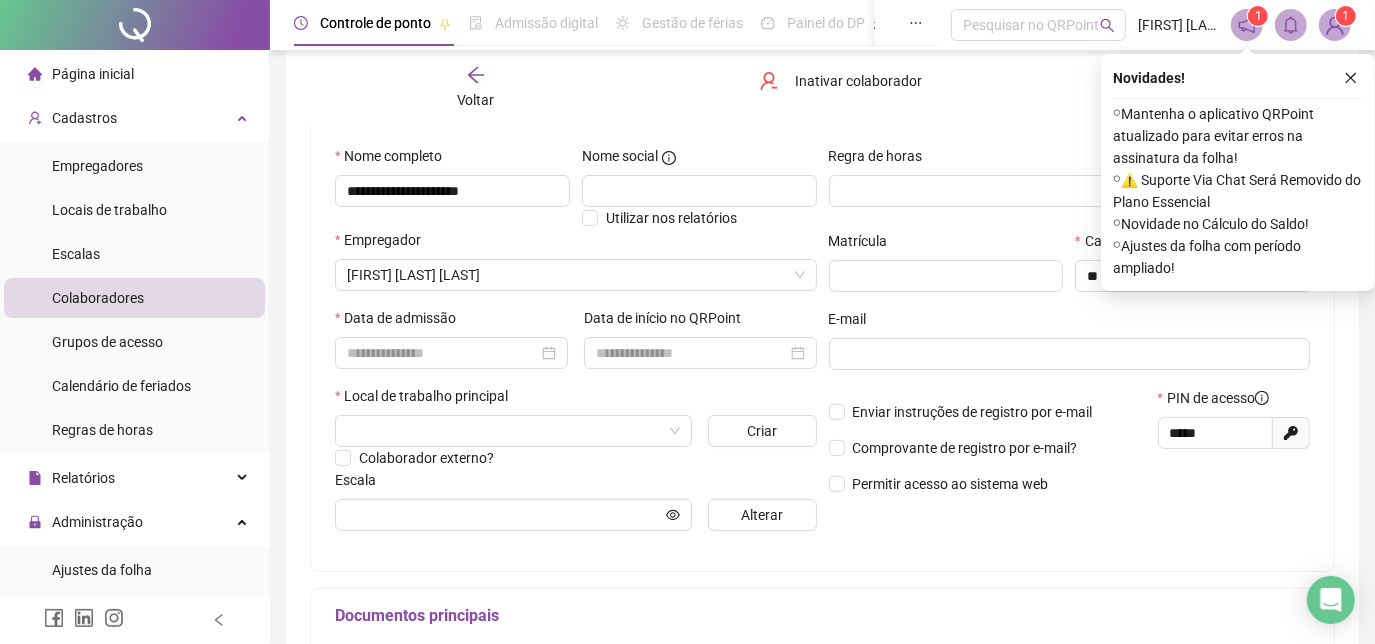 click on "E-mail" at bounding box center (1070, 323) 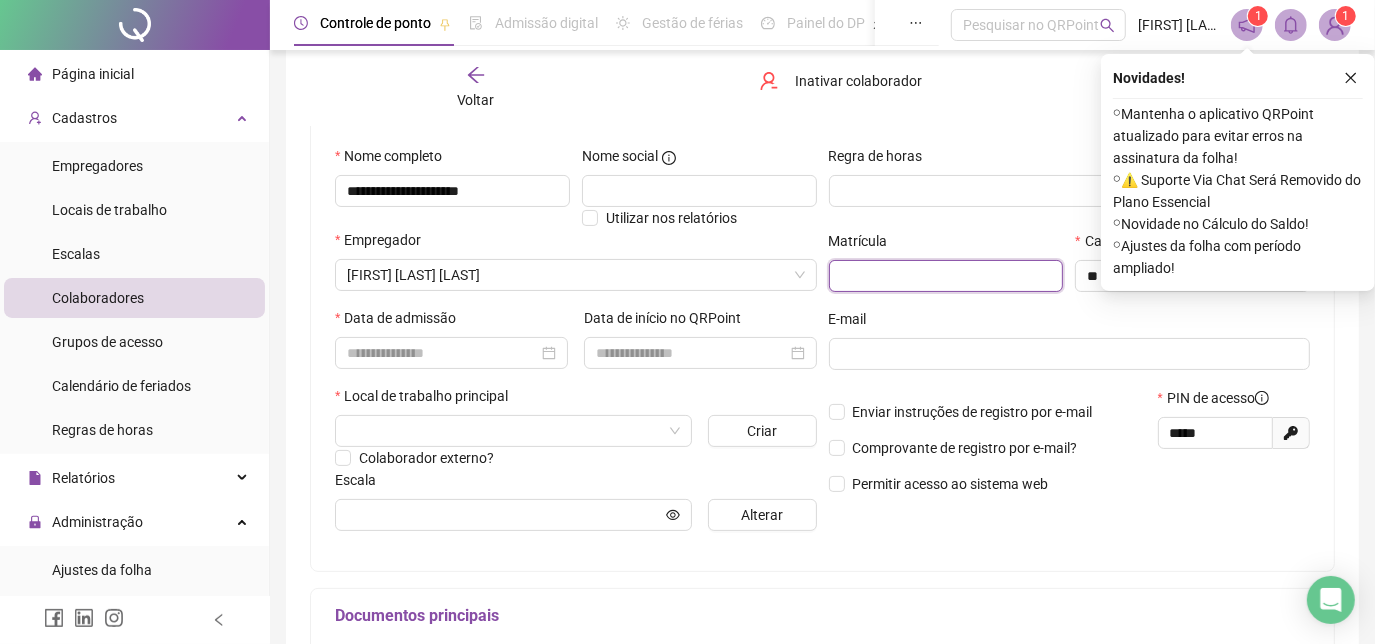 click at bounding box center [946, 276] 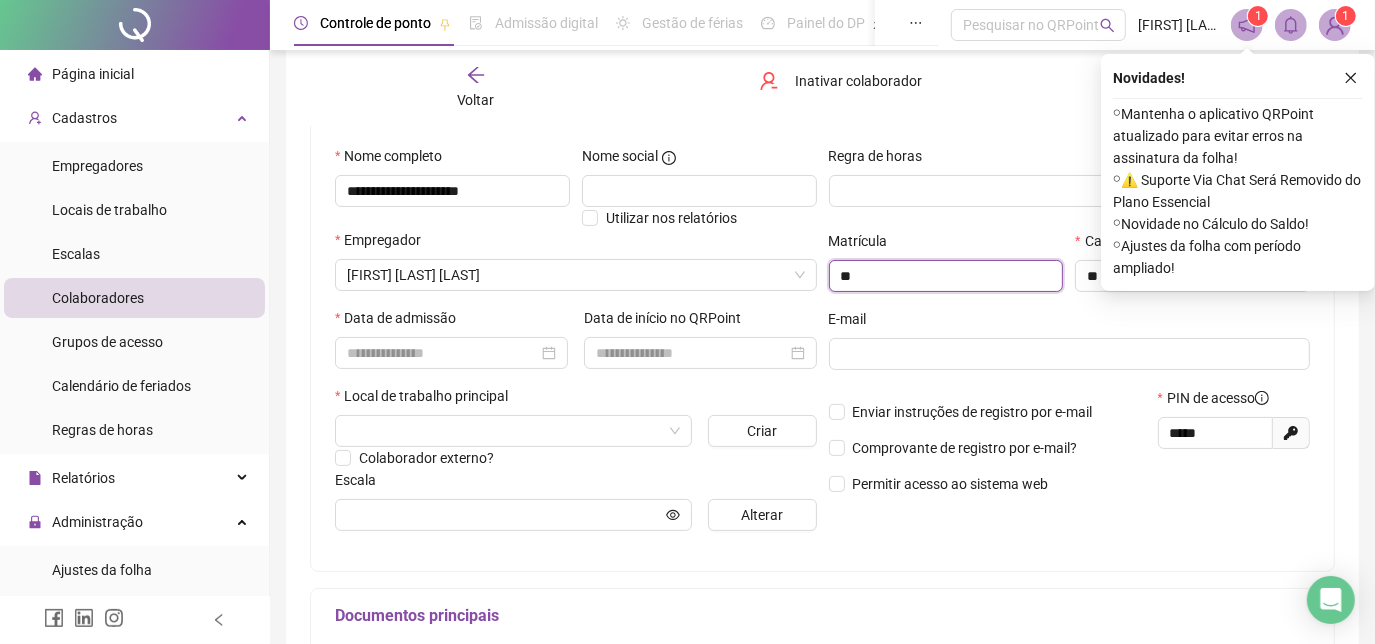 type on "**" 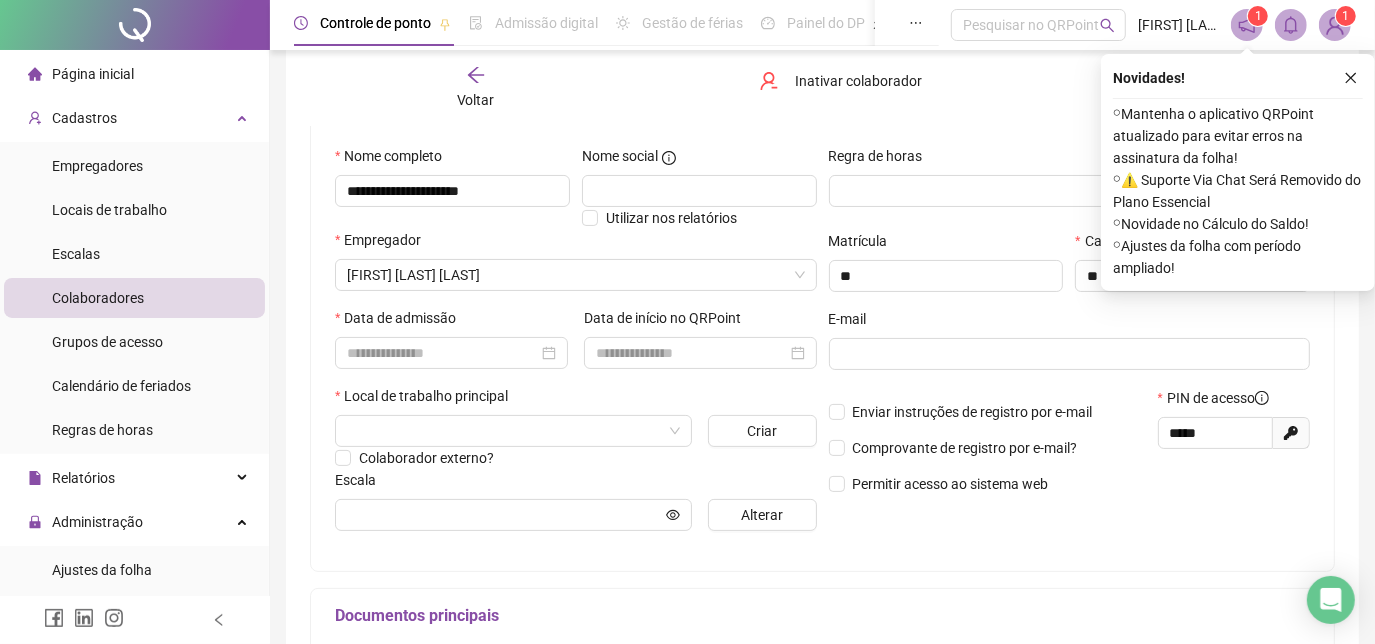 click on "E-mail" at bounding box center (1070, 323) 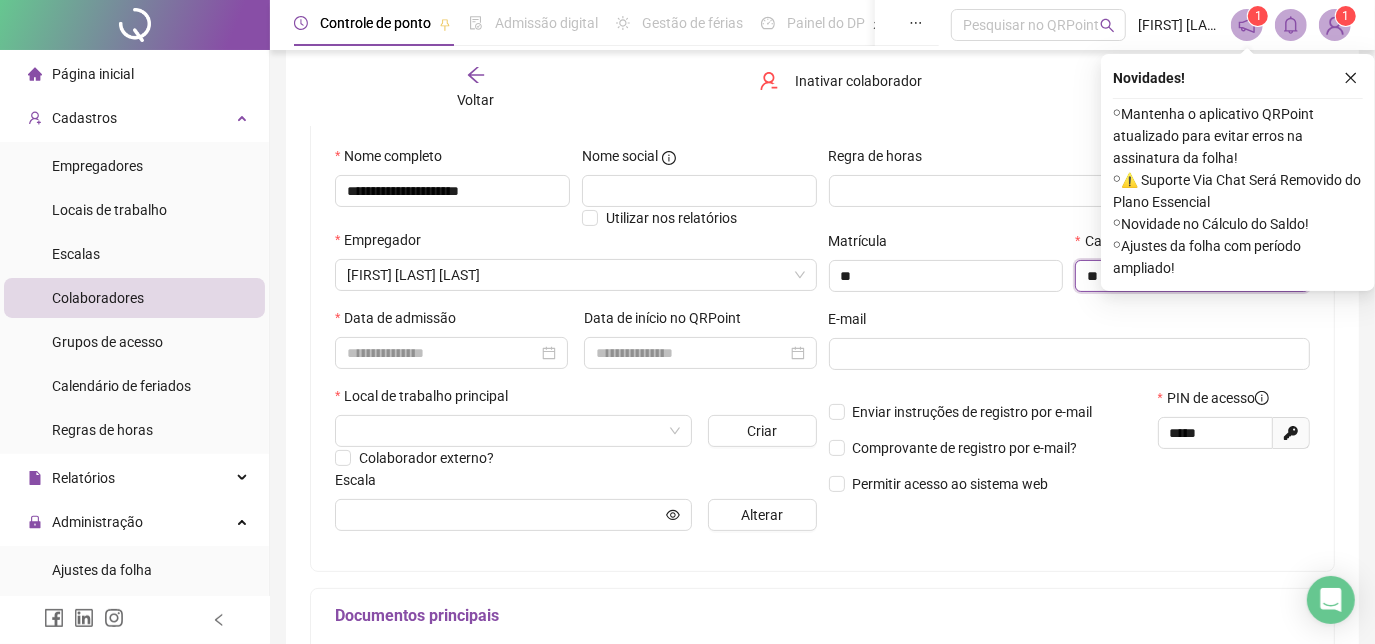 click on "**" at bounding box center [1192, 276] 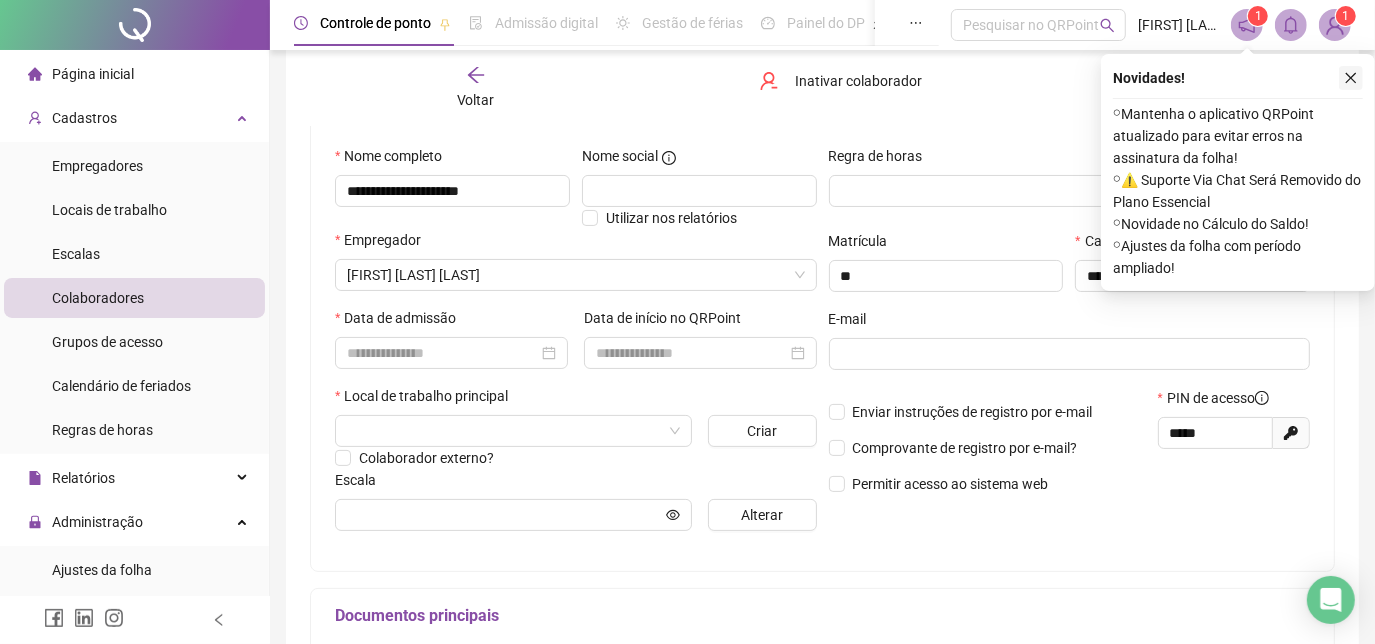 click at bounding box center [1351, 78] 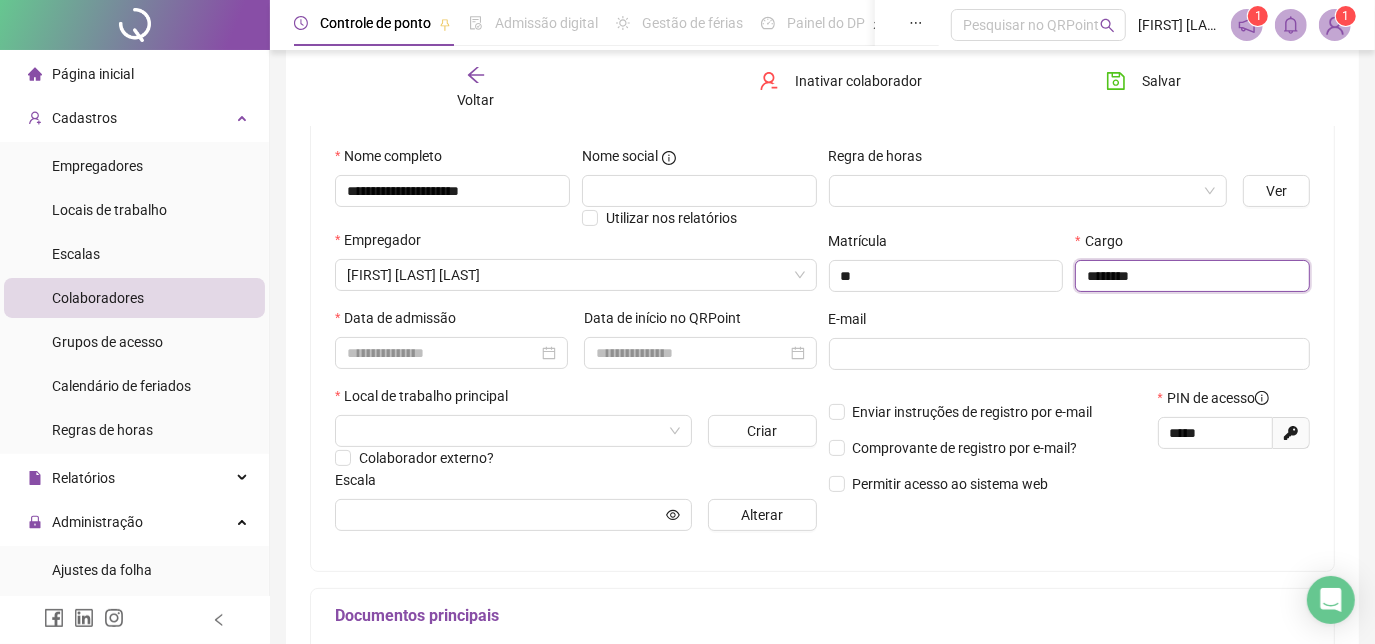 click on "********" at bounding box center (1192, 276) 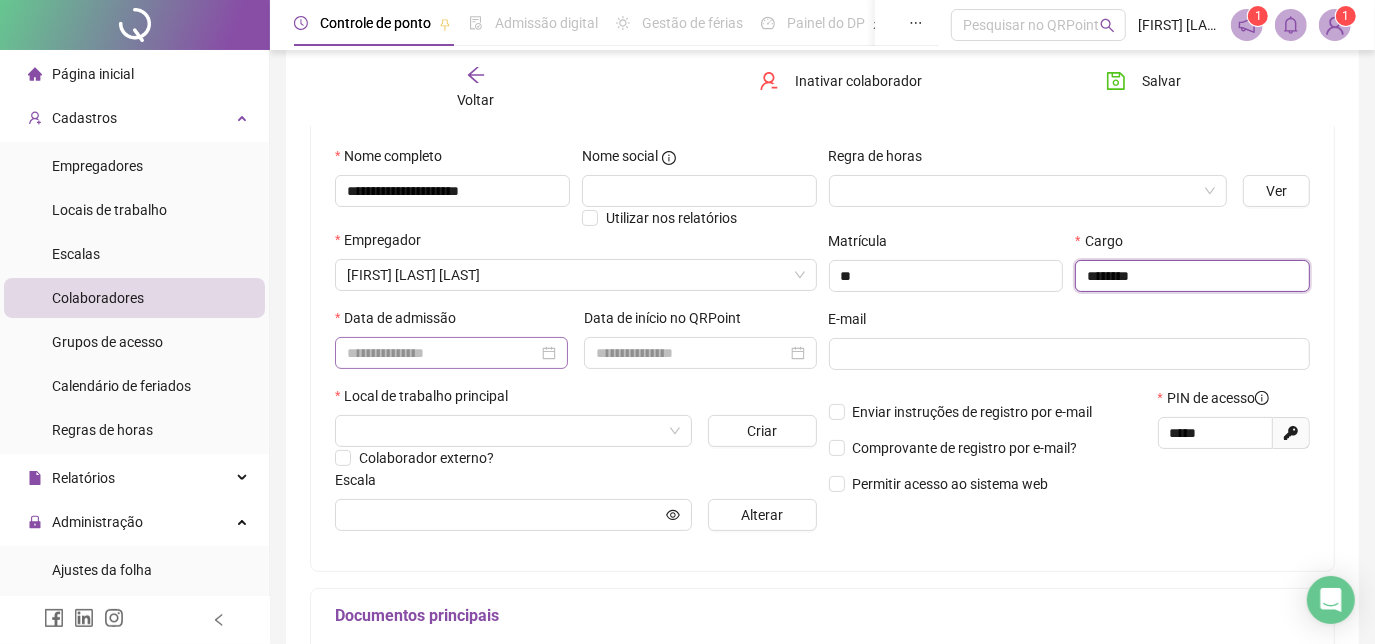 type on "********" 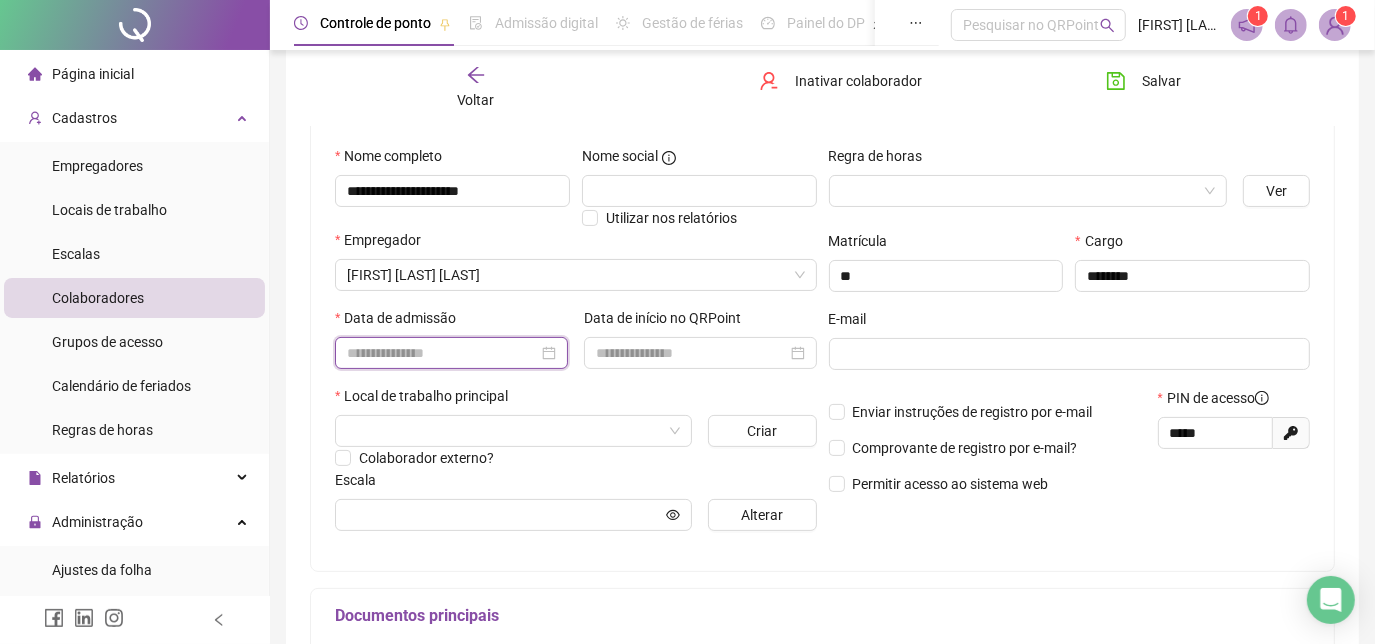 click at bounding box center (442, 353) 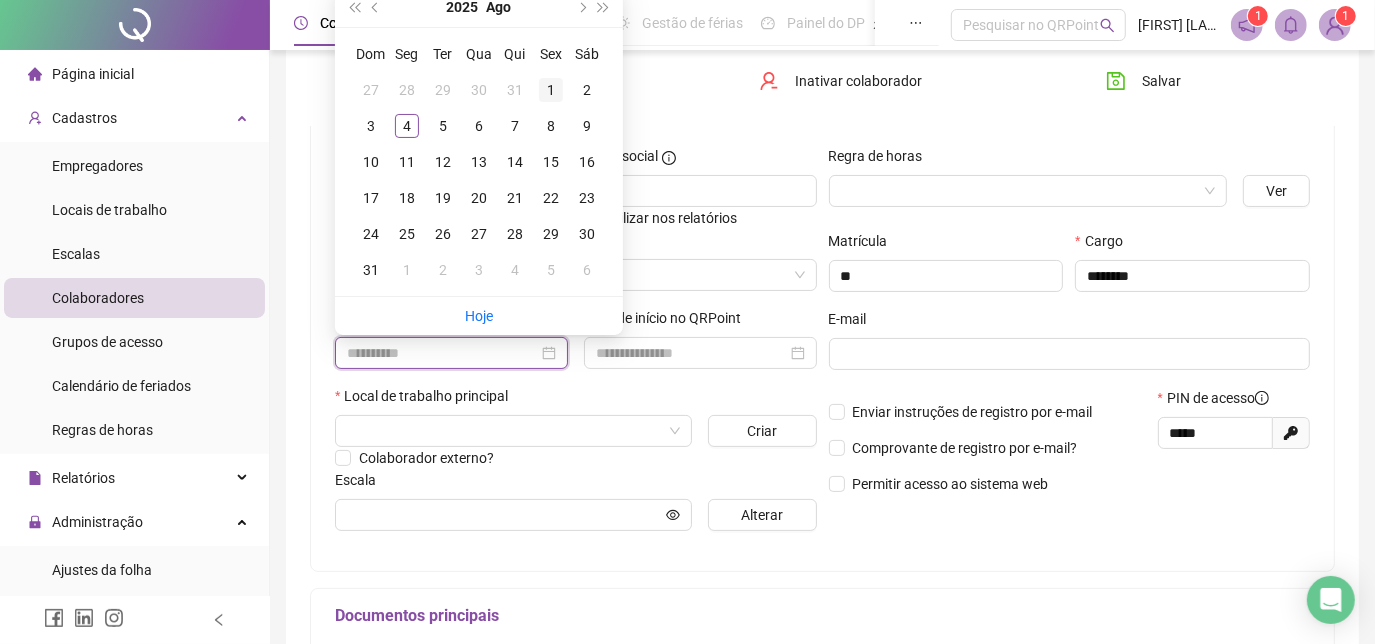 type on "**********" 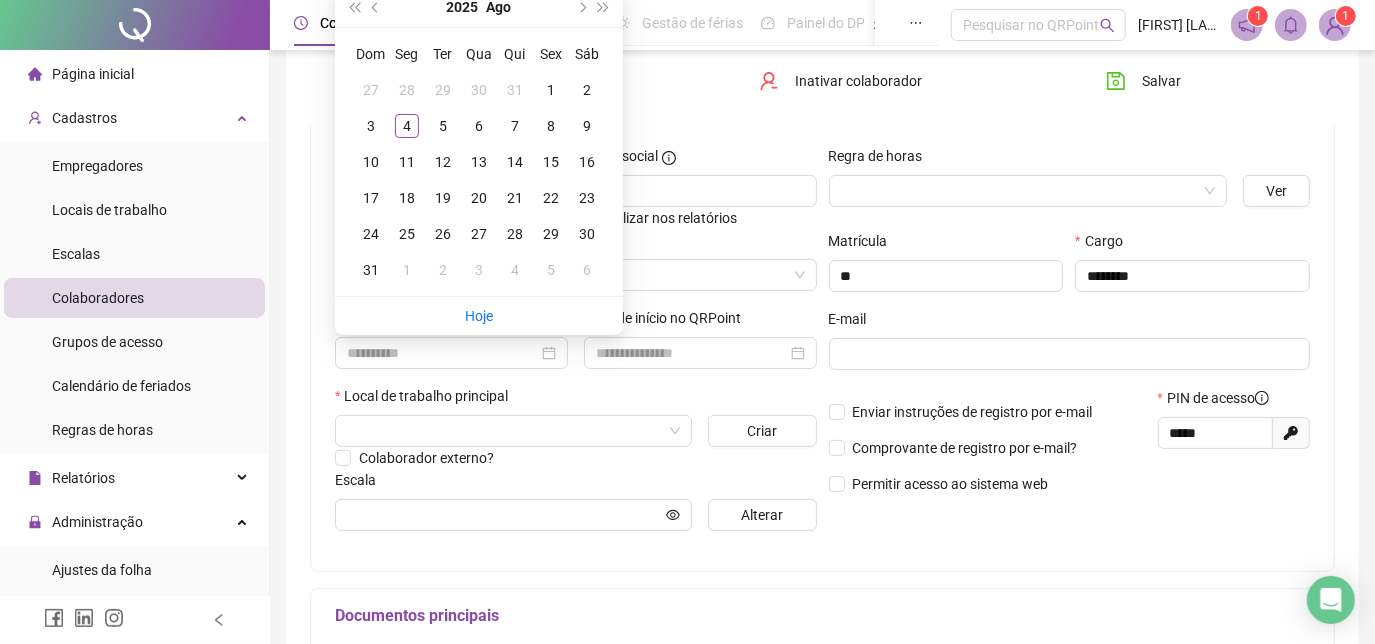 click on "1" at bounding box center [551, 90] 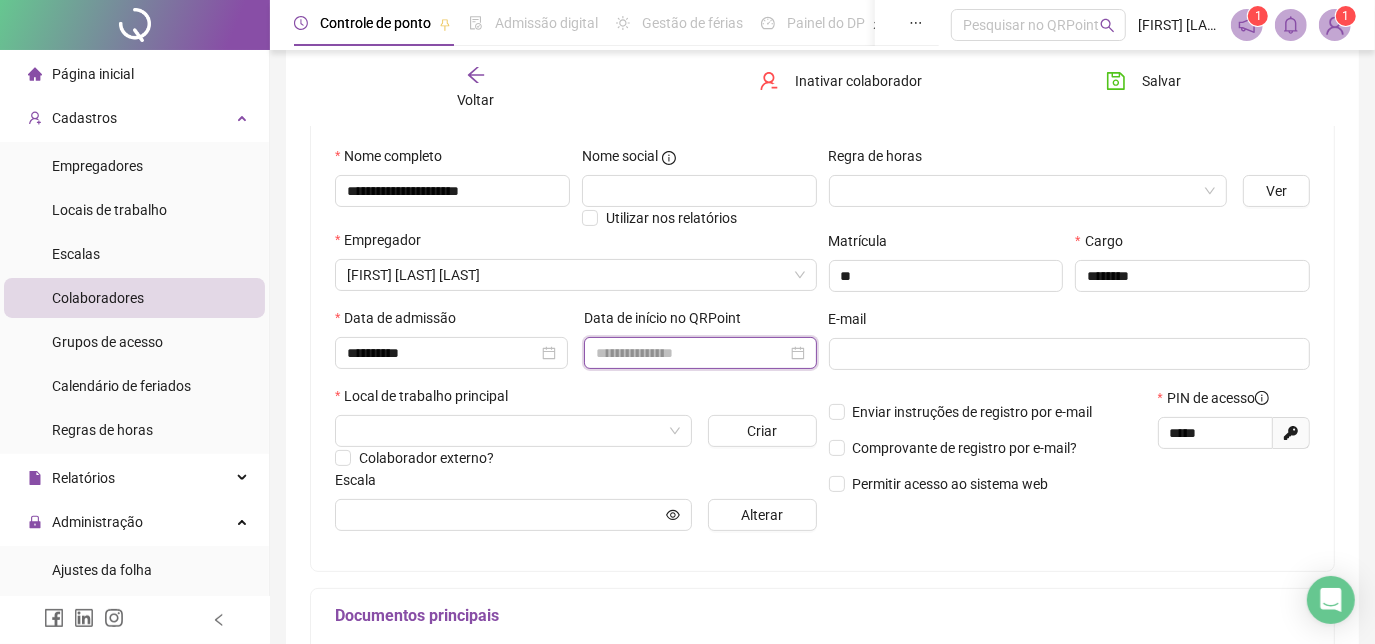 click at bounding box center [691, 353] 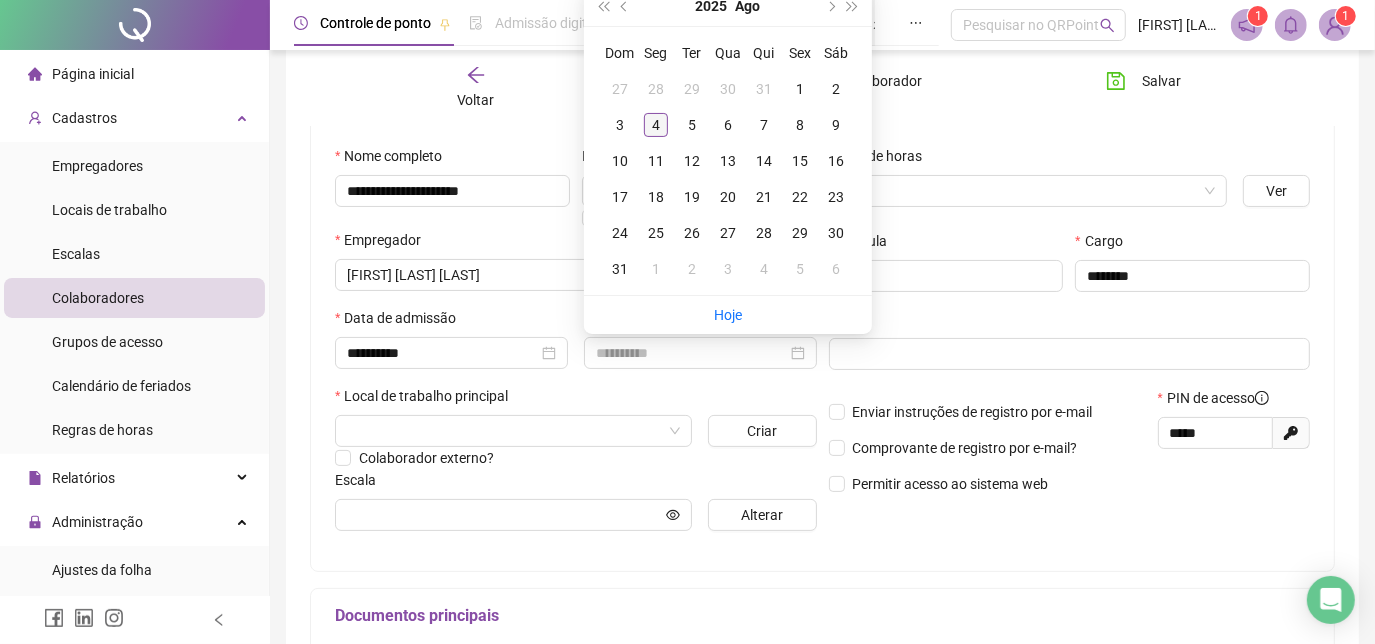 click on "4" at bounding box center [656, 125] 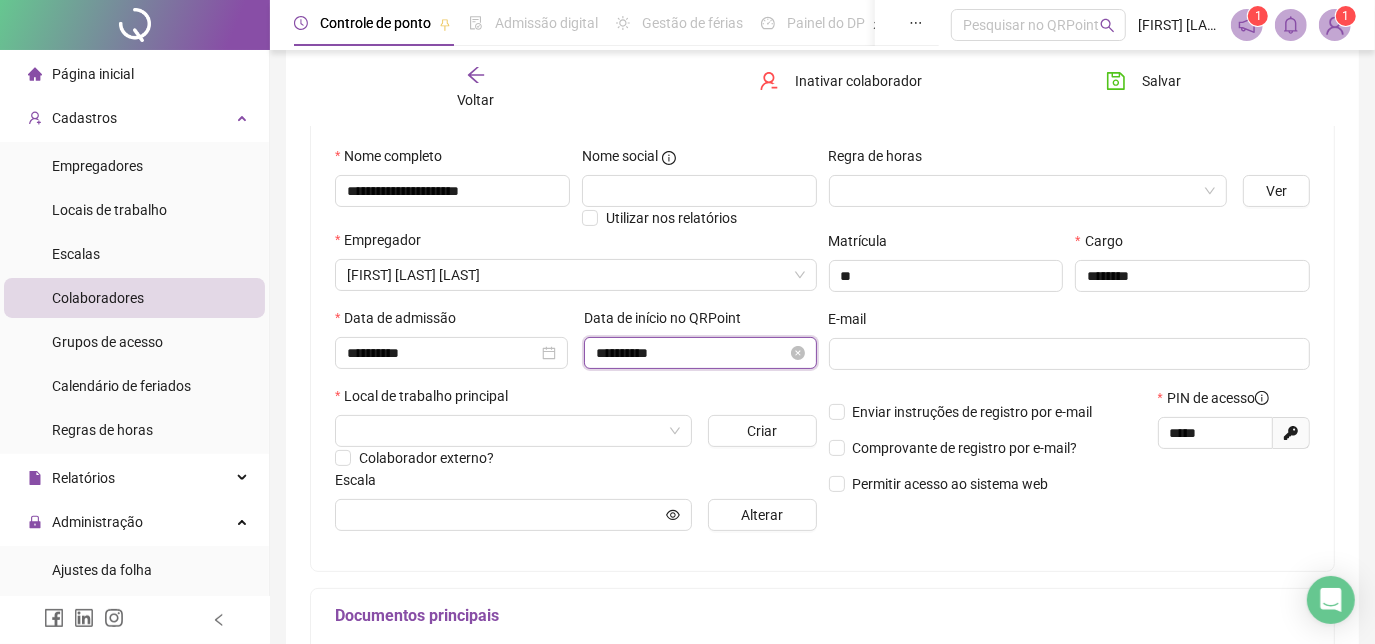 click on "**********" at bounding box center [691, 353] 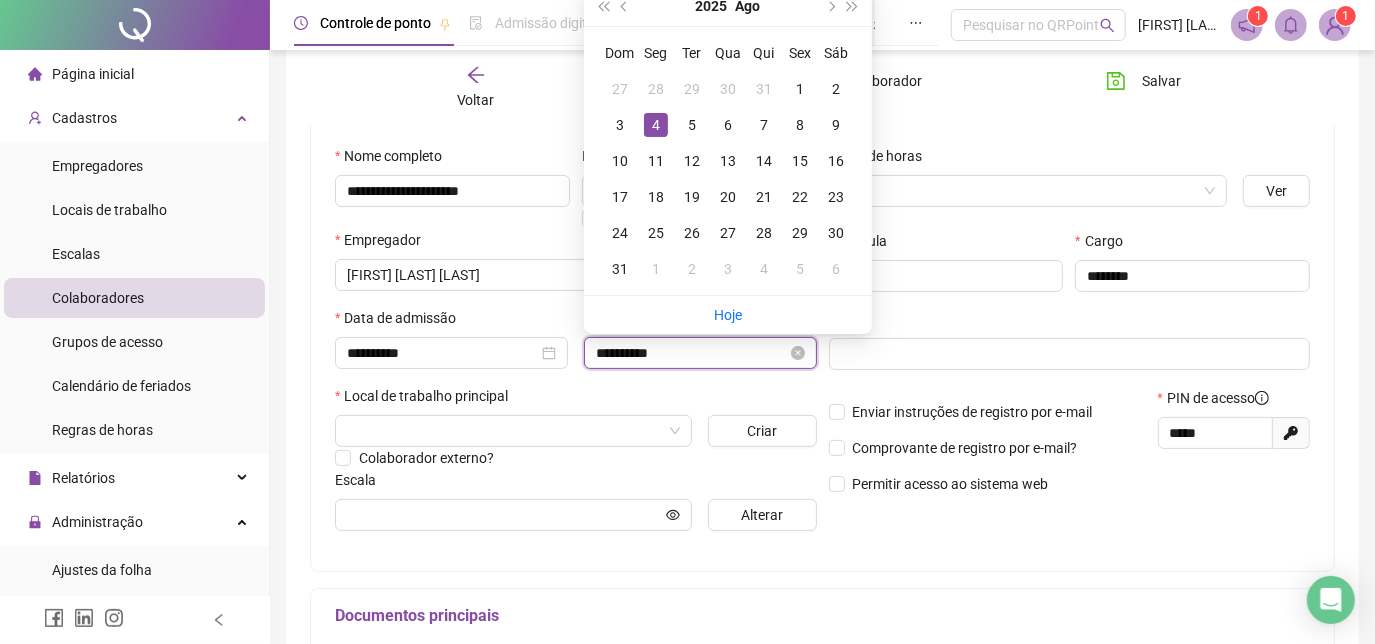 click on "**********" at bounding box center (691, 353) 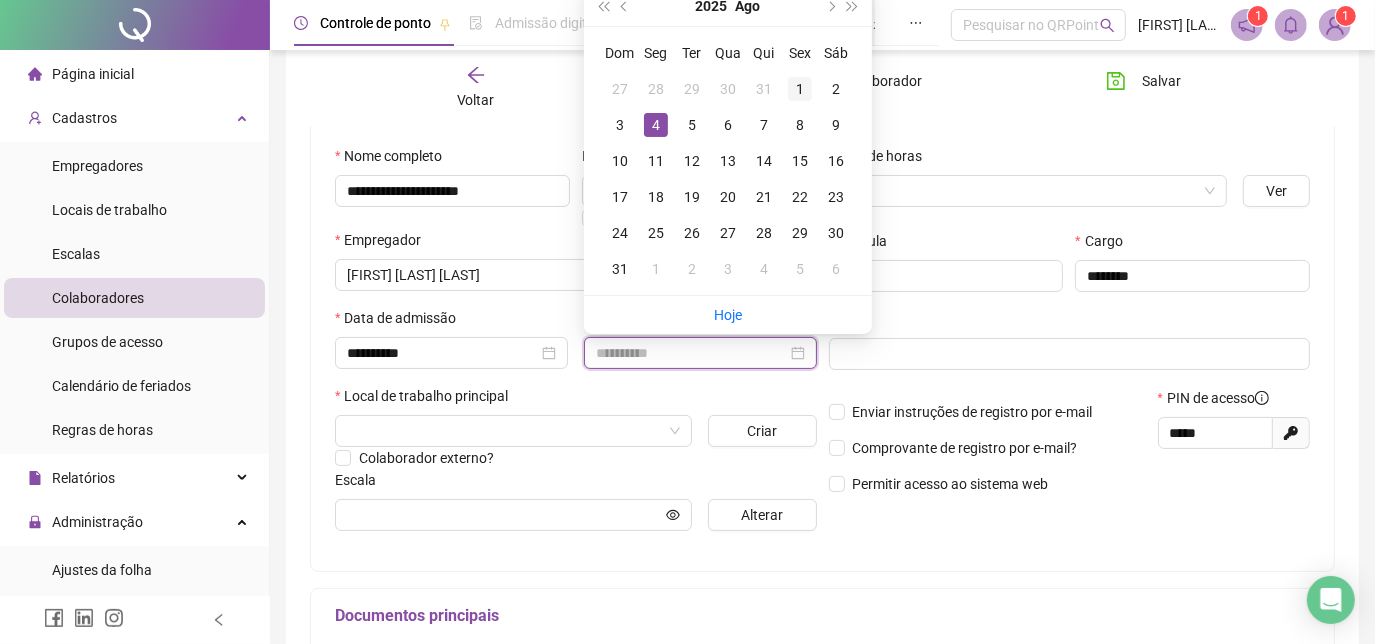 type on "**********" 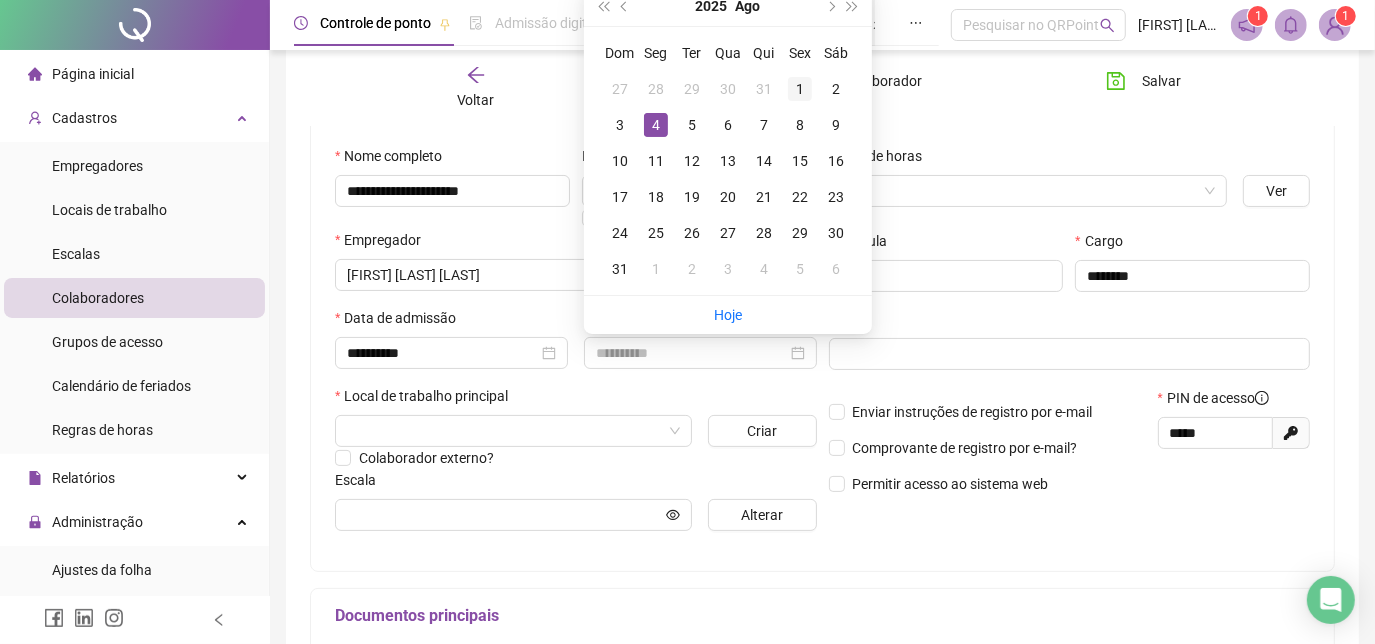 click on "1" at bounding box center [800, 89] 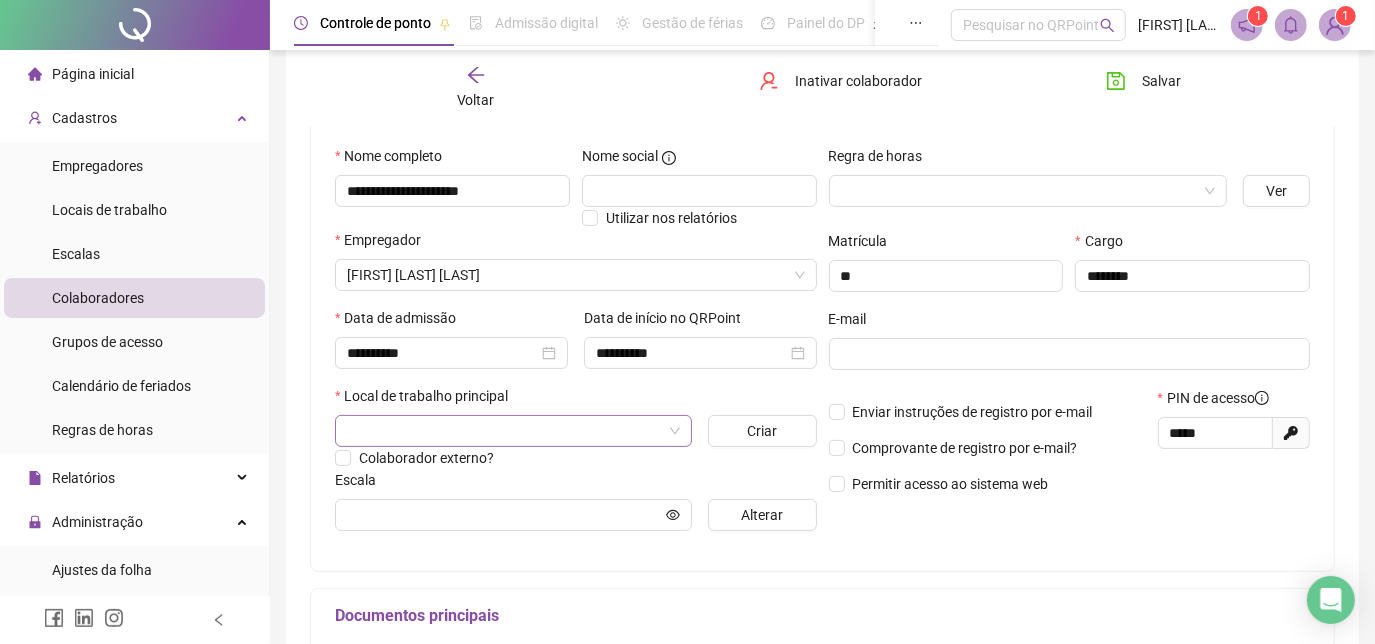 click at bounding box center [504, 431] 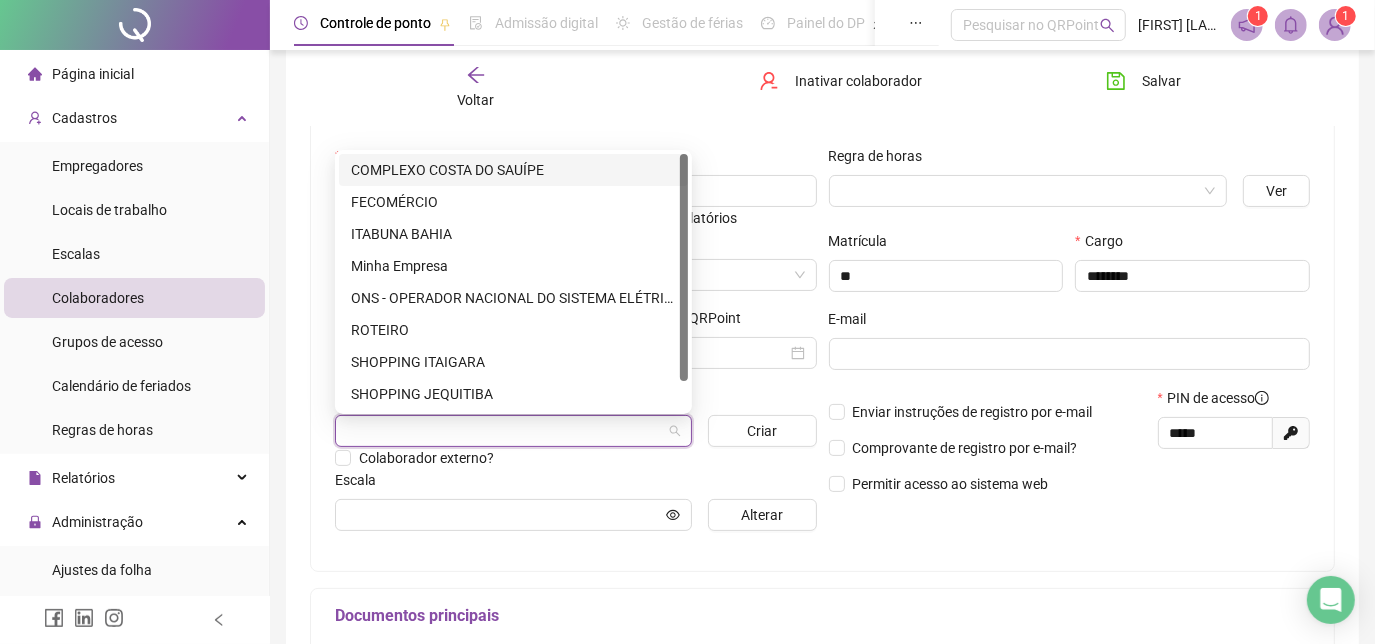 click on "COMPLEXO COSTA DO SAUÍPE" at bounding box center (513, 170) 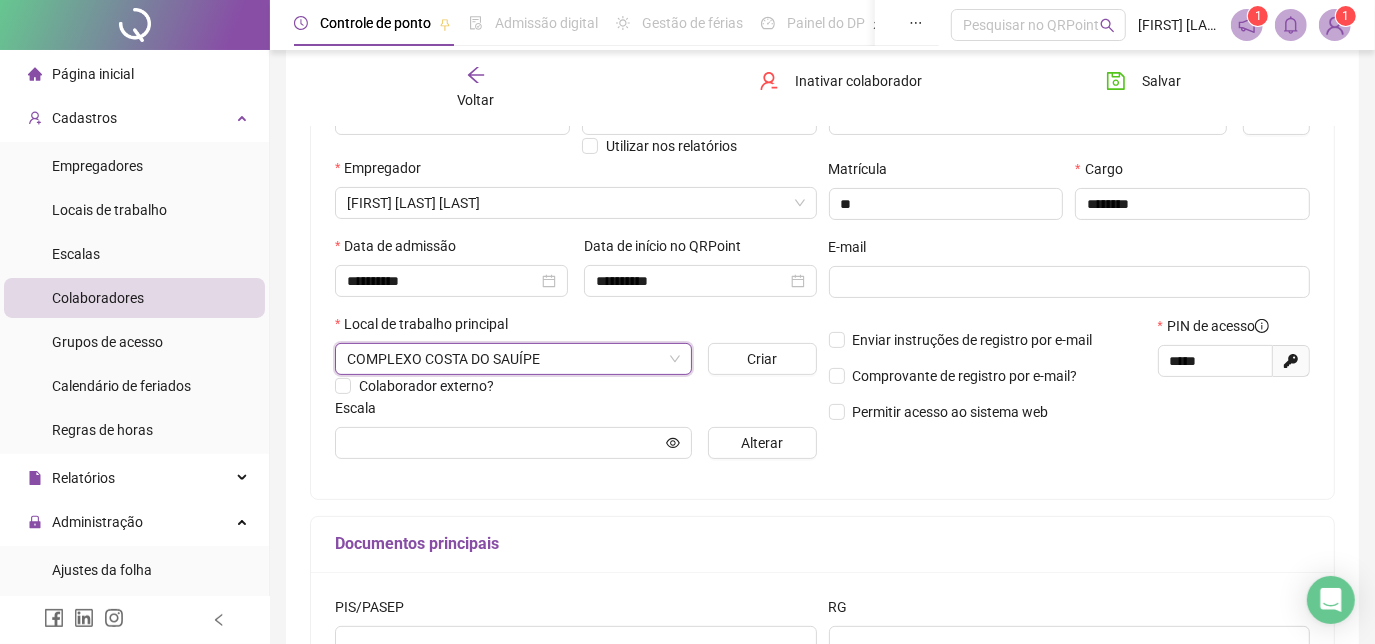 scroll, scrollTop: 363, scrollLeft: 0, axis: vertical 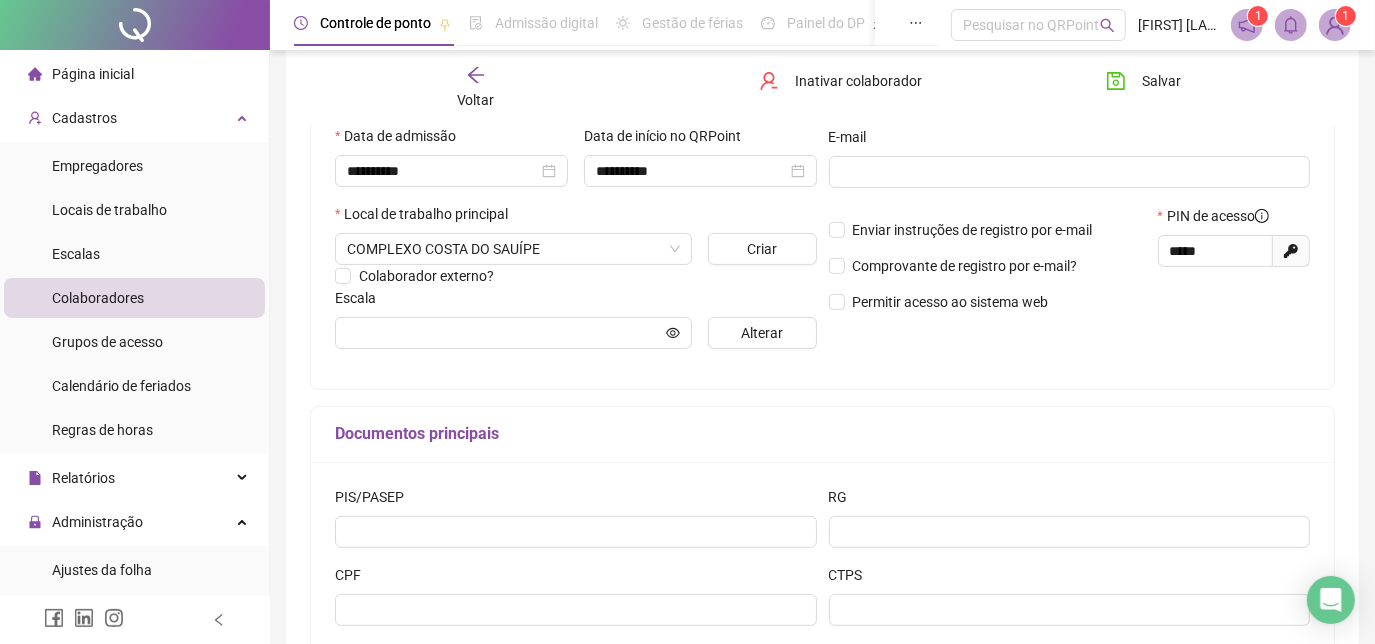 click on "Alterar" at bounding box center [762, 333] 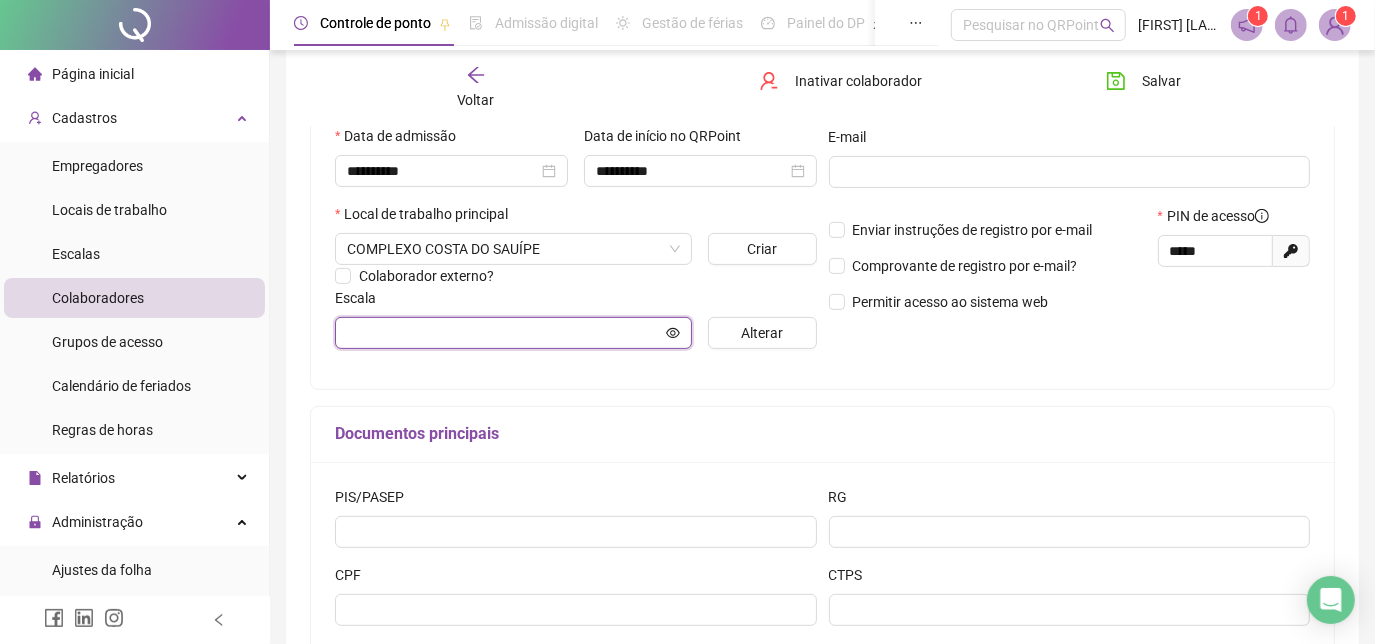 click at bounding box center (504, 333) 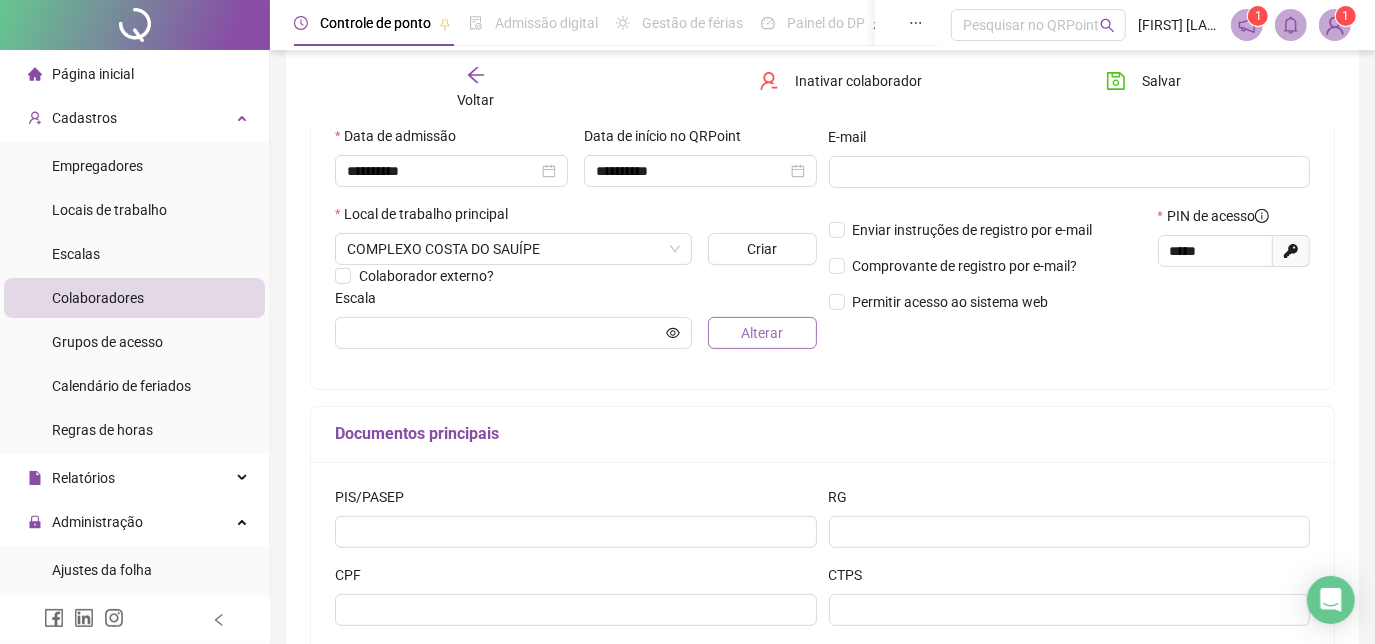 click on "Alterar" at bounding box center [762, 333] 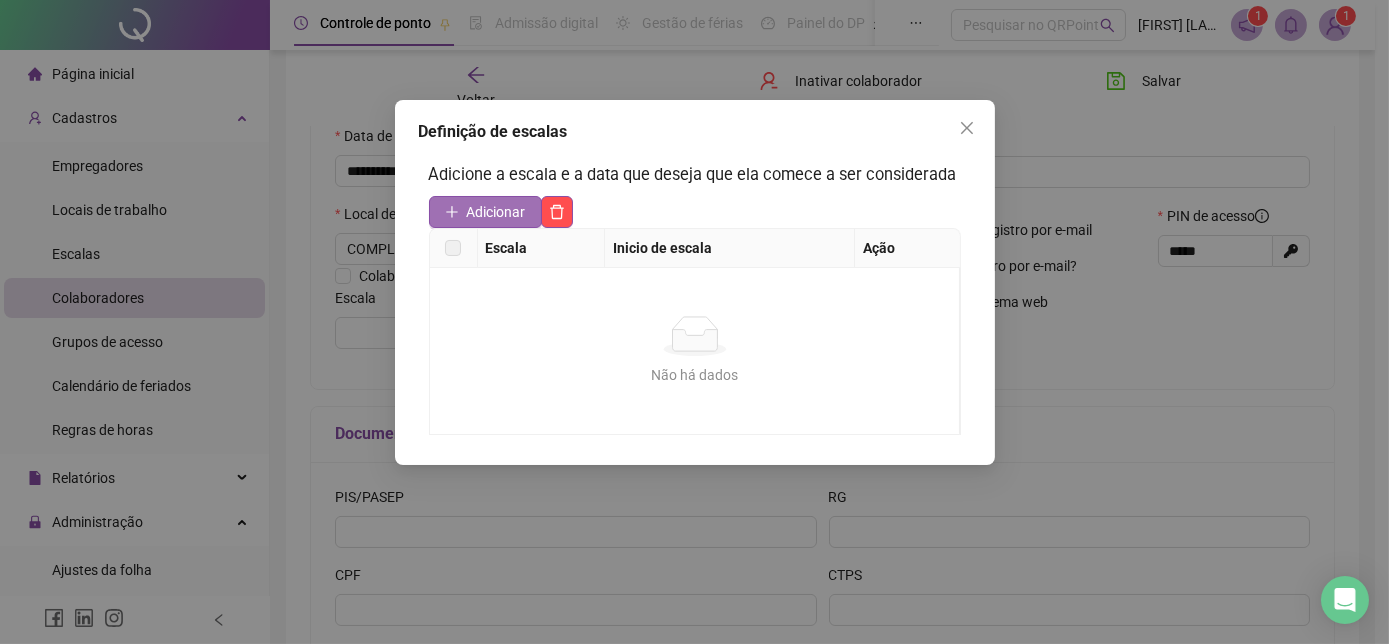 click on "Adicionar" at bounding box center (496, 212) 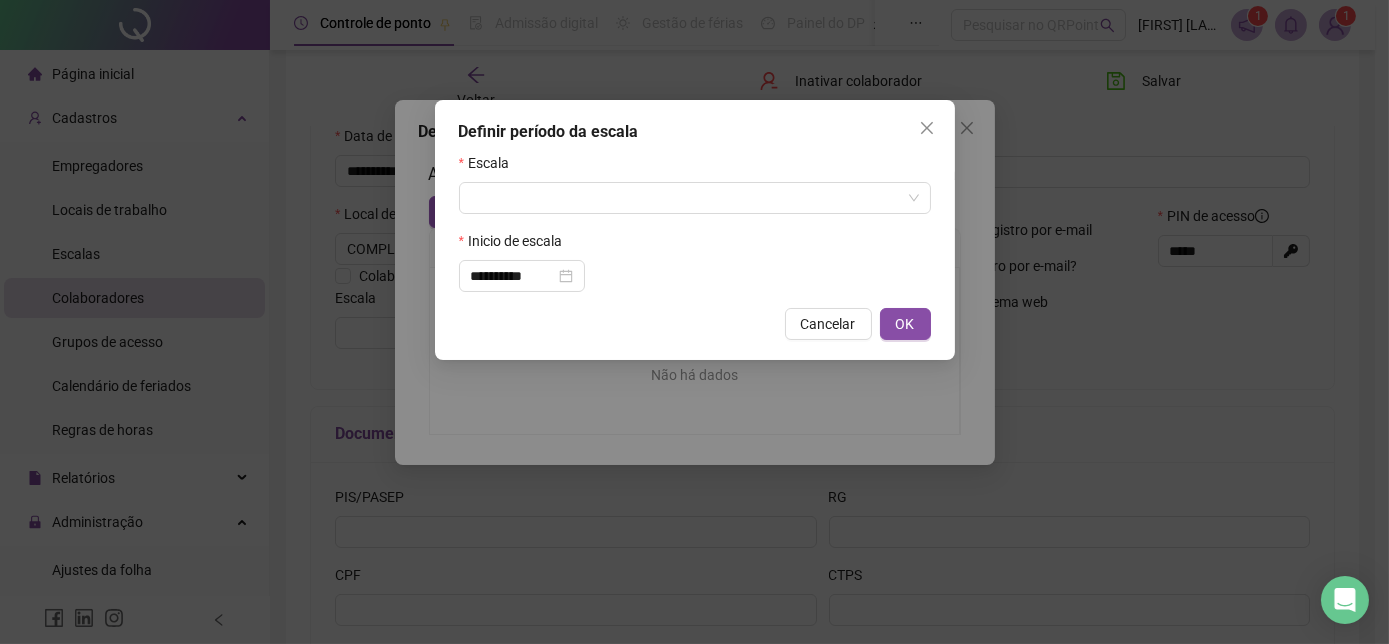 click on "**********" at bounding box center [695, 222] 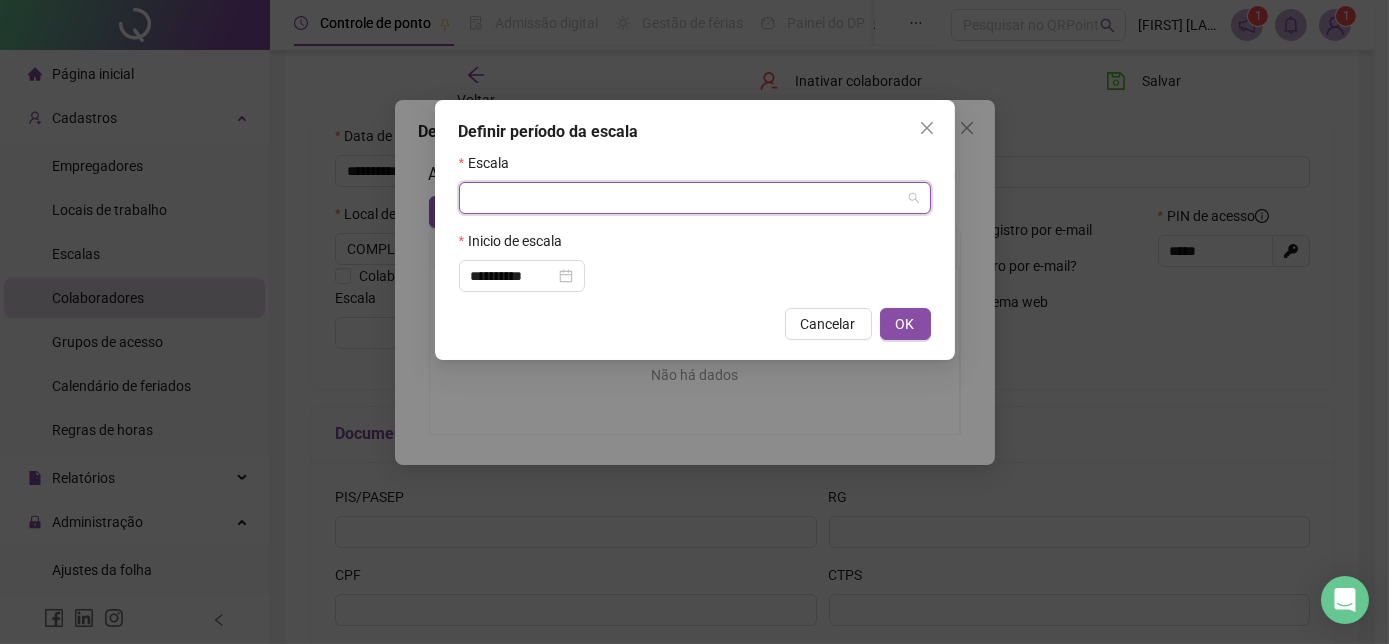 click at bounding box center (686, 198) 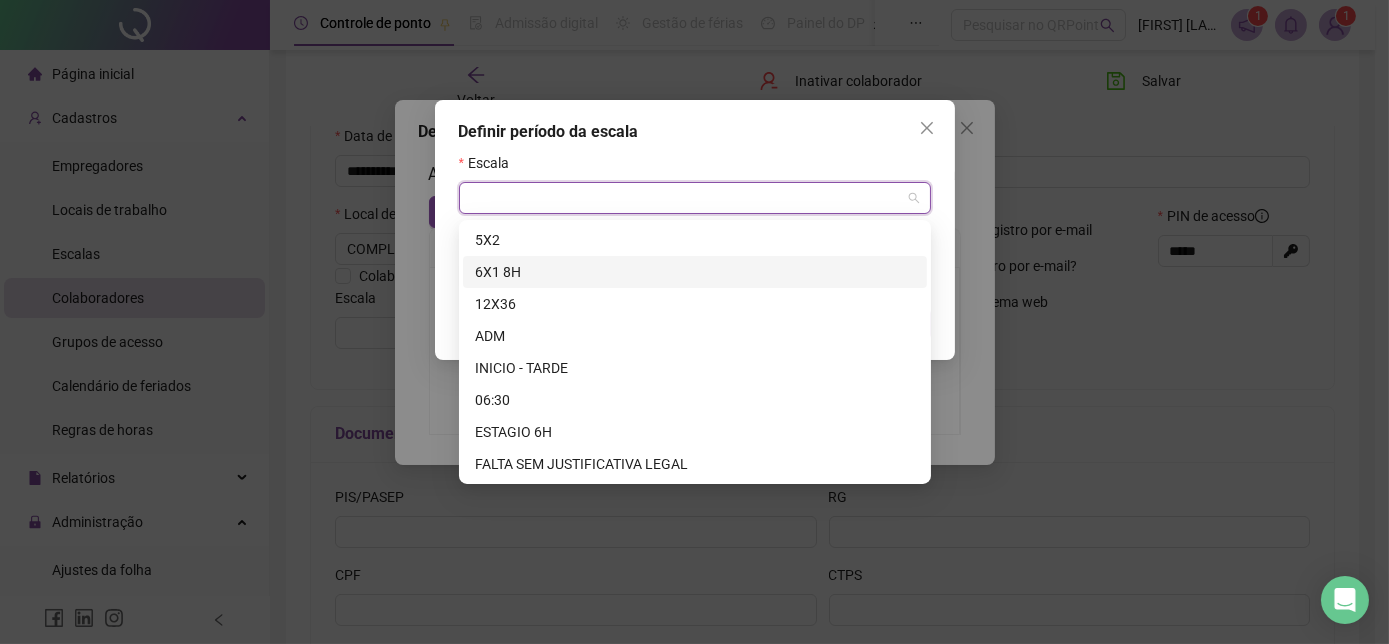 click on "6X1 8H" at bounding box center [695, 272] 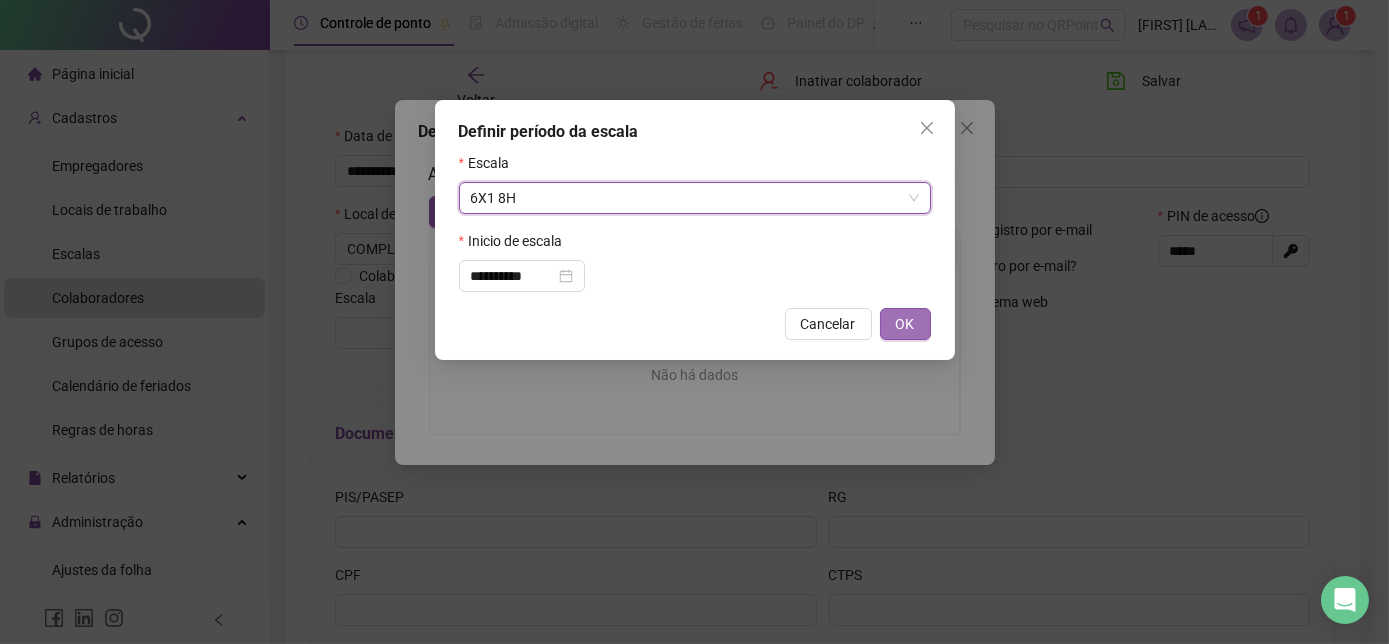 click on "OK" at bounding box center [905, 324] 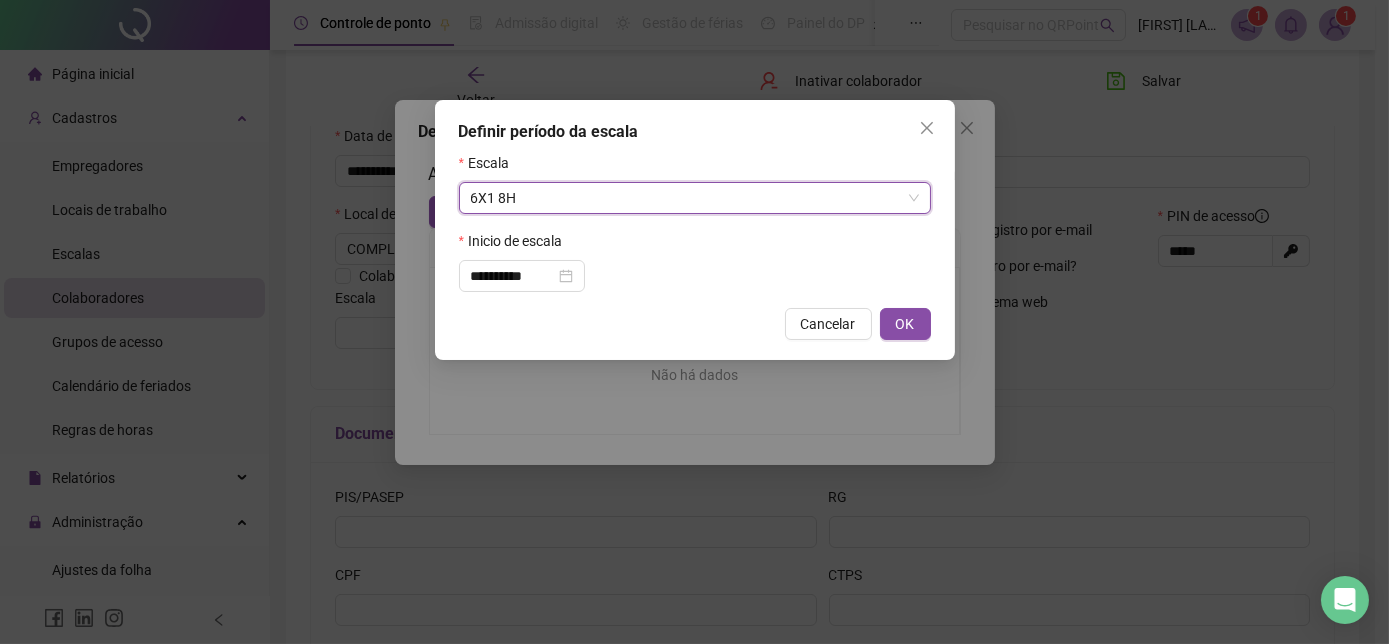 type on "******" 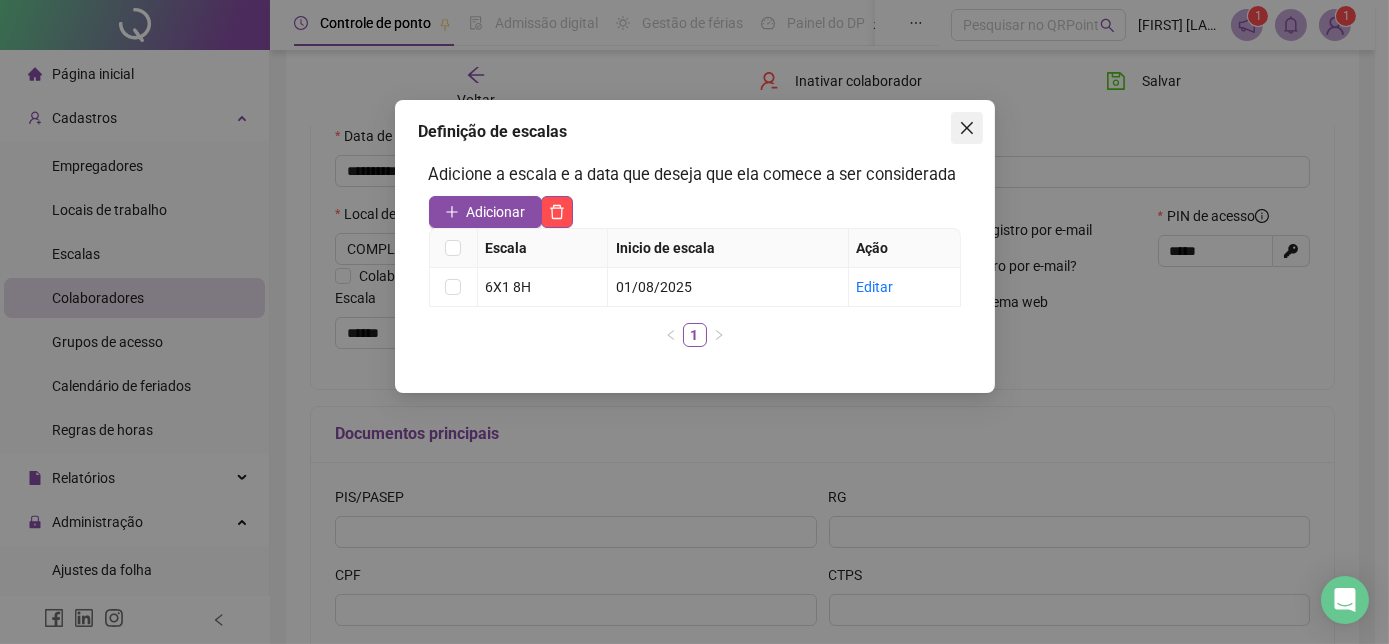 click 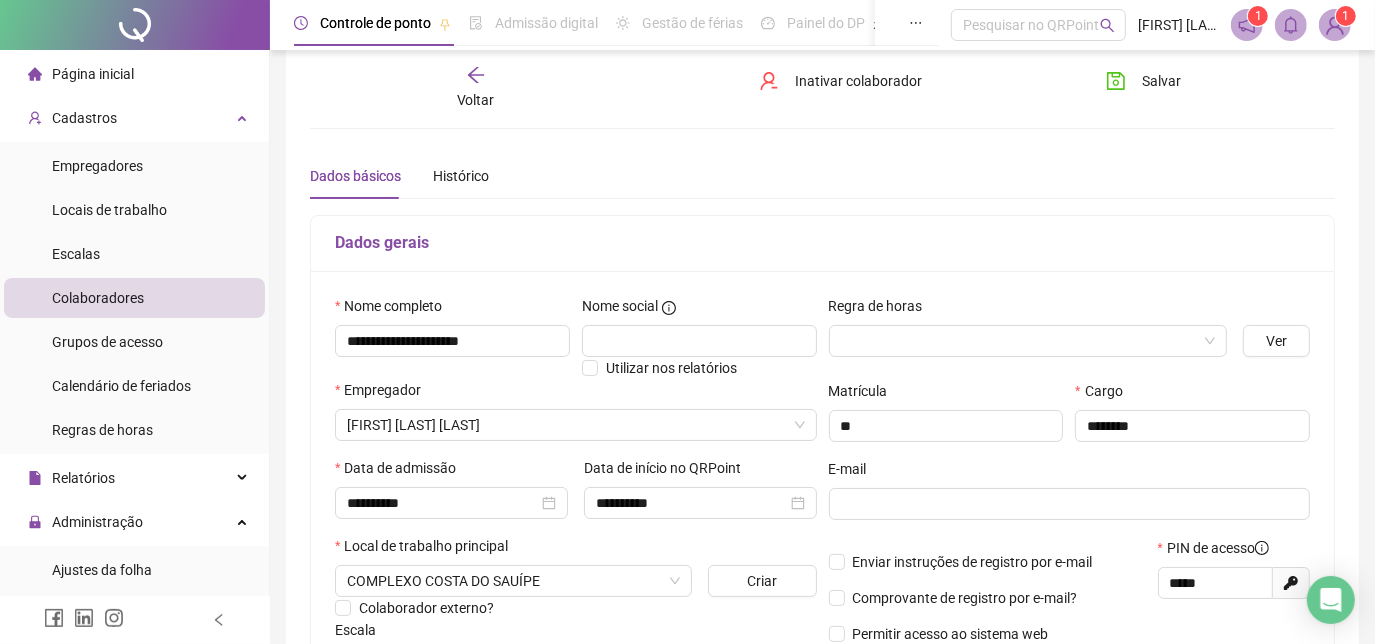 scroll, scrollTop: 0, scrollLeft: 0, axis: both 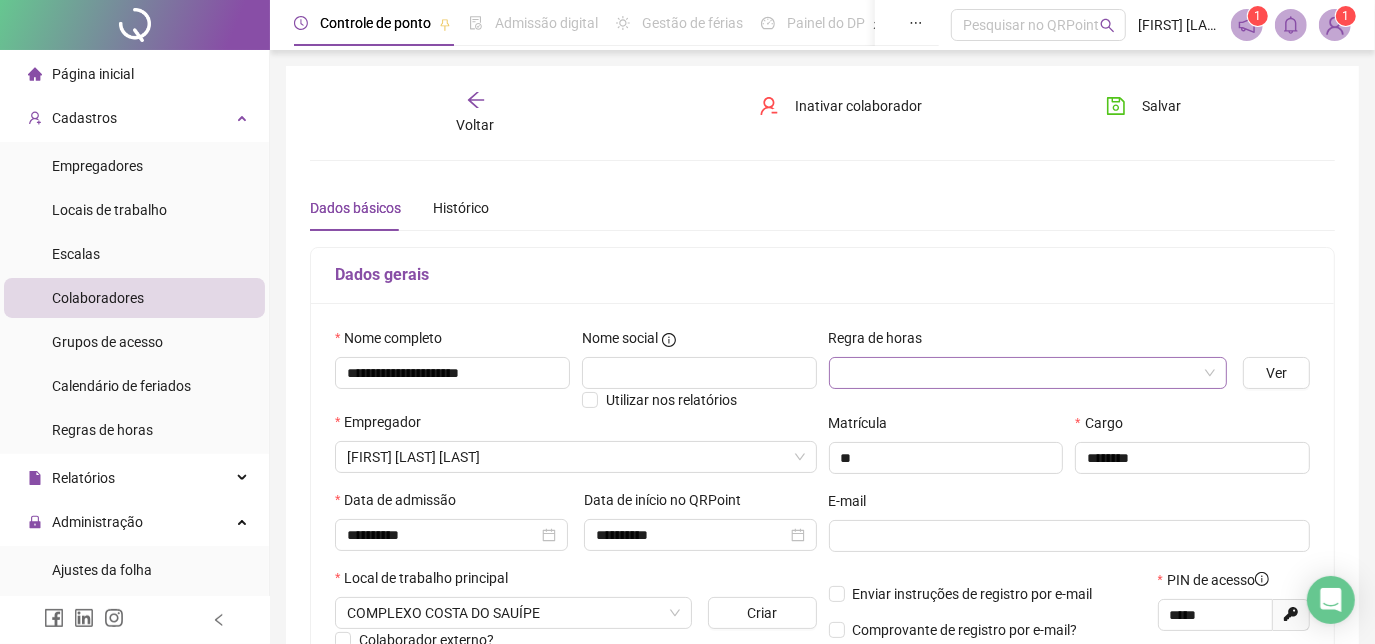 click at bounding box center (1028, 373) 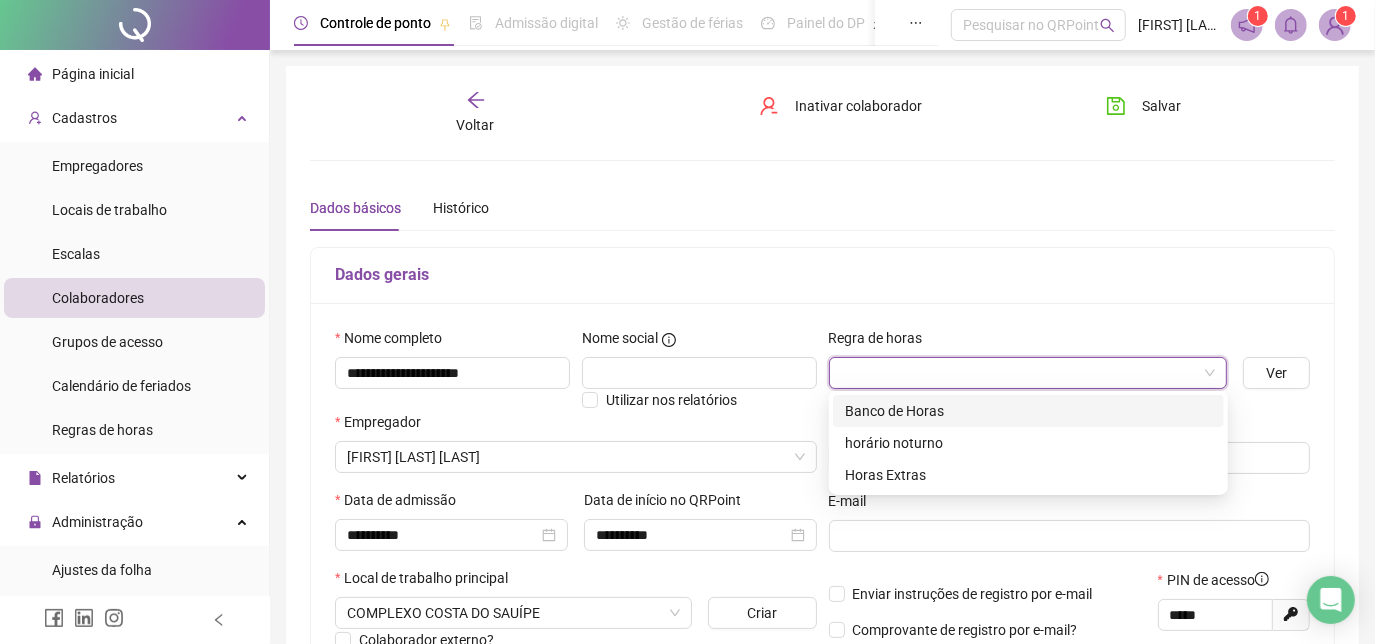 drag, startPoint x: 939, startPoint y: 407, endPoint x: 933, endPoint y: 389, distance: 18.973665 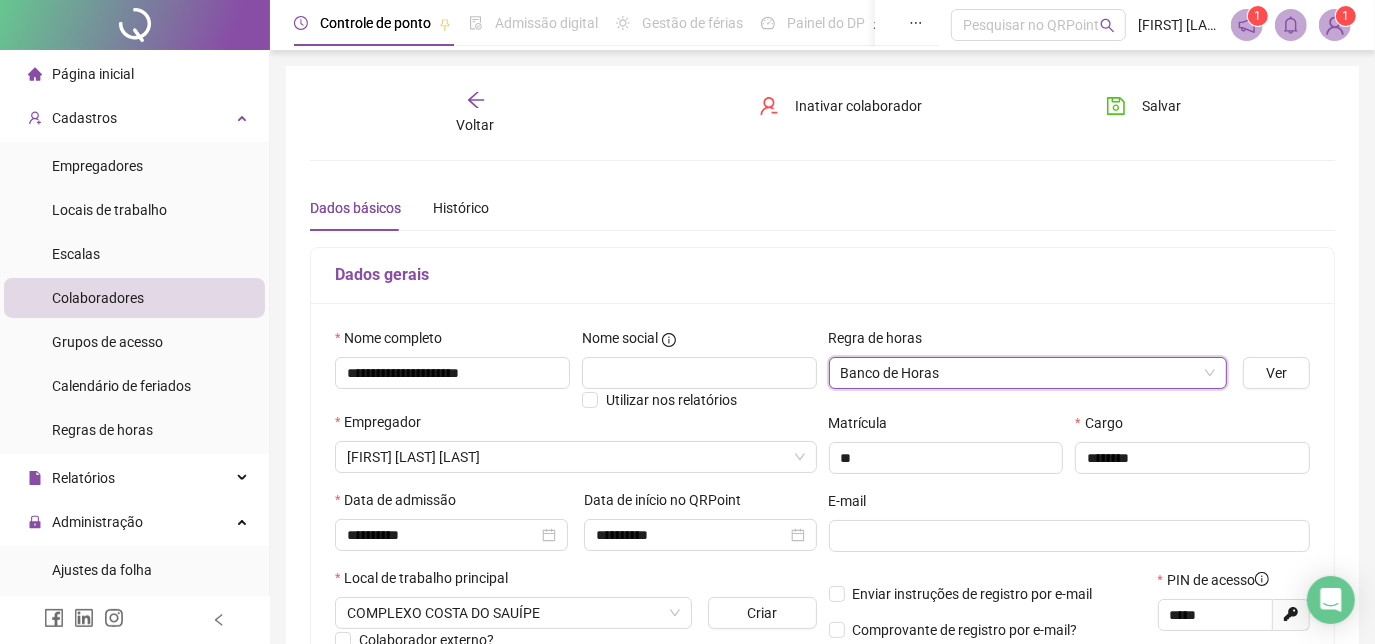 click on "**********" at bounding box center (822, 560) 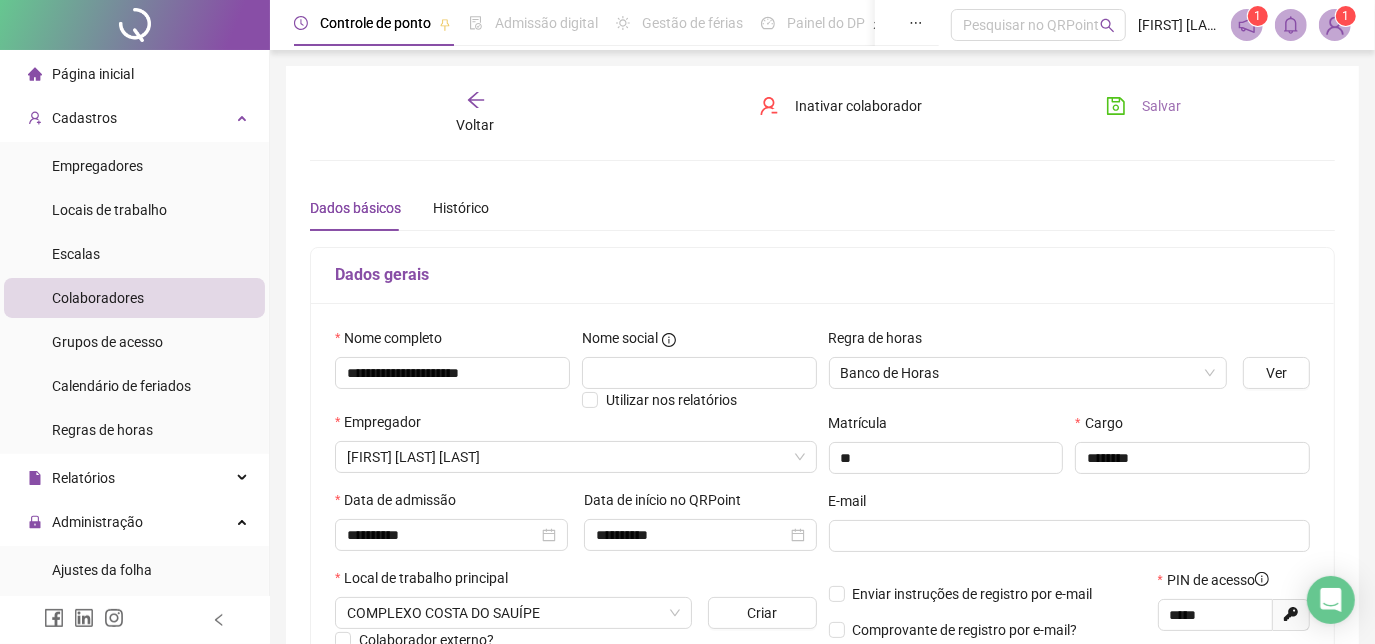 click on "Salvar" at bounding box center [1143, 106] 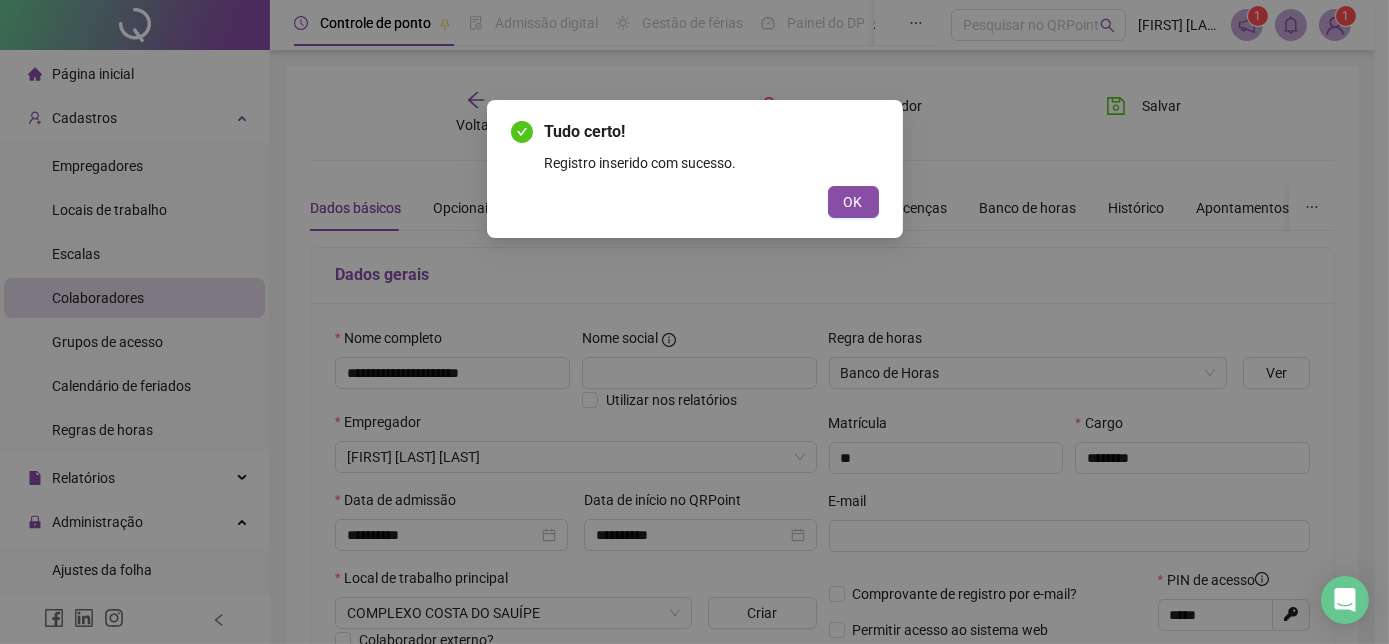click on "OK" at bounding box center [853, 202] 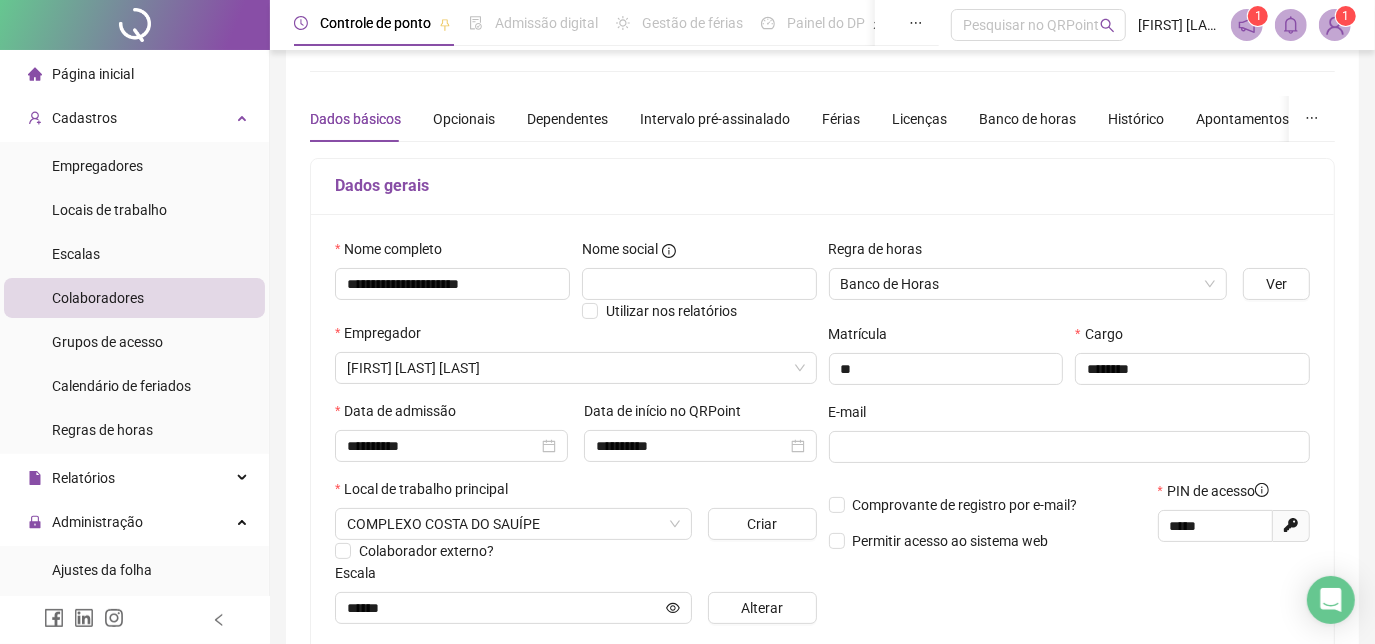 scroll, scrollTop: 0, scrollLeft: 0, axis: both 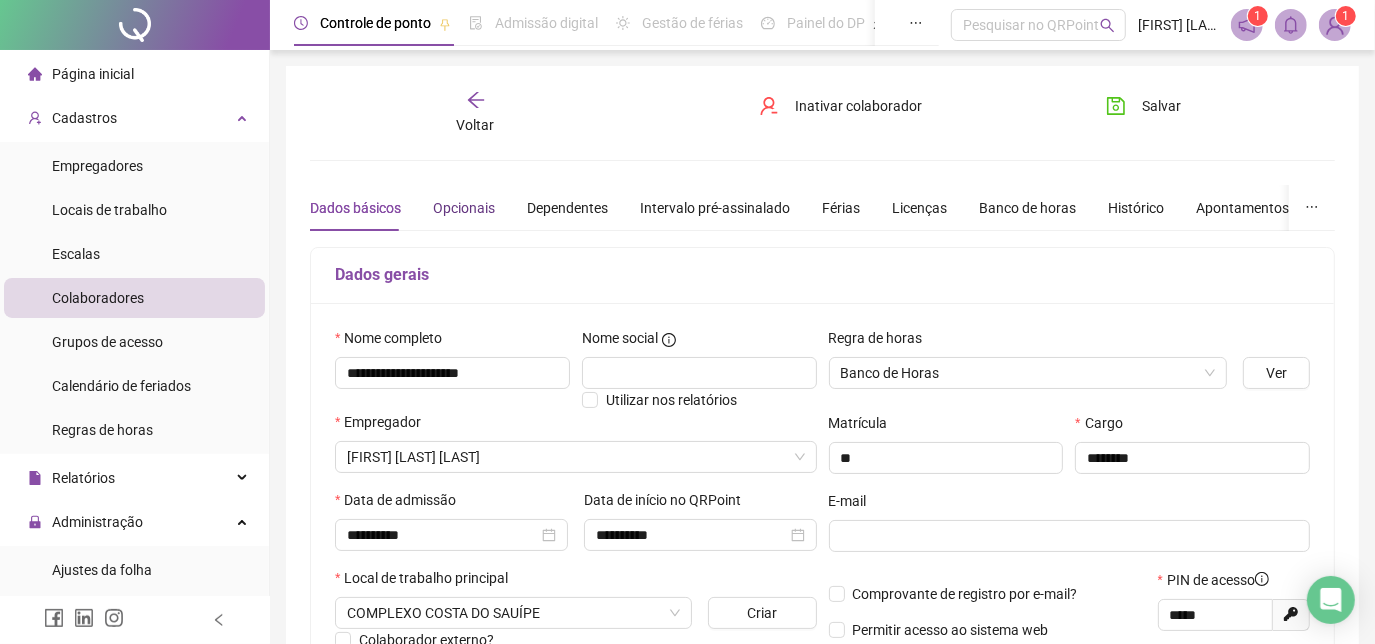 click on "Opcionais" at bounding box center (464, 208) 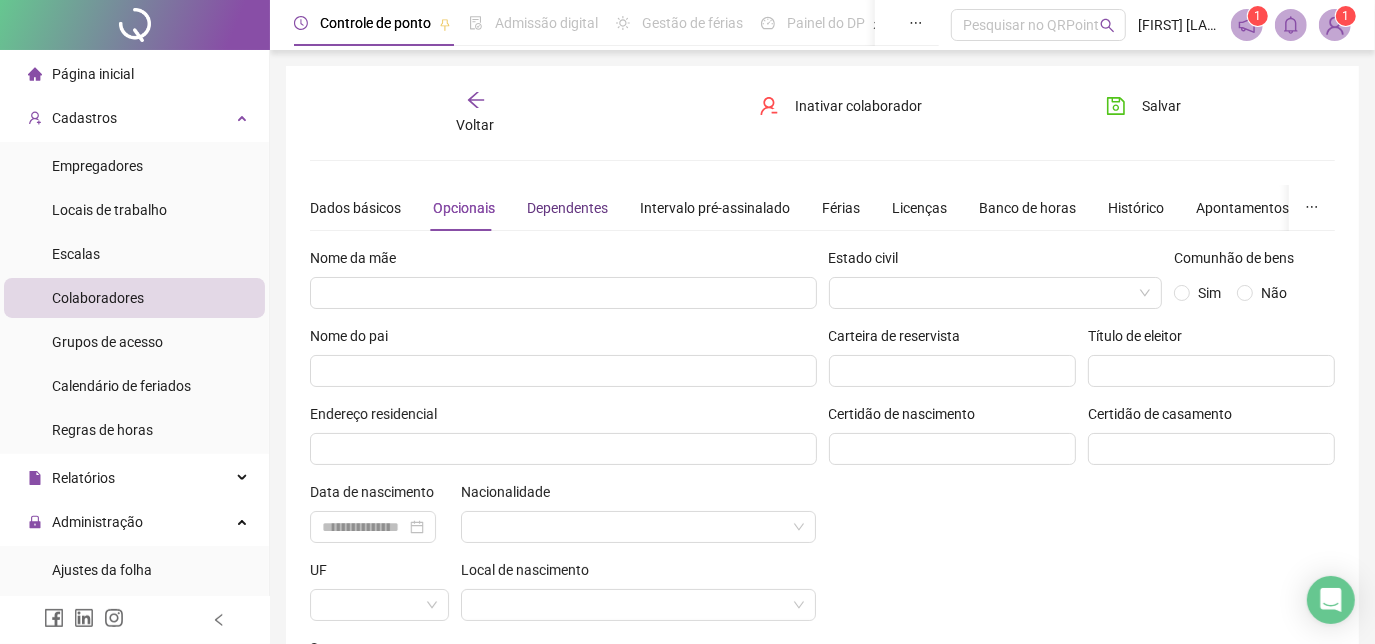 click on "Dependentes" at bounding box center [567, 208] 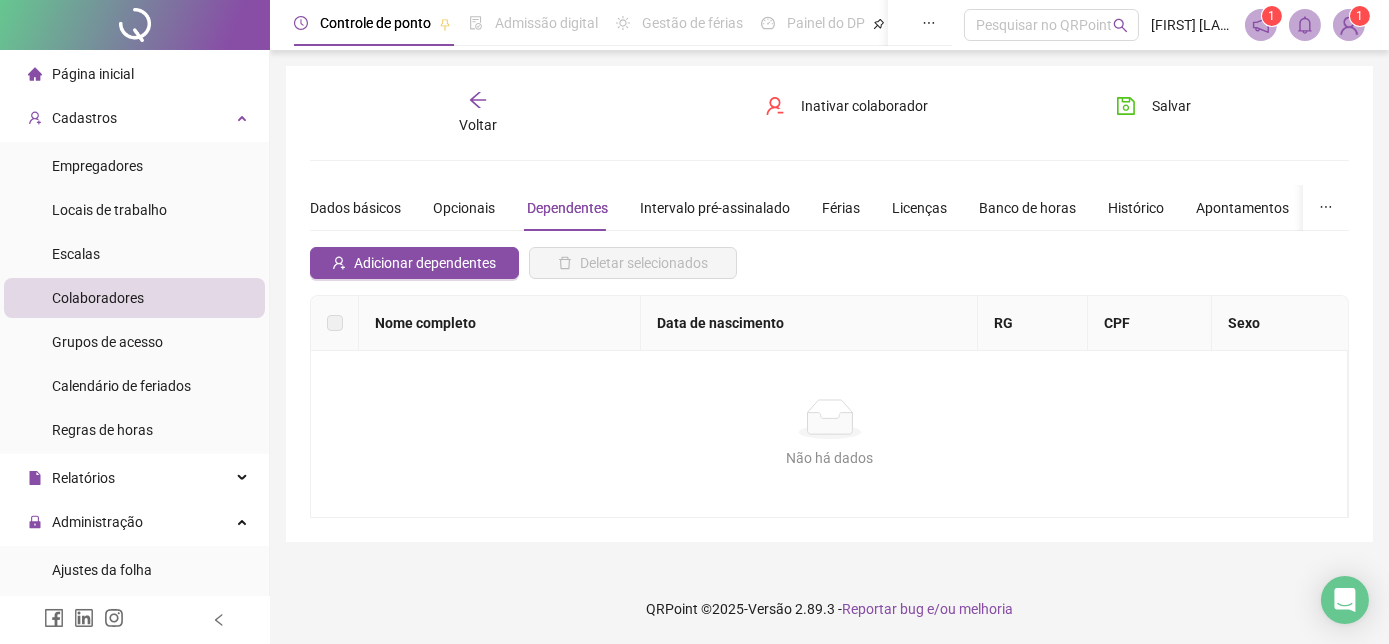 click on "Dados básicos Opcionais Dependentes Intervalo pré-assinalado Férias Licenças Banco de horas Histórico Apontamentos Integrações Preferências" at bounding box center [907, 208] 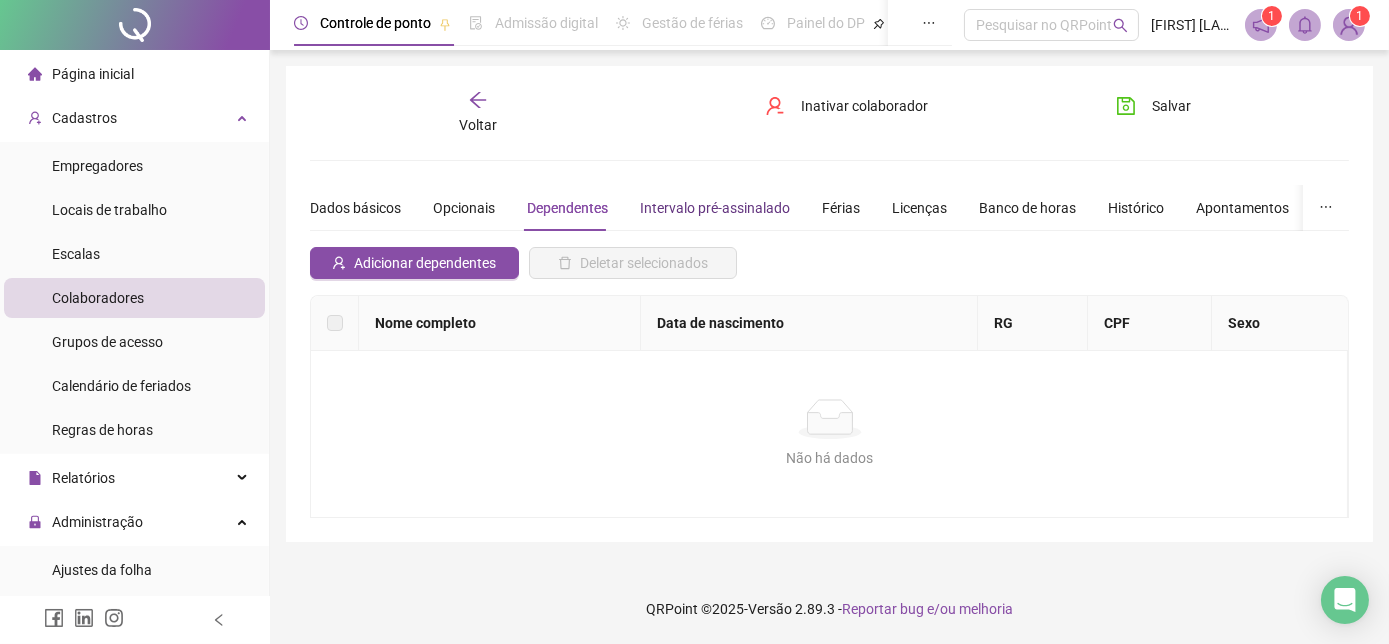 click on "Intervalo pré-assinalado" at bounding box center (715, 208) 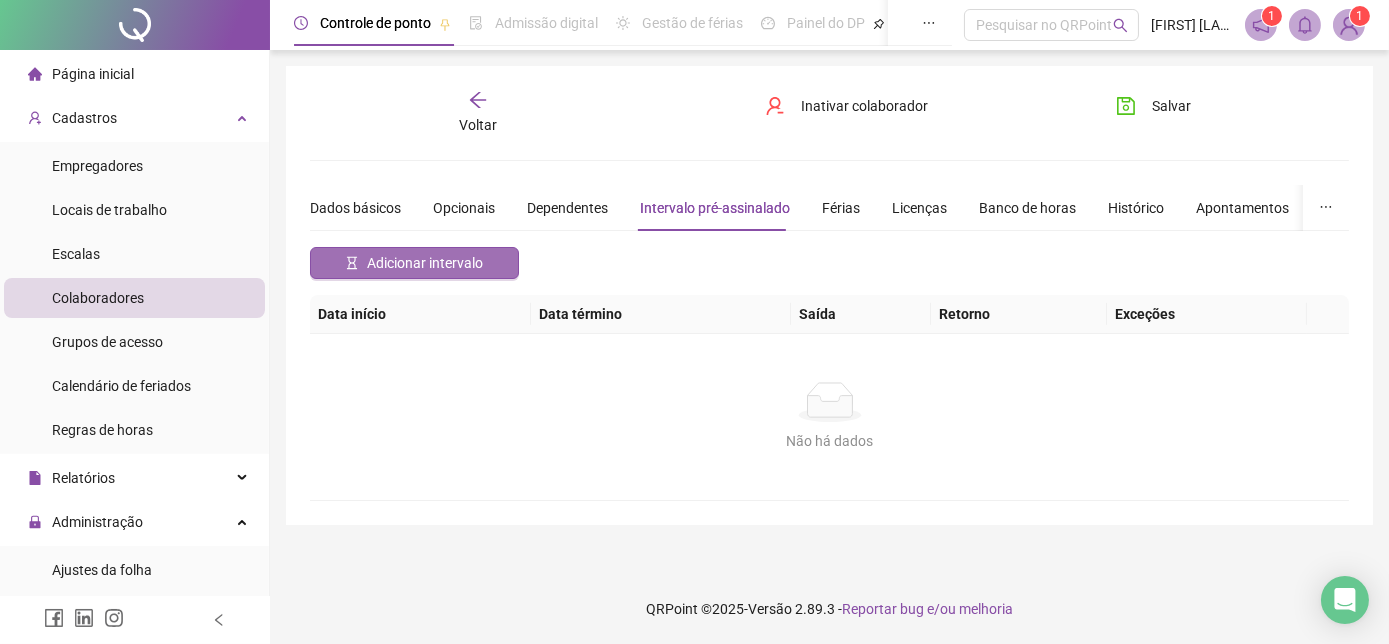 click on "Adicionar intervalo" at bounding box center (425, 263) 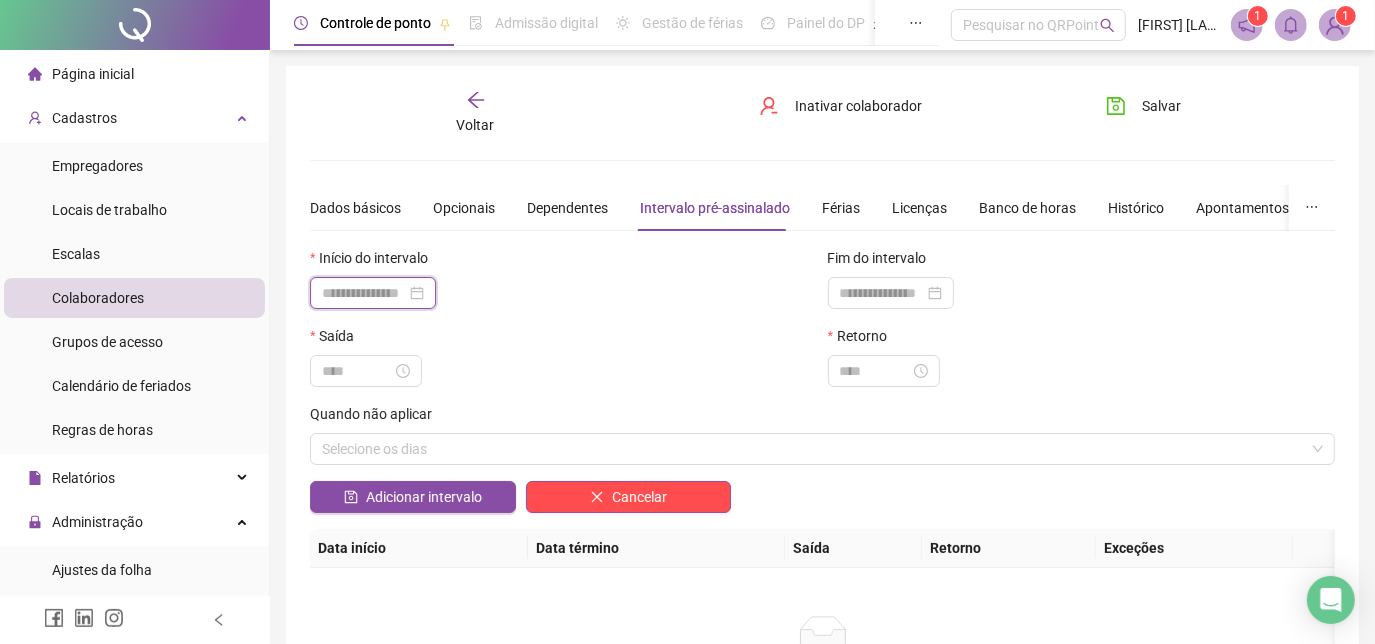 click at bounding box center [364, 293] 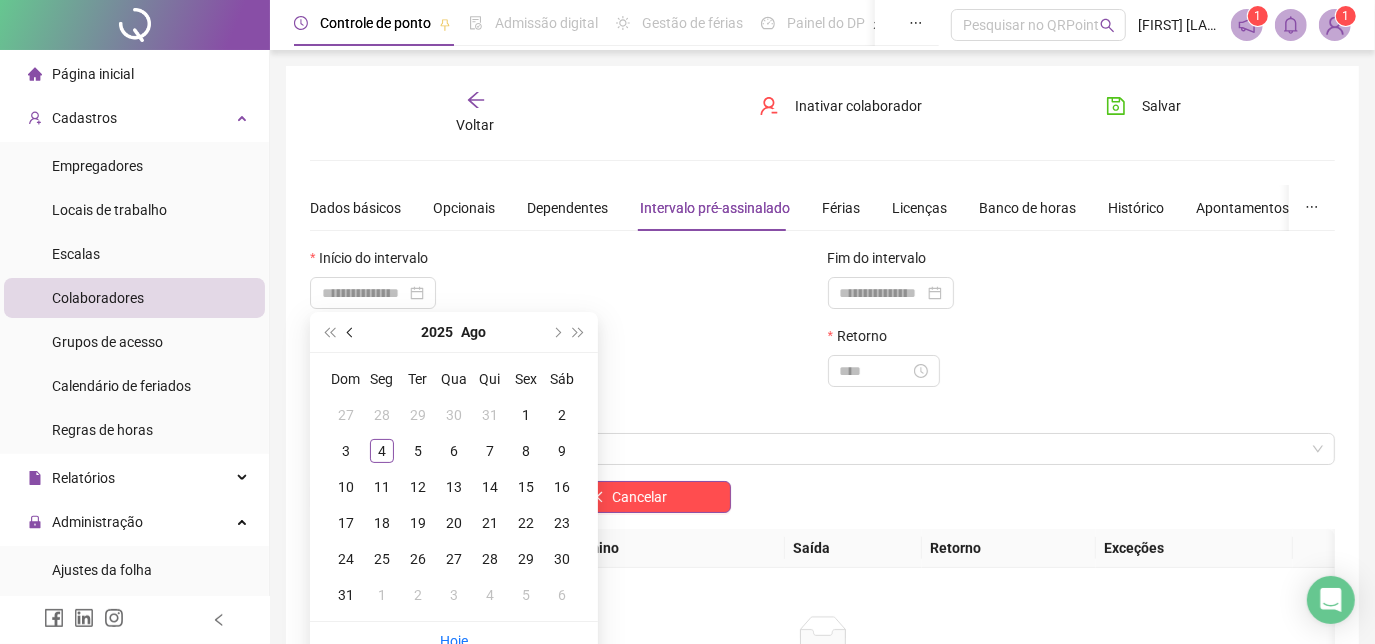 click at bounding box center (351, 332) 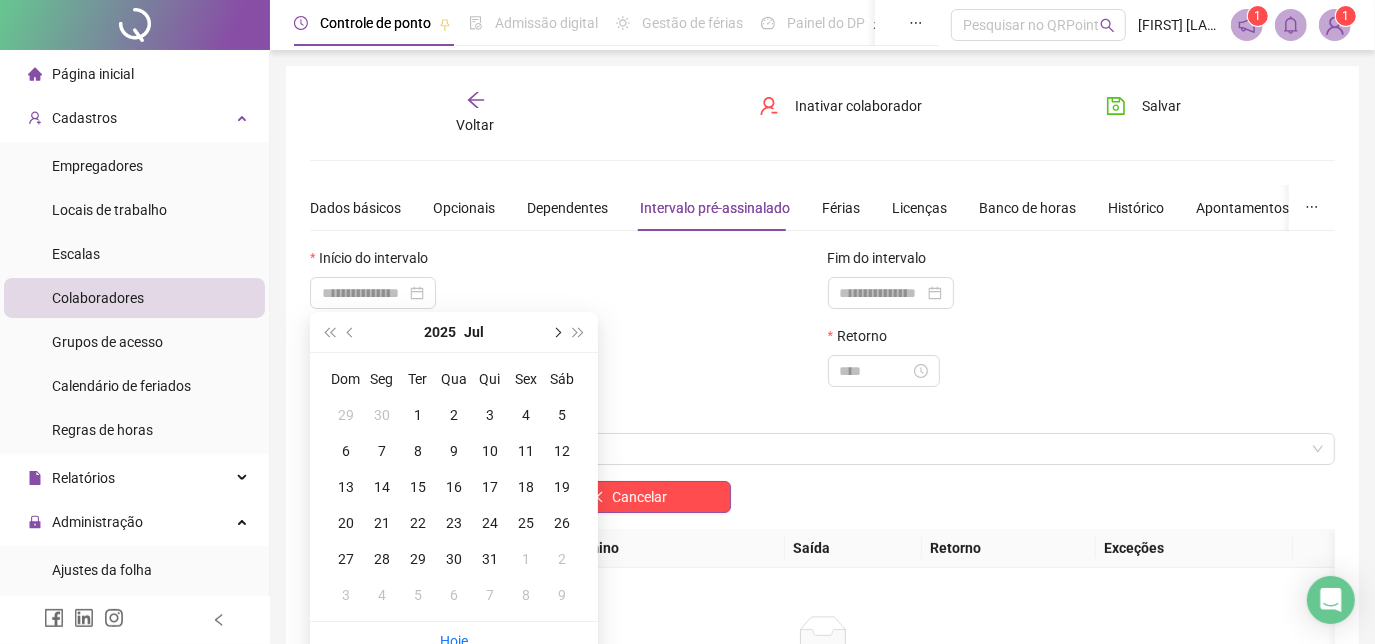 click at bounding box center [556, 332] 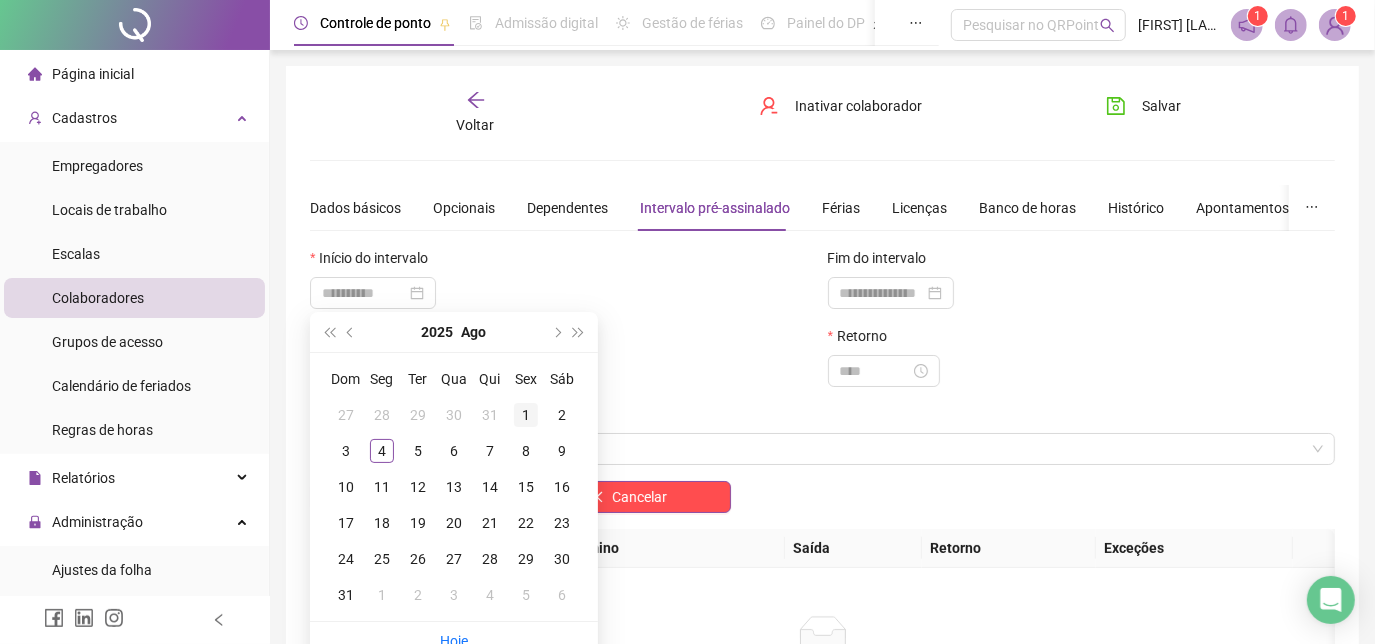 type on "**********" 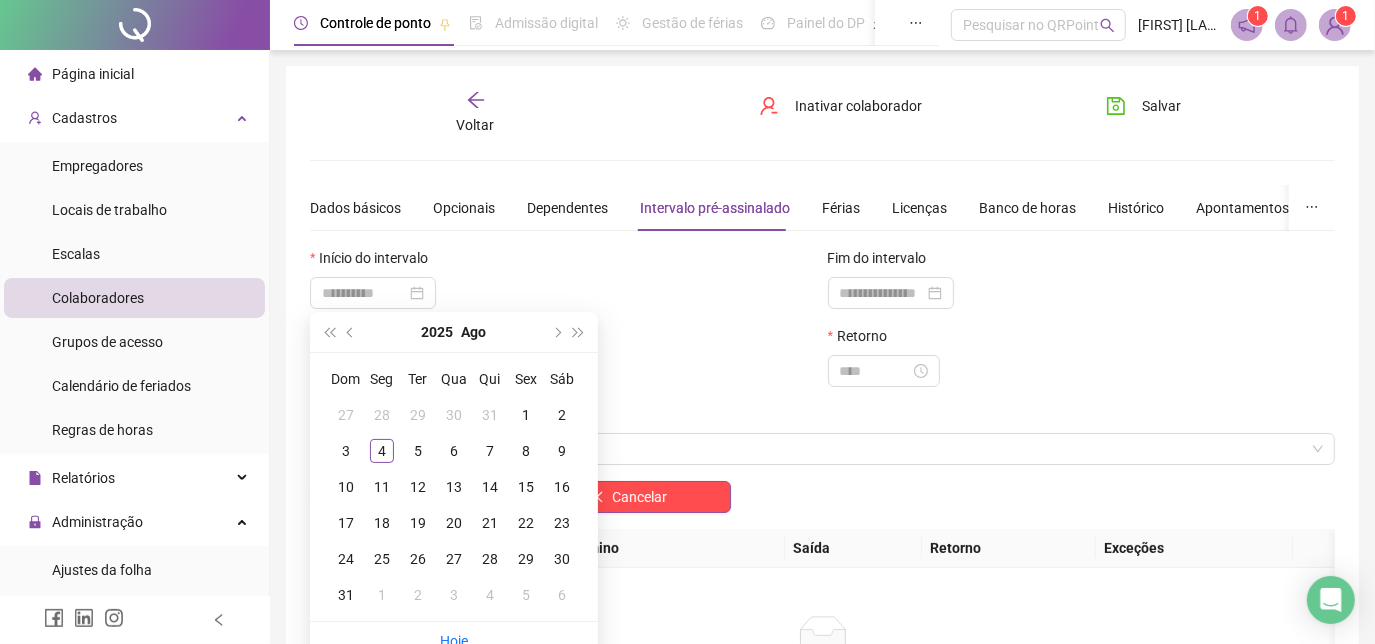 drag, startPoint x: 525, startPoint y: 419, endPoint x: 633, endPoint y: 417, distance: 108.01852 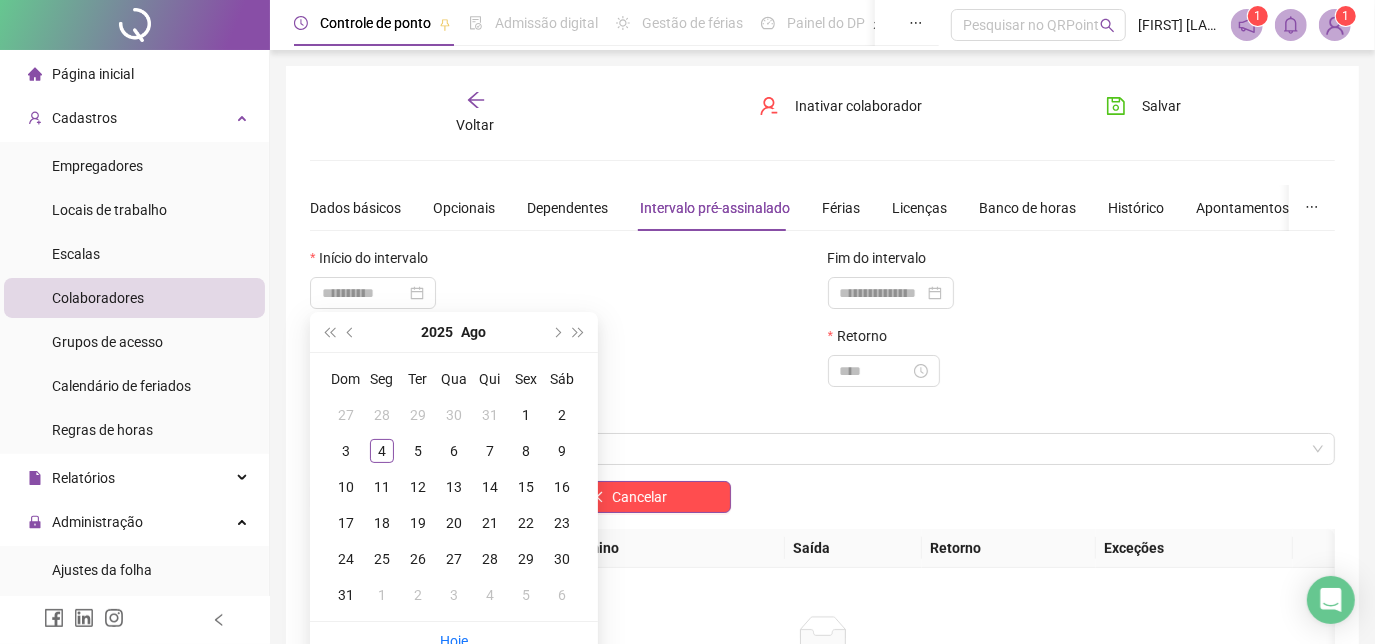 click on "1" at bounding box center (526, 415) 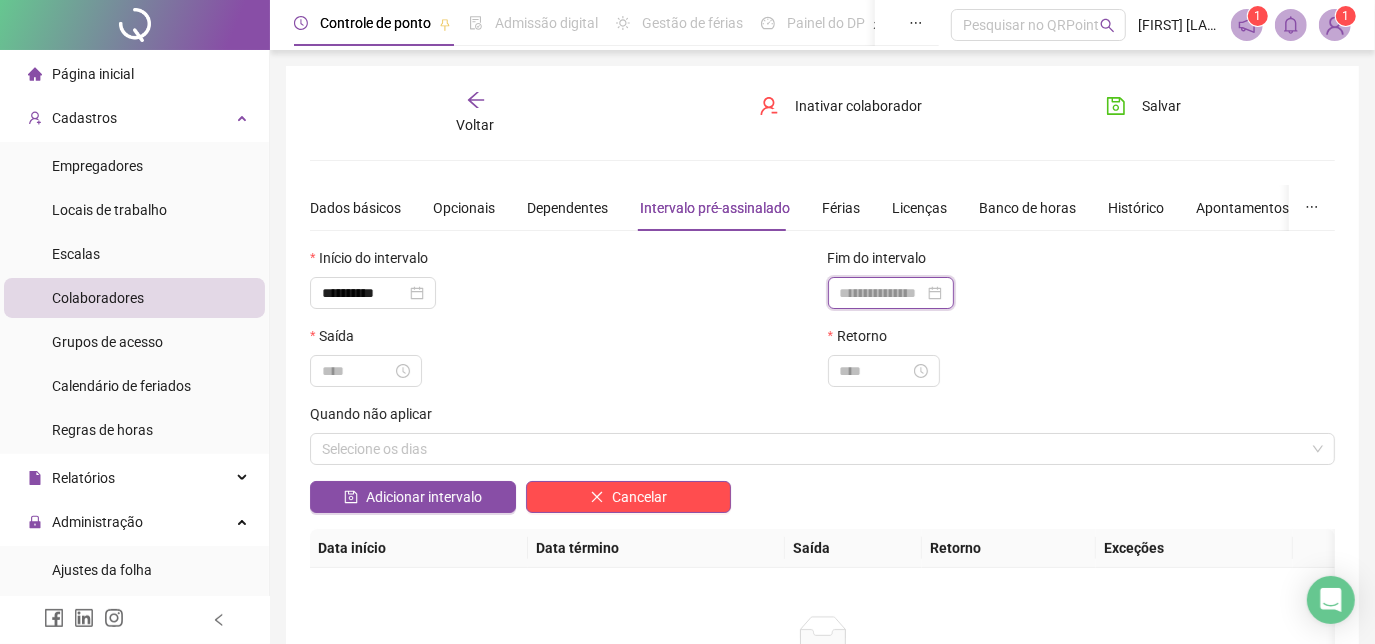 click at bounding box center (882, 293) 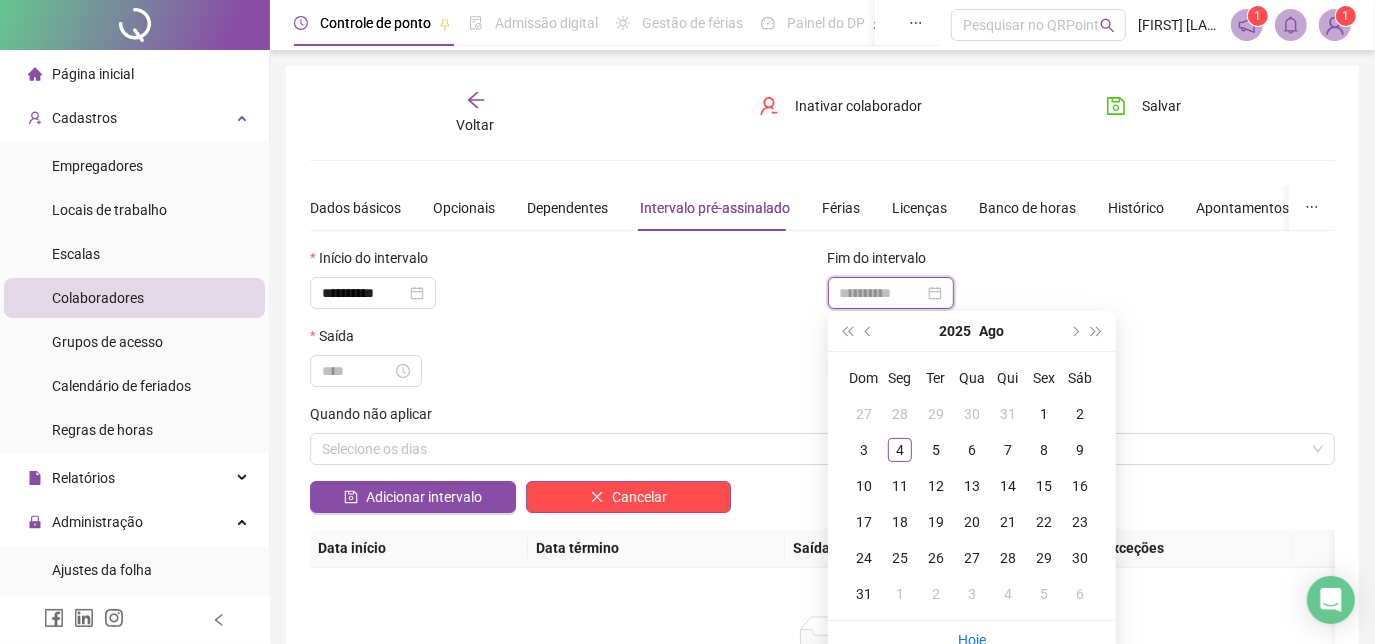 type on "**********" 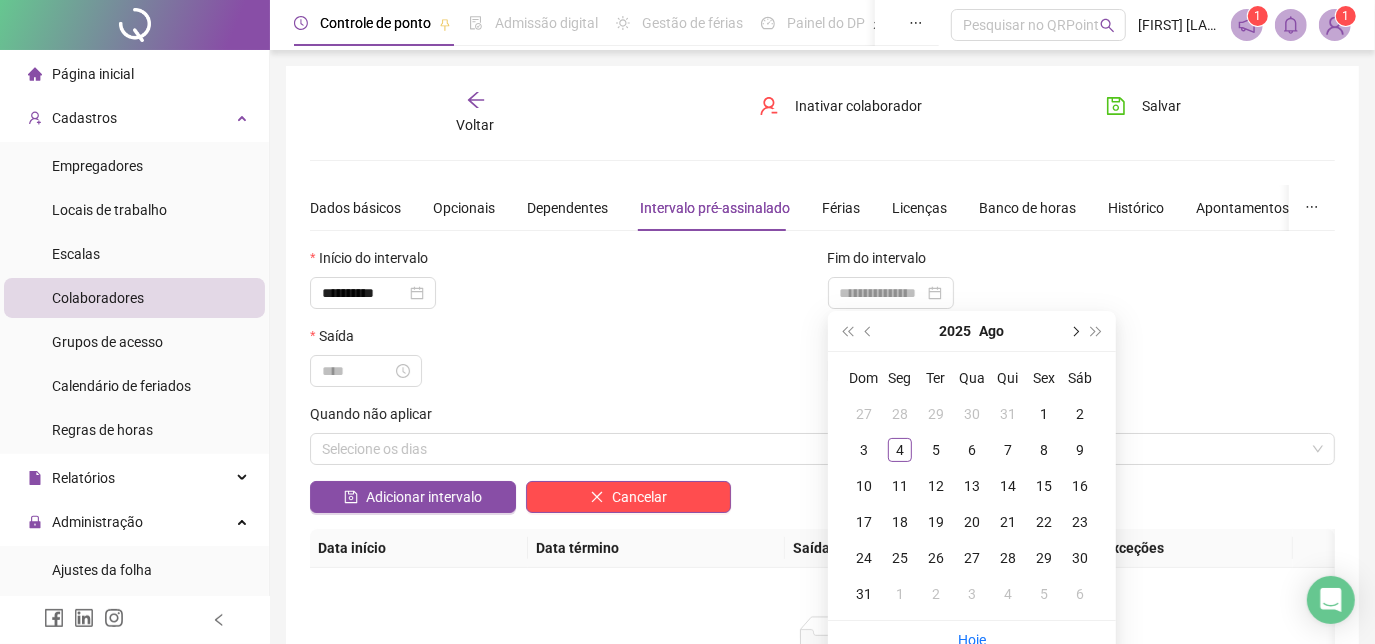 click at bounding box center [1074, 331] 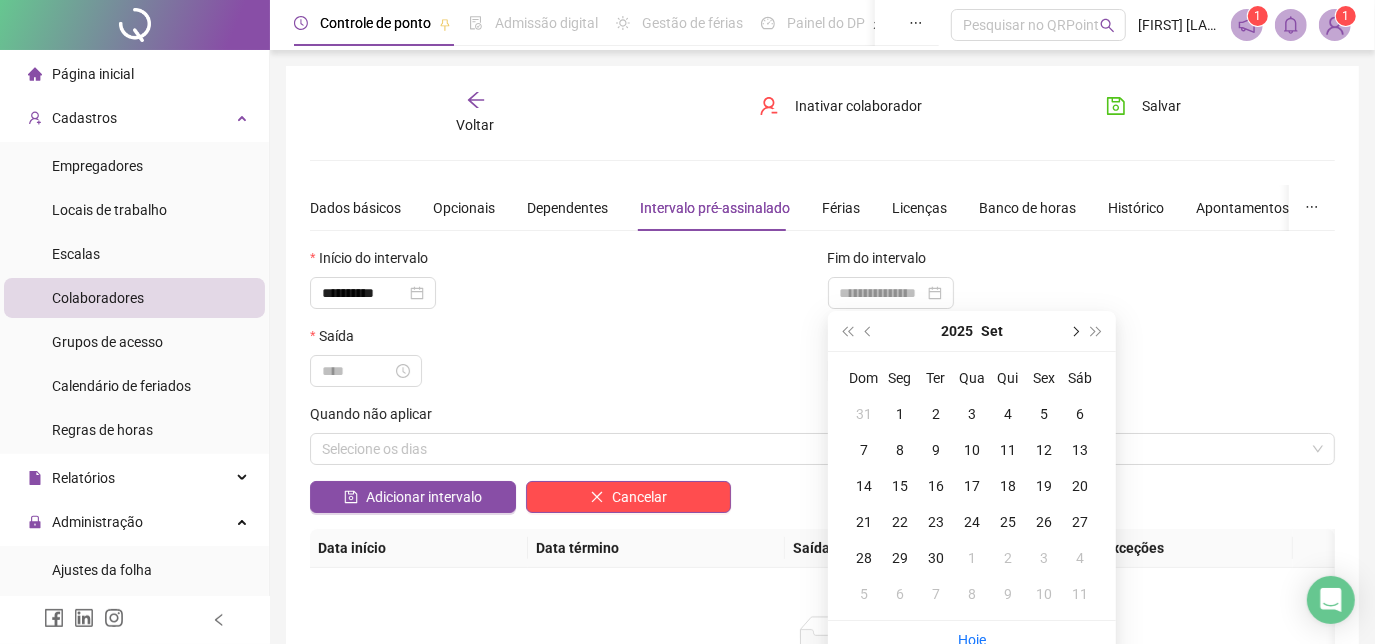 click at bounding box center (1074, 331) 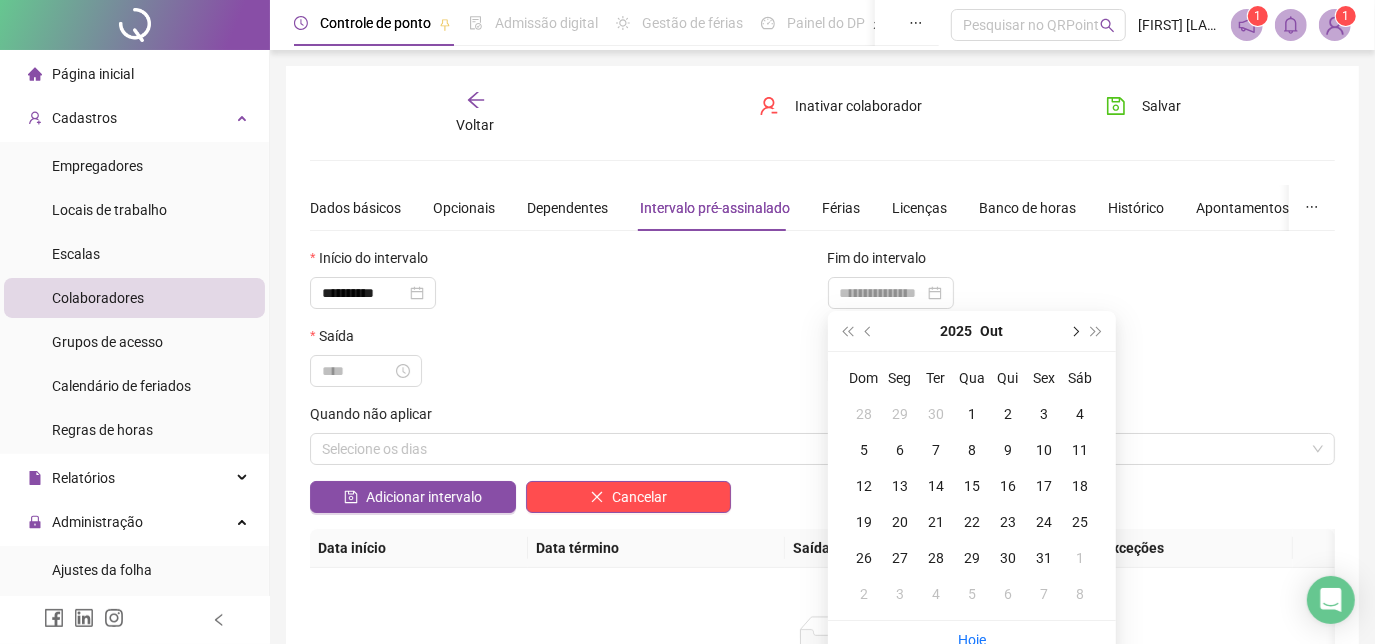 click at bounding box center (1074, 331) 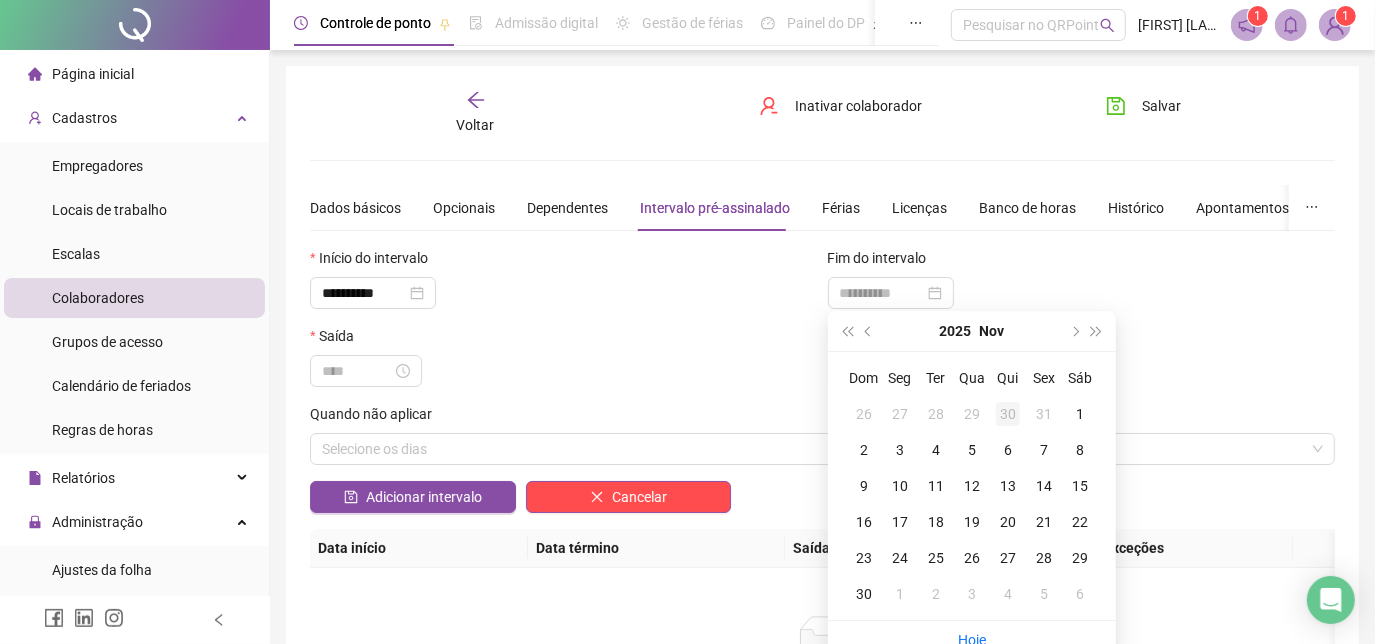 type on "**********" 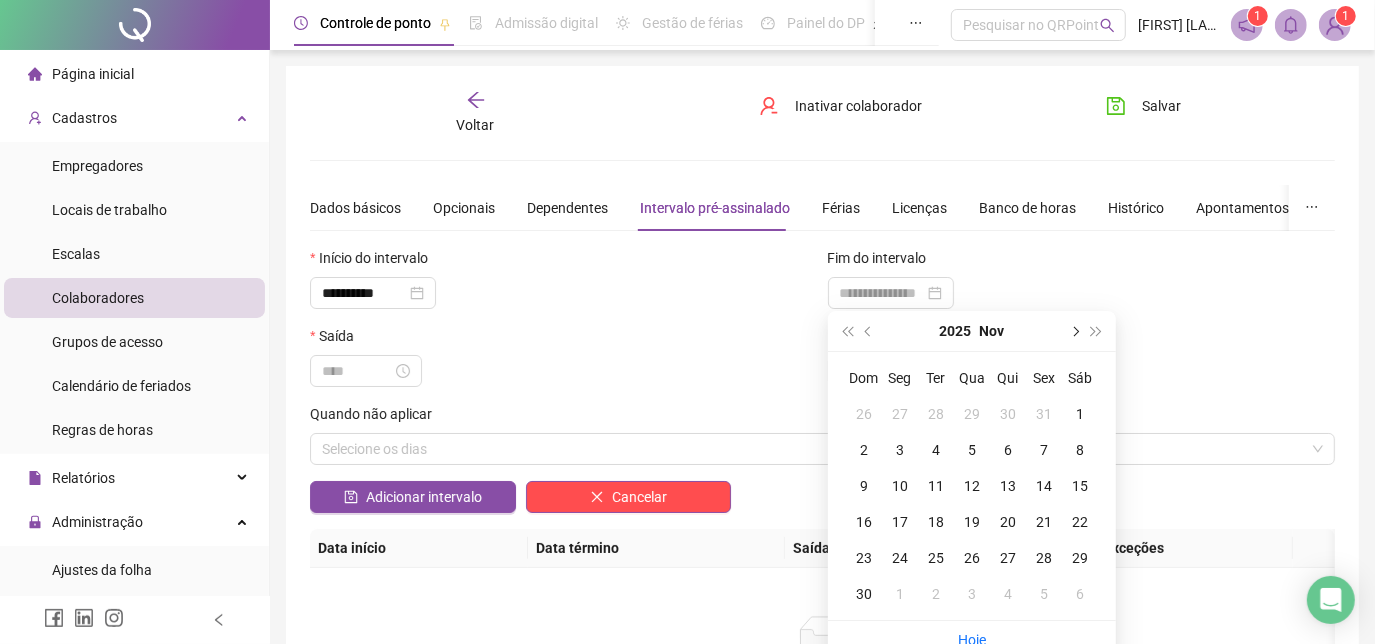 click at bounding box center [1074, 331] 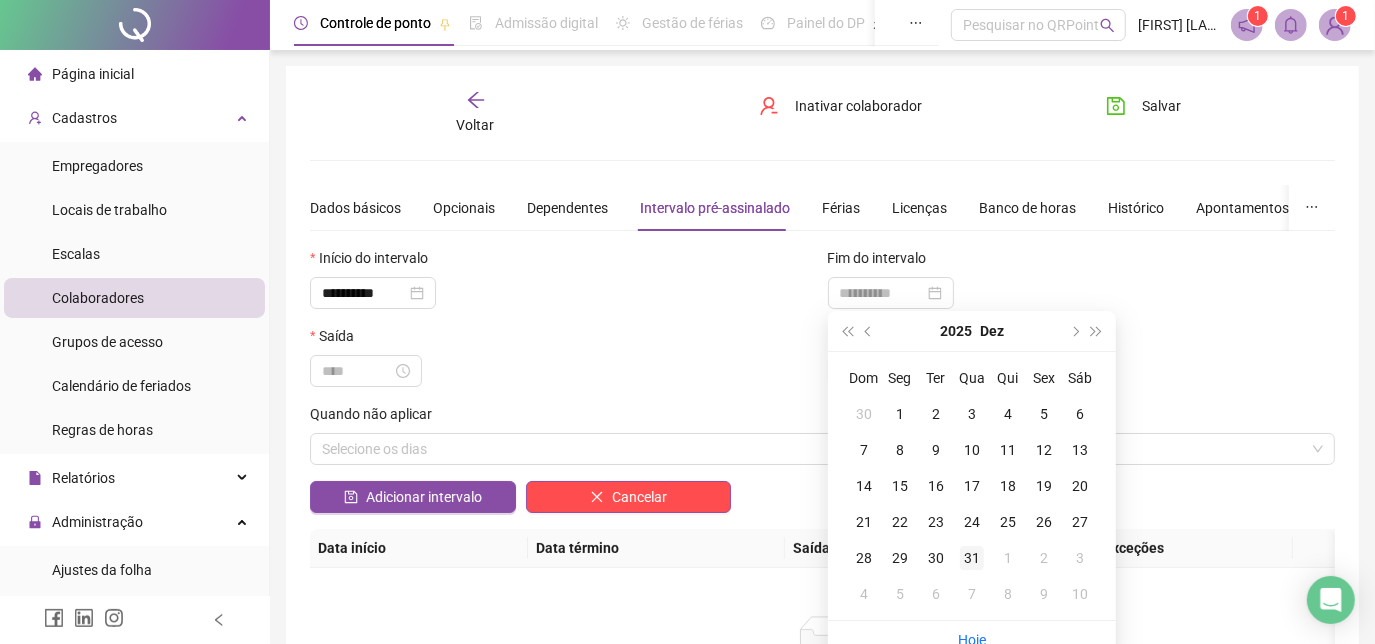 type on "**********" 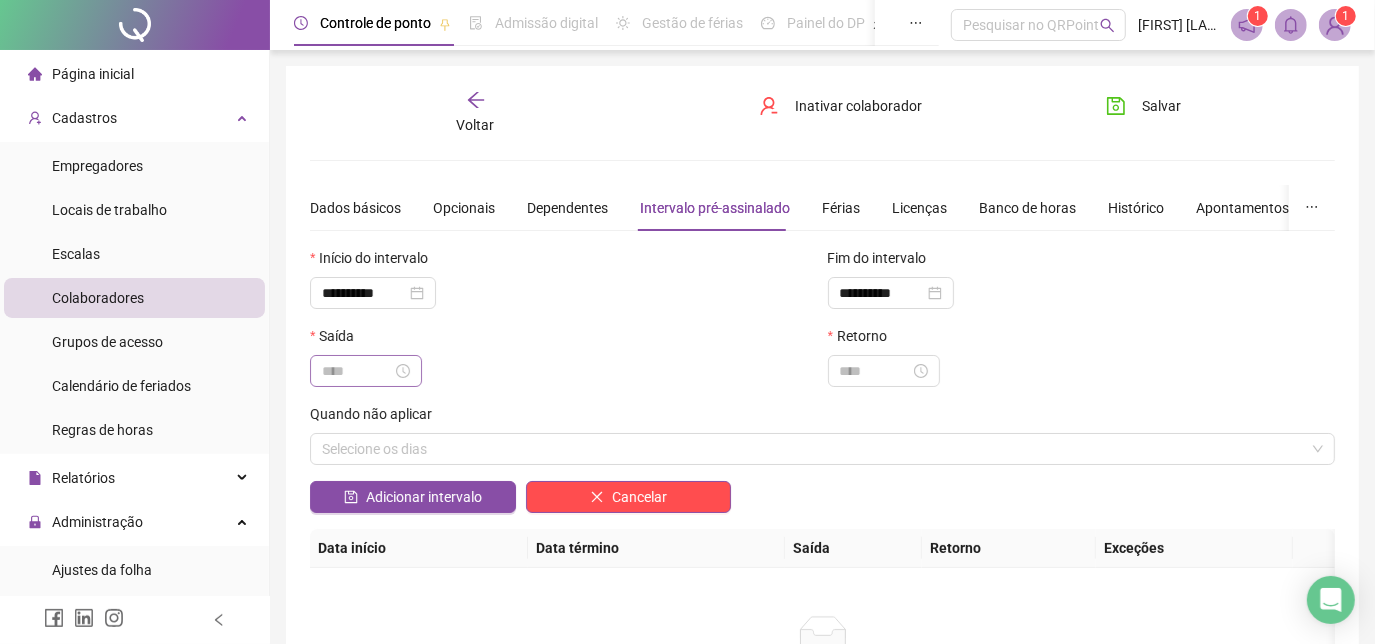 click at bounding box center (366, 371) 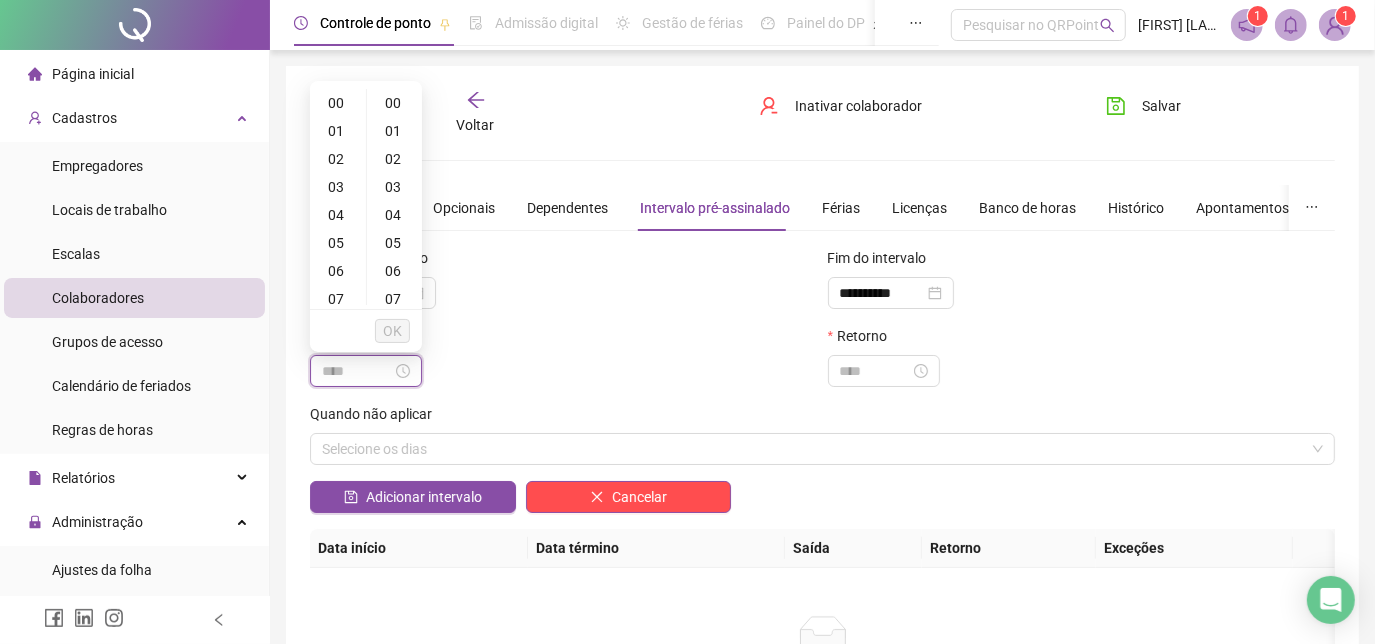 click at bounding box center [357, 371] 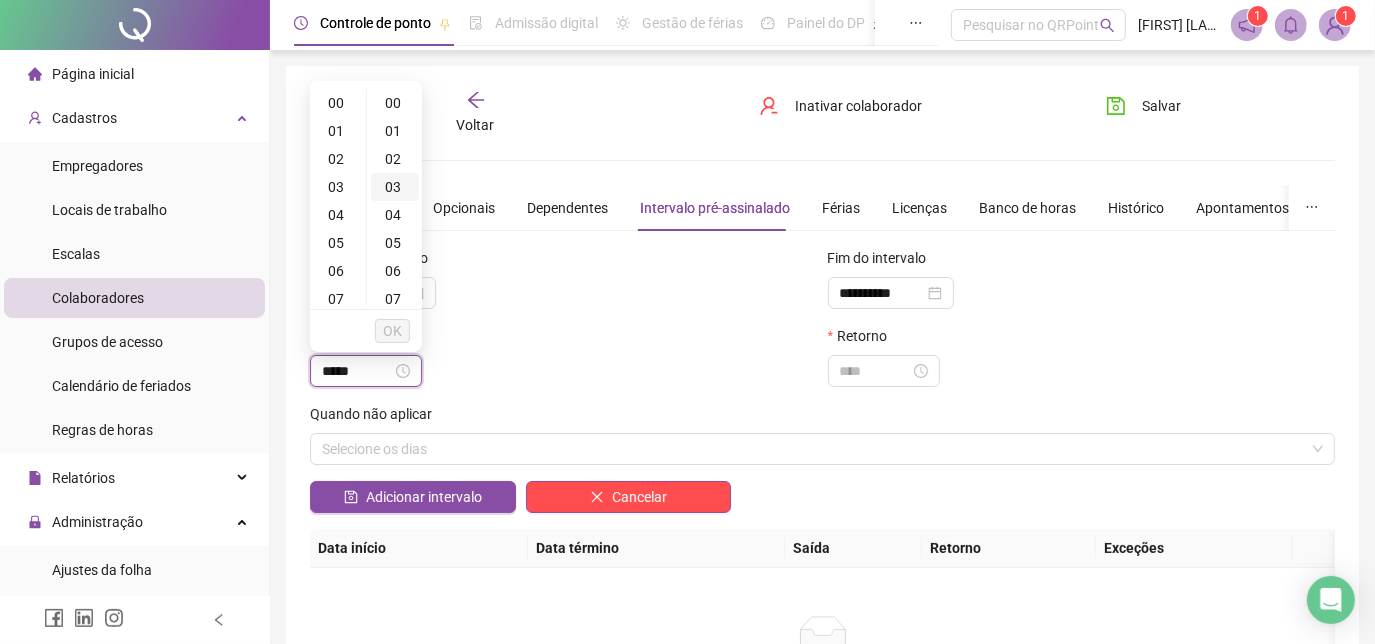 type on "*****" 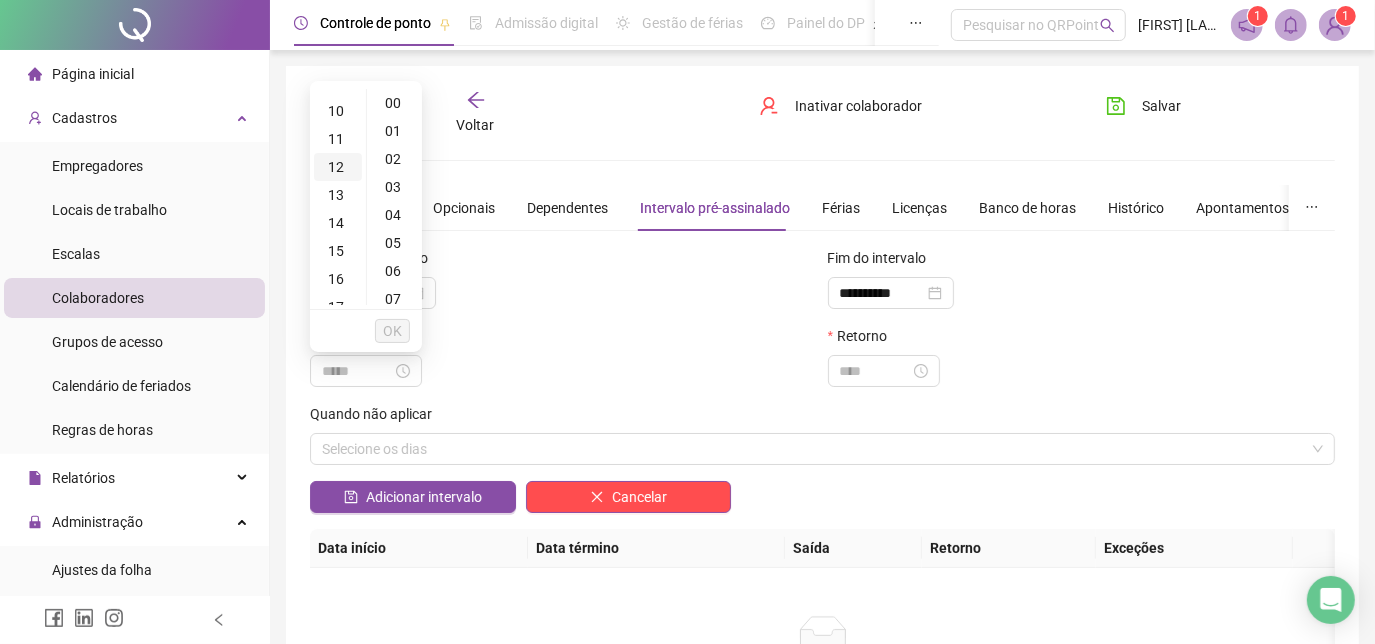click on "12" at bounding box center [338, 167] 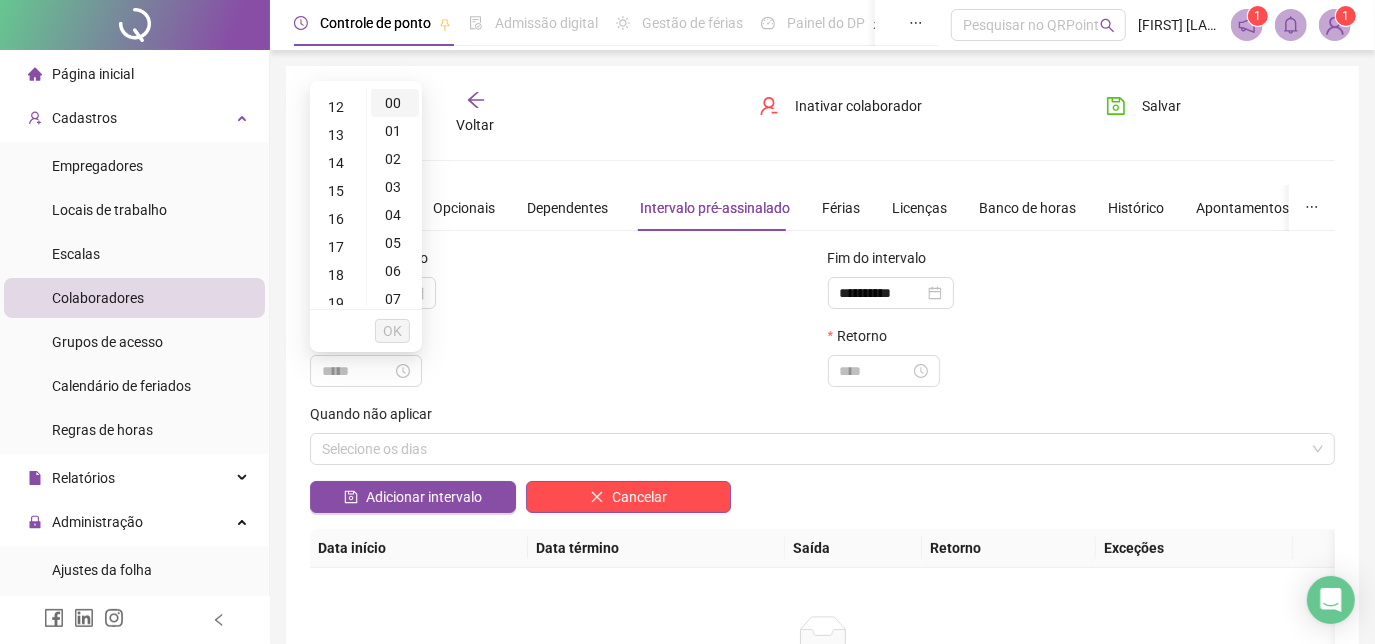 scroll, scrollTop: 336, scrollLeft: 0, axis: vertical 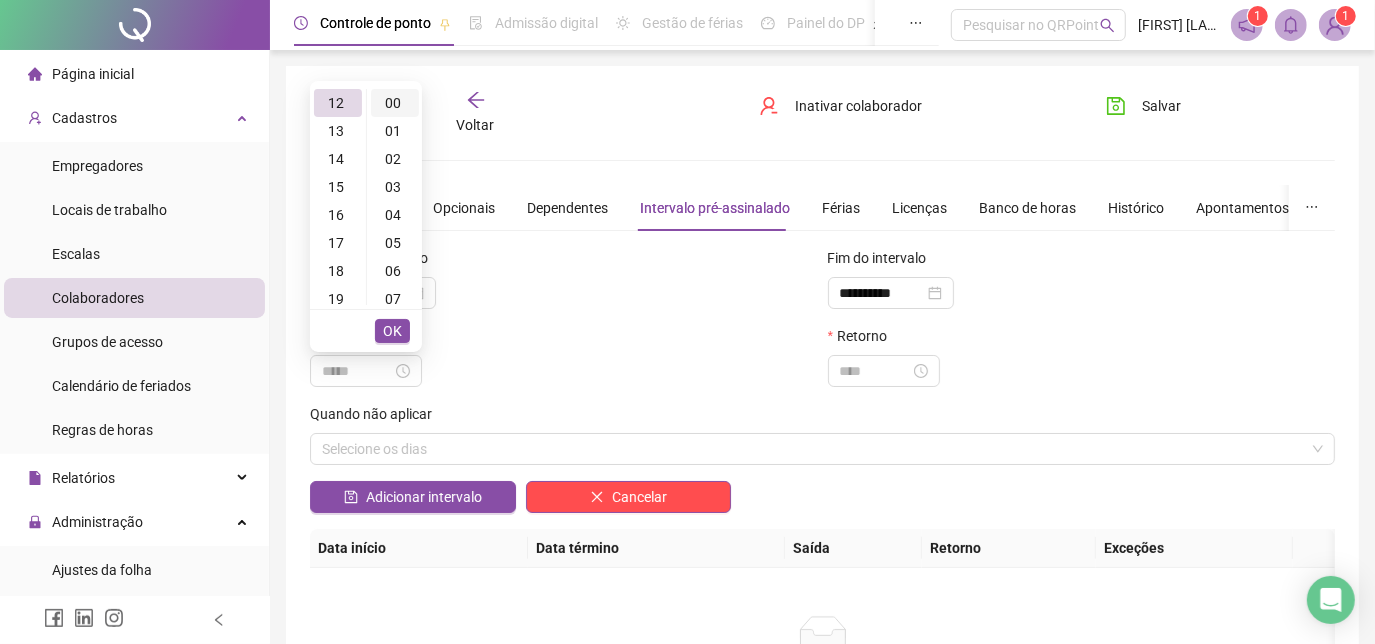 click on "00" at bounding box center (395, 103) 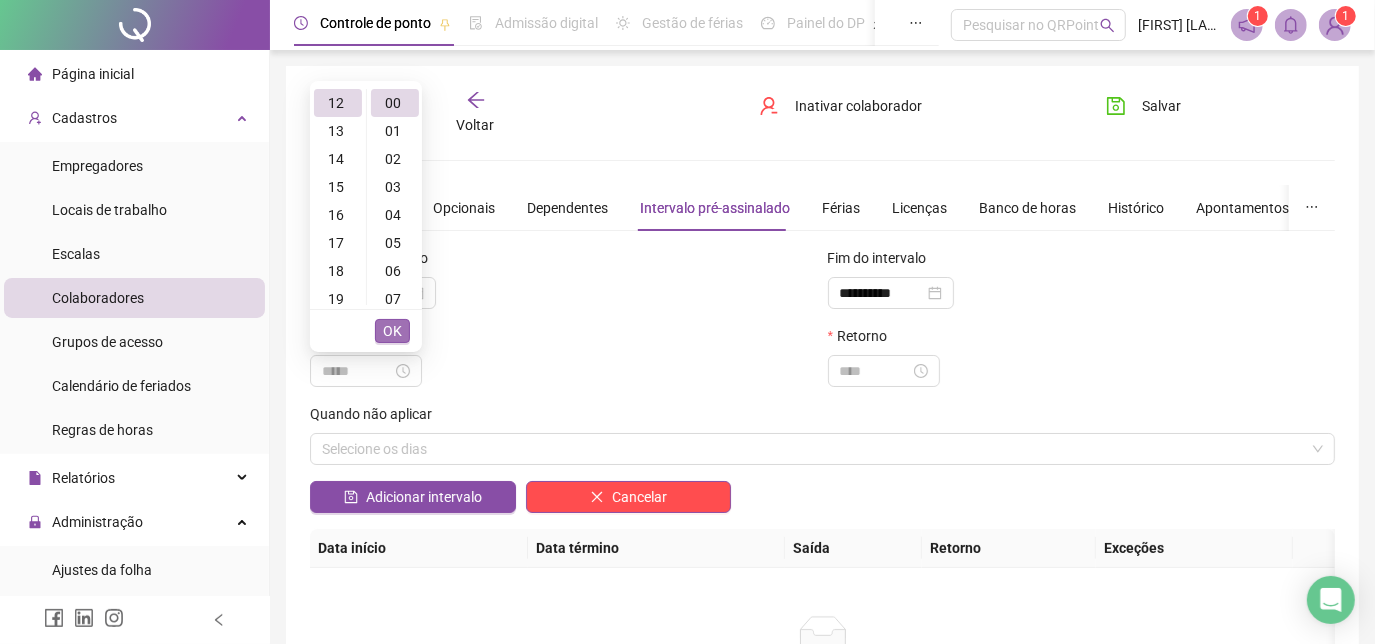 type on "*****" 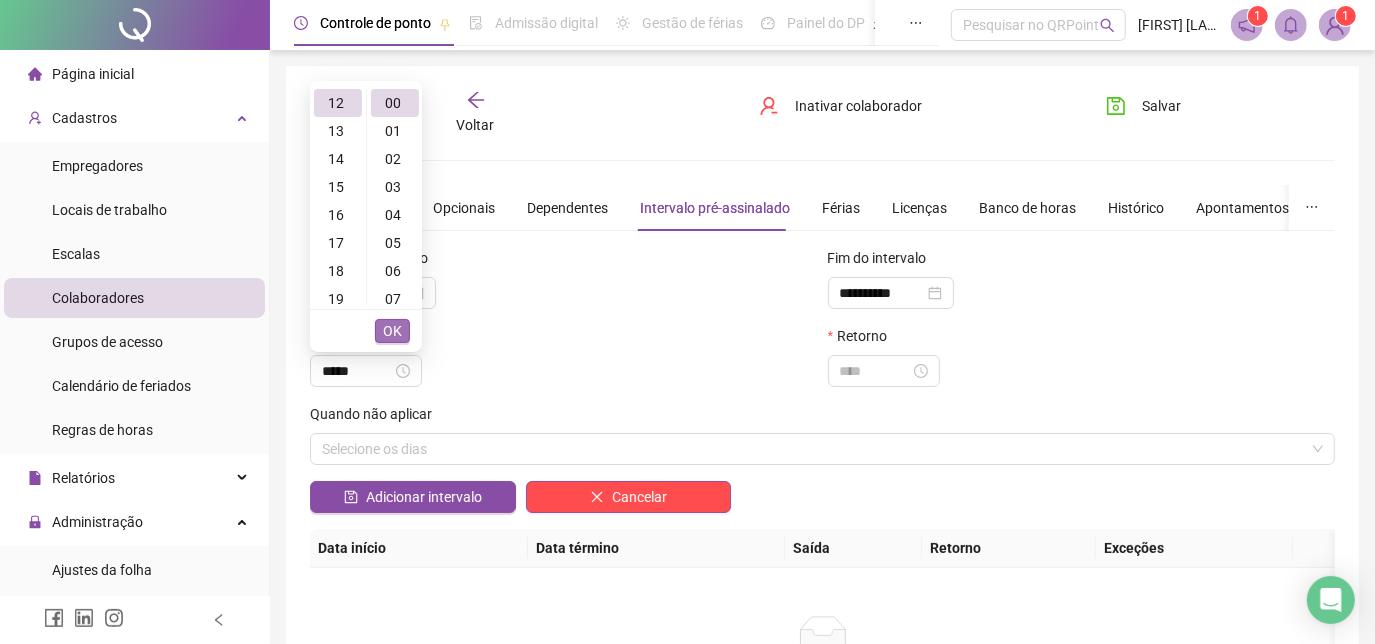 click on "OK" at bounding box center [392, 331] 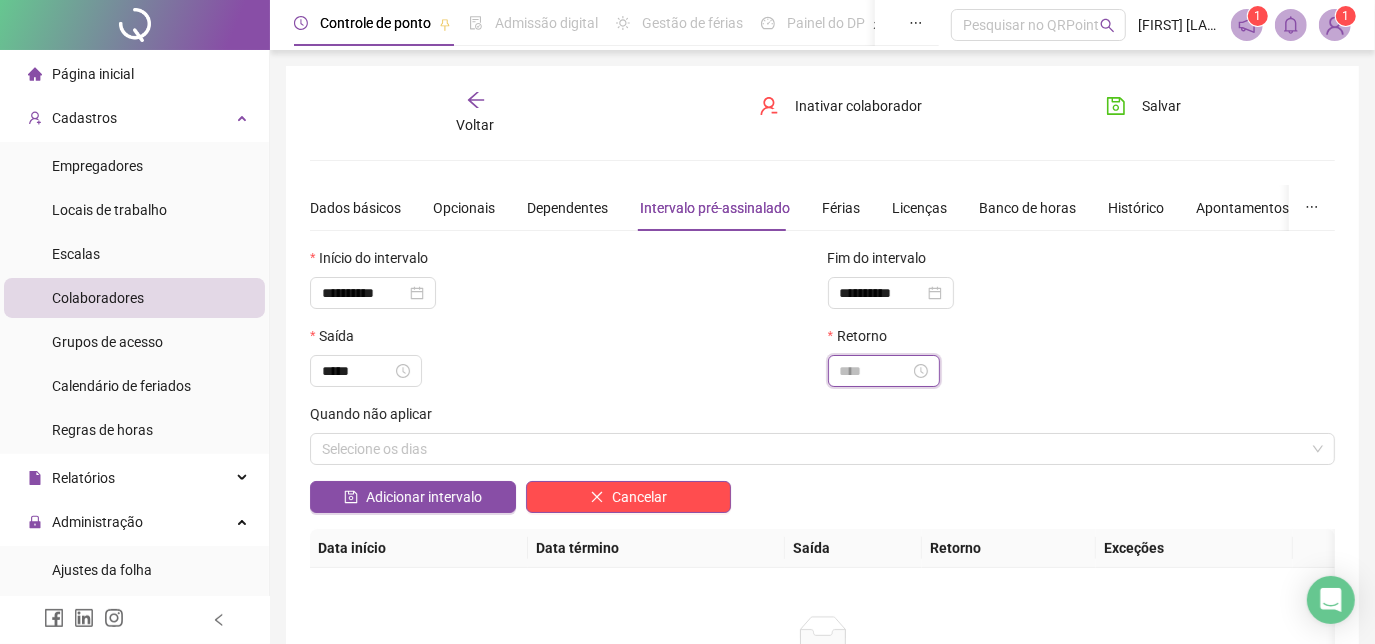 click at bounding box center (875, 371) 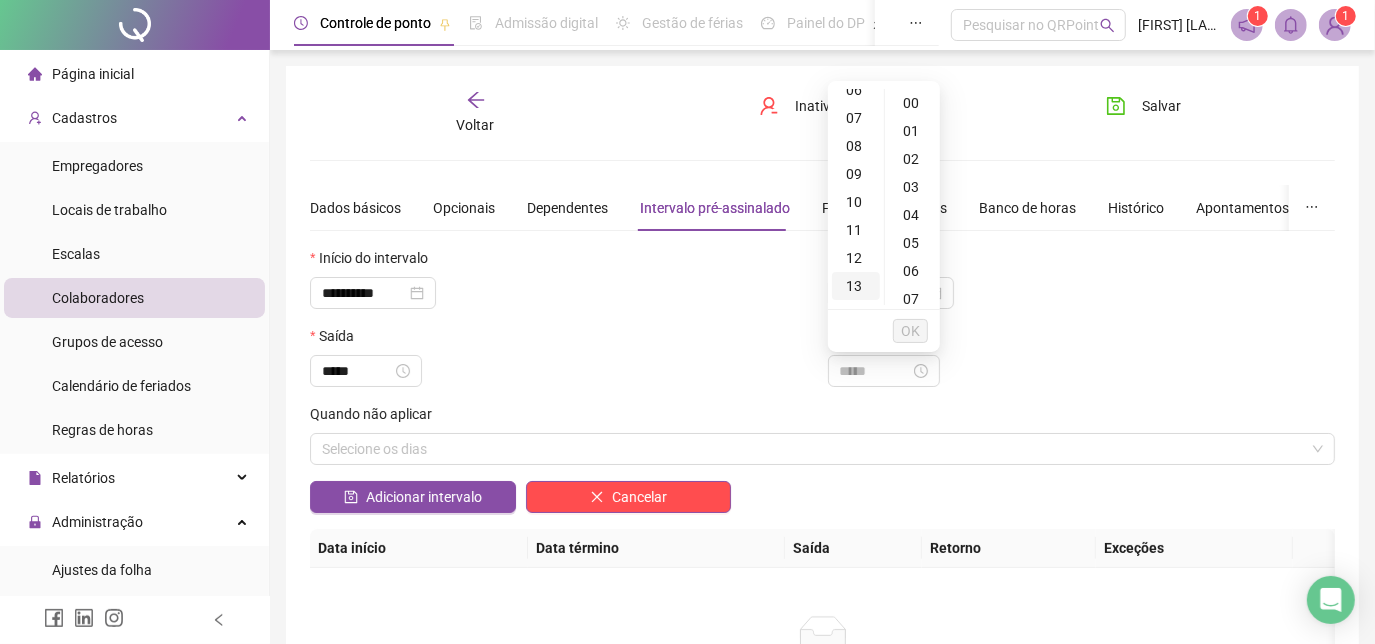 click on "13" at bounding box center (856, 286) 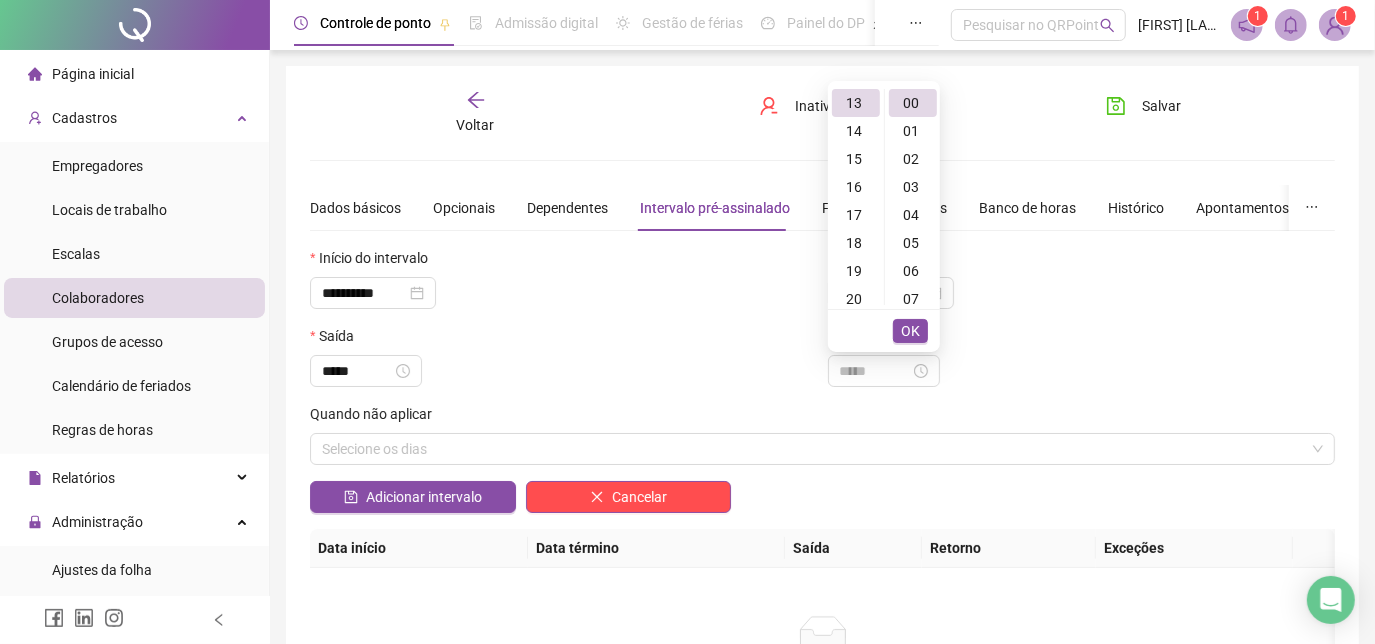 scroll, scrollTop: 364, scrollLeft: 0, axis: vertical 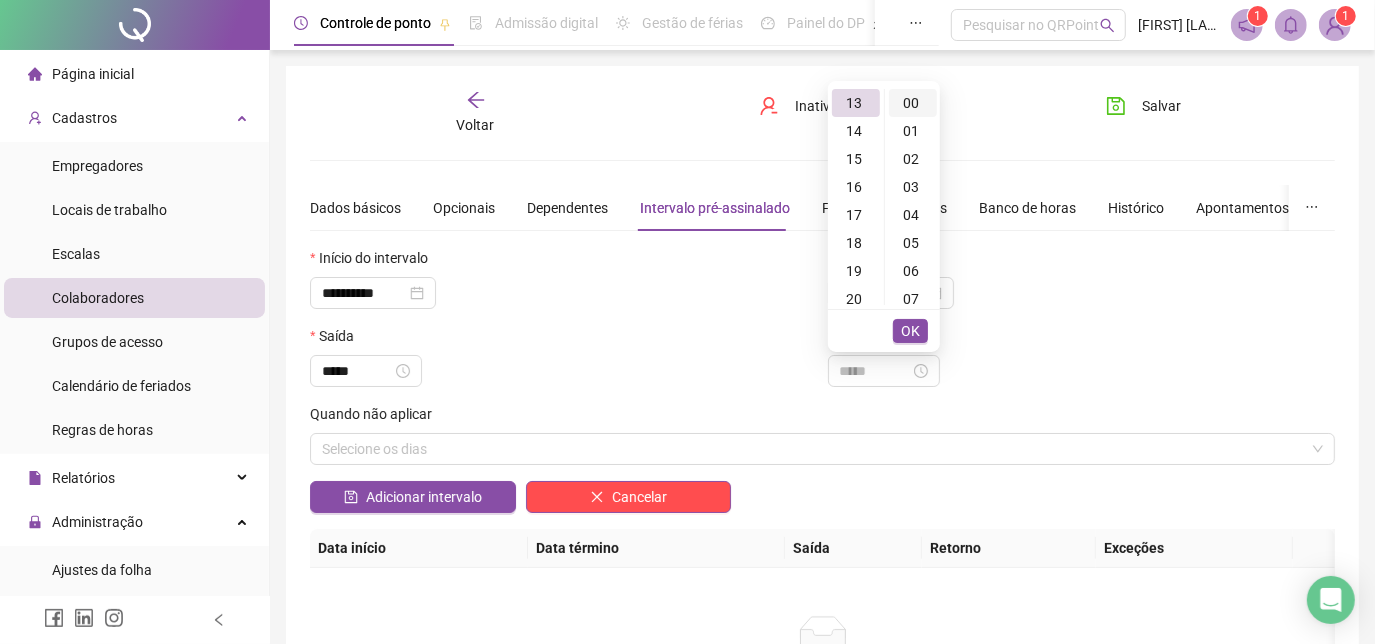 click on "00" at bounding box center [913, 103] 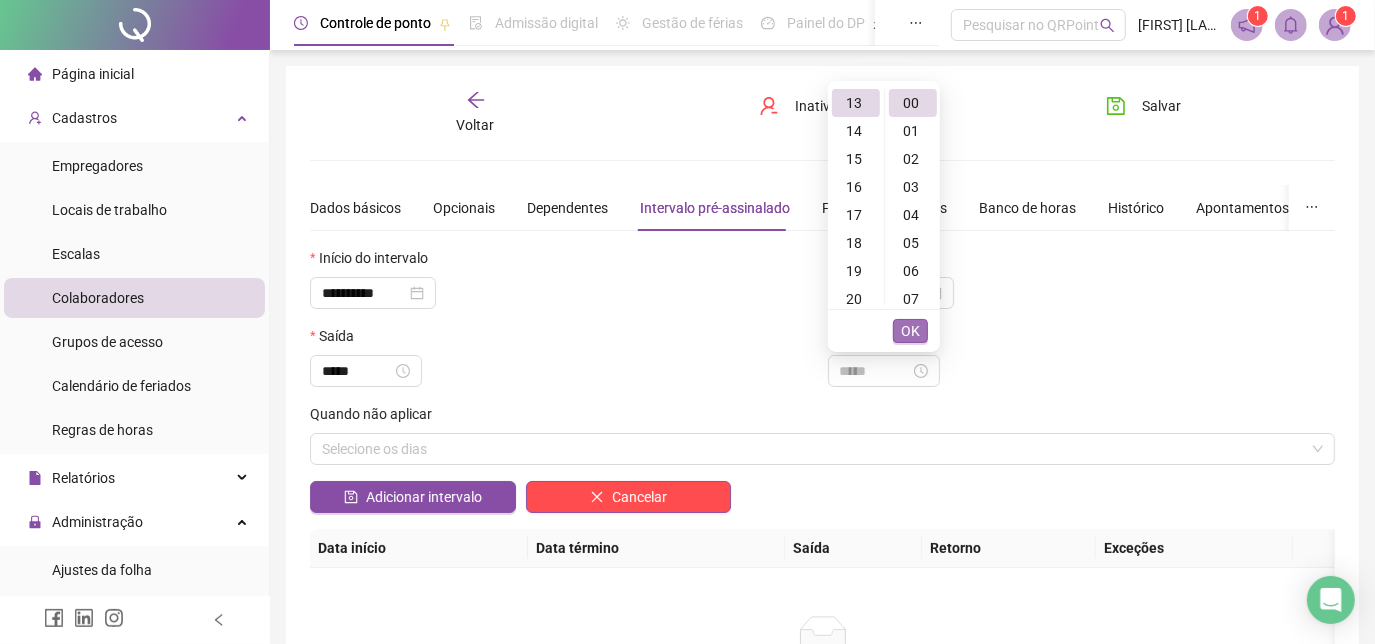 type on "*****" 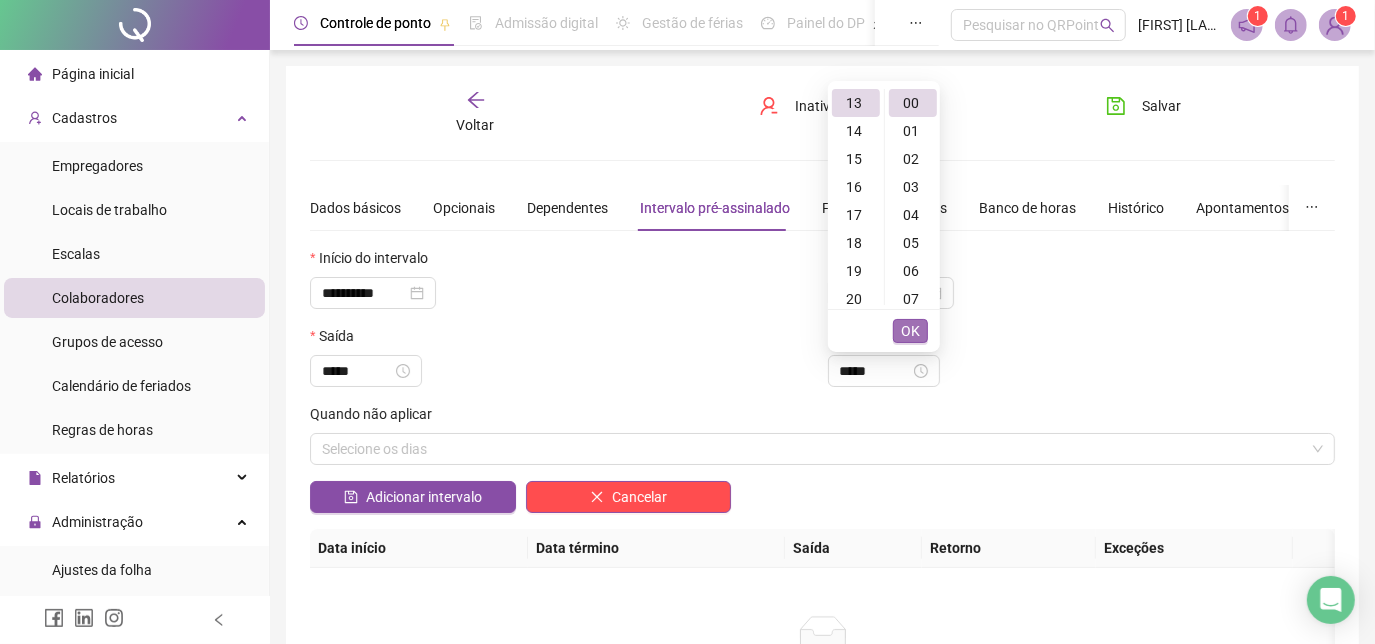 click on "OK" at bounding box center (910, 331) 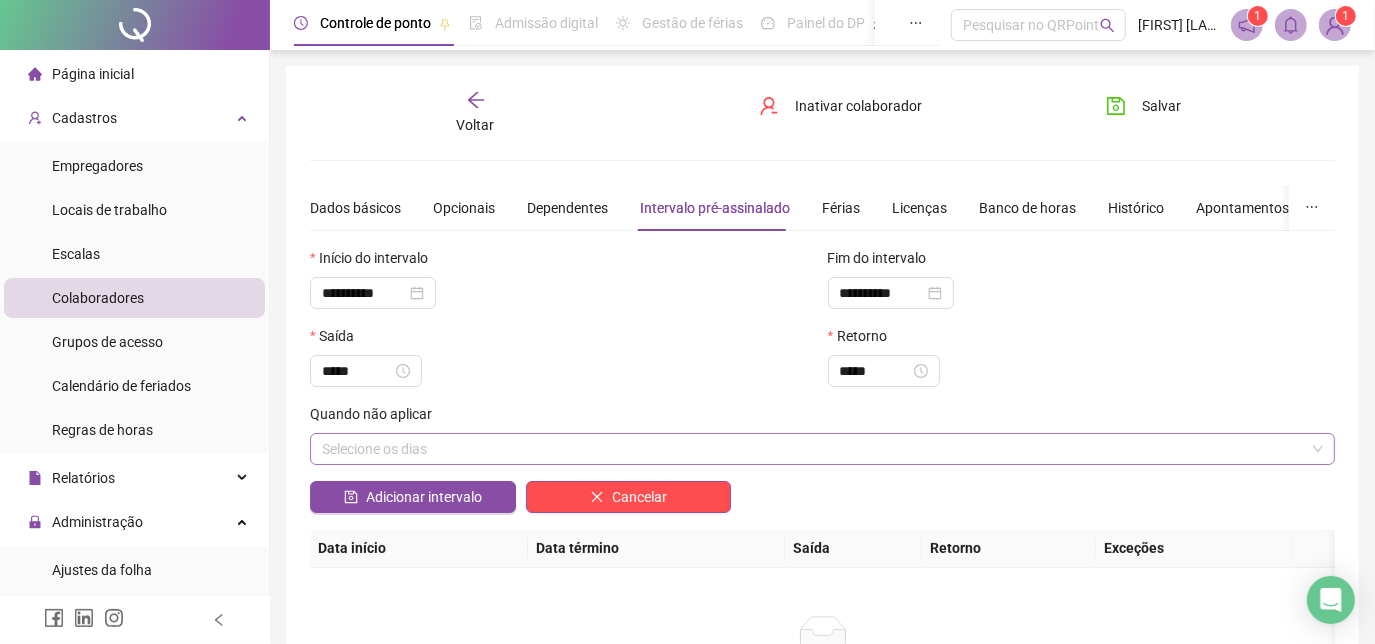 click on "Selecione os dias" at bounding box center [822, 449] 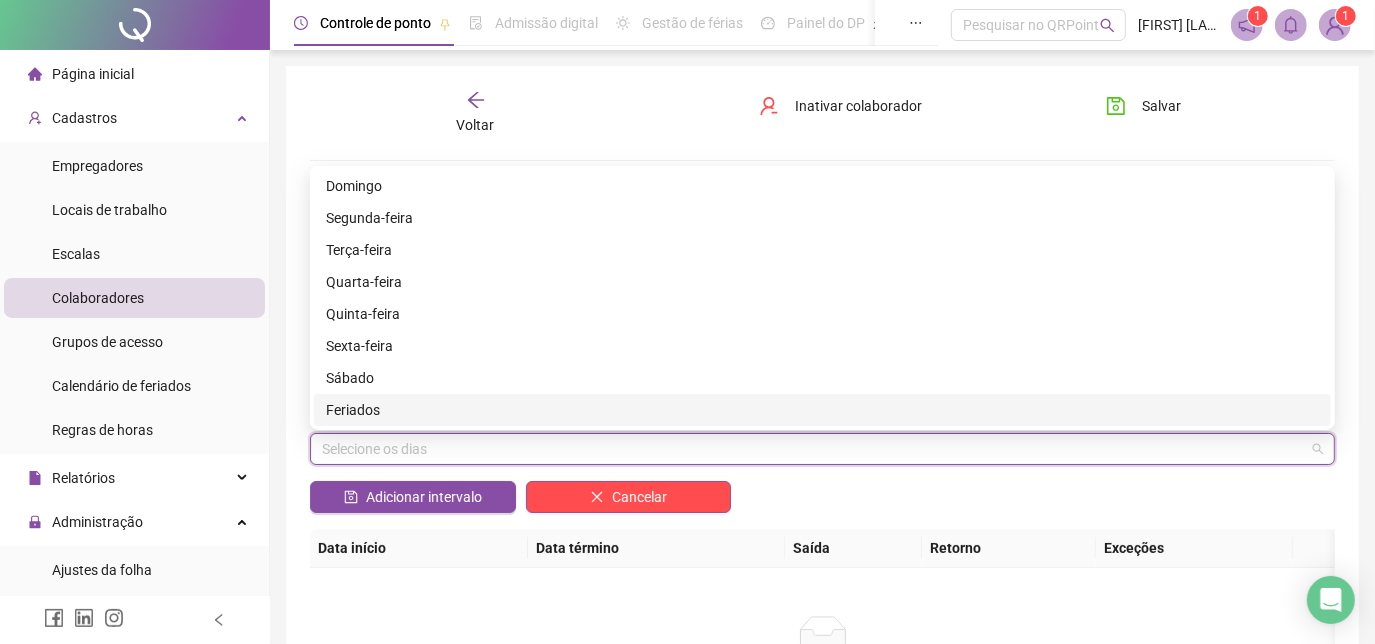 click on "Feriados" at bounding box center [822, 410] 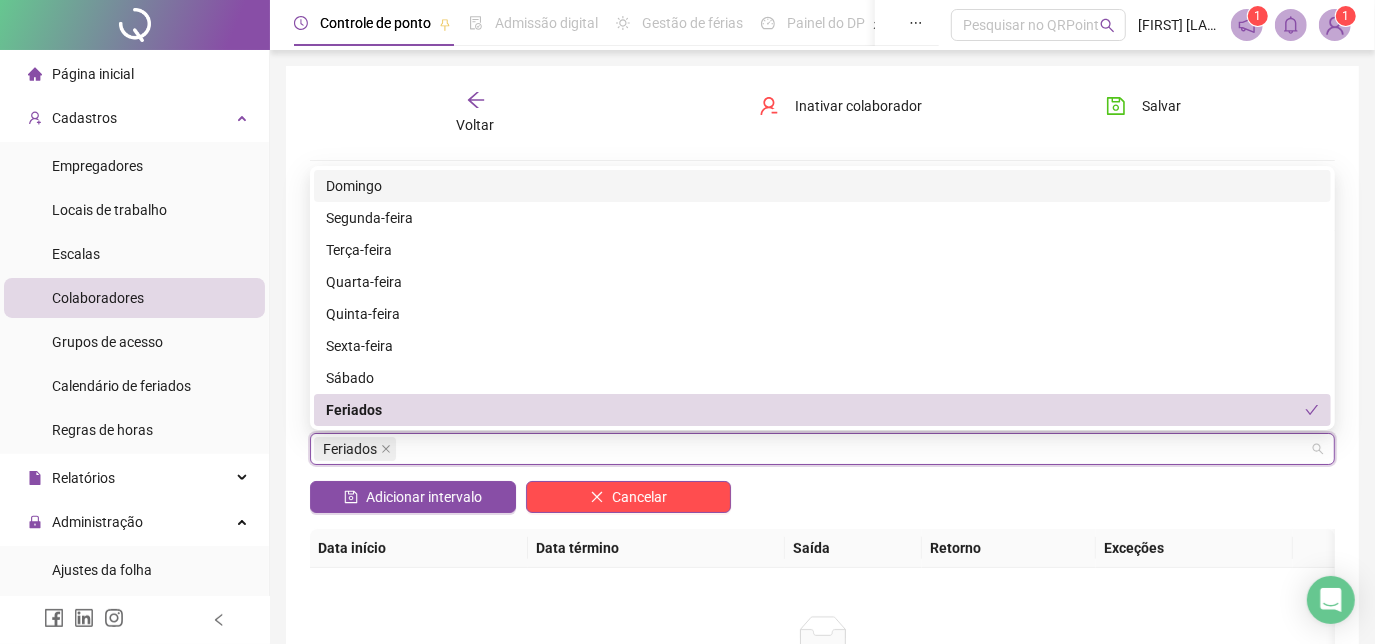 click on "Domingo" at bounding box center (822, 186) 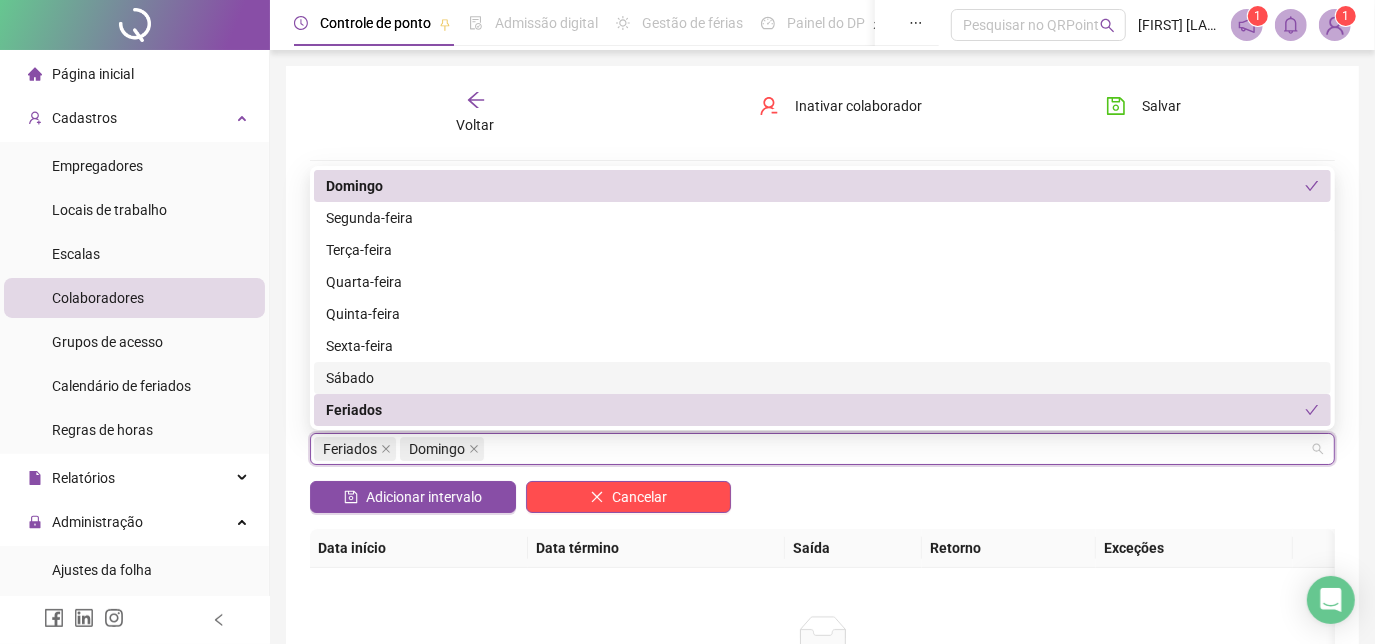 click on "Sábado" at bounding box center [822, 378] 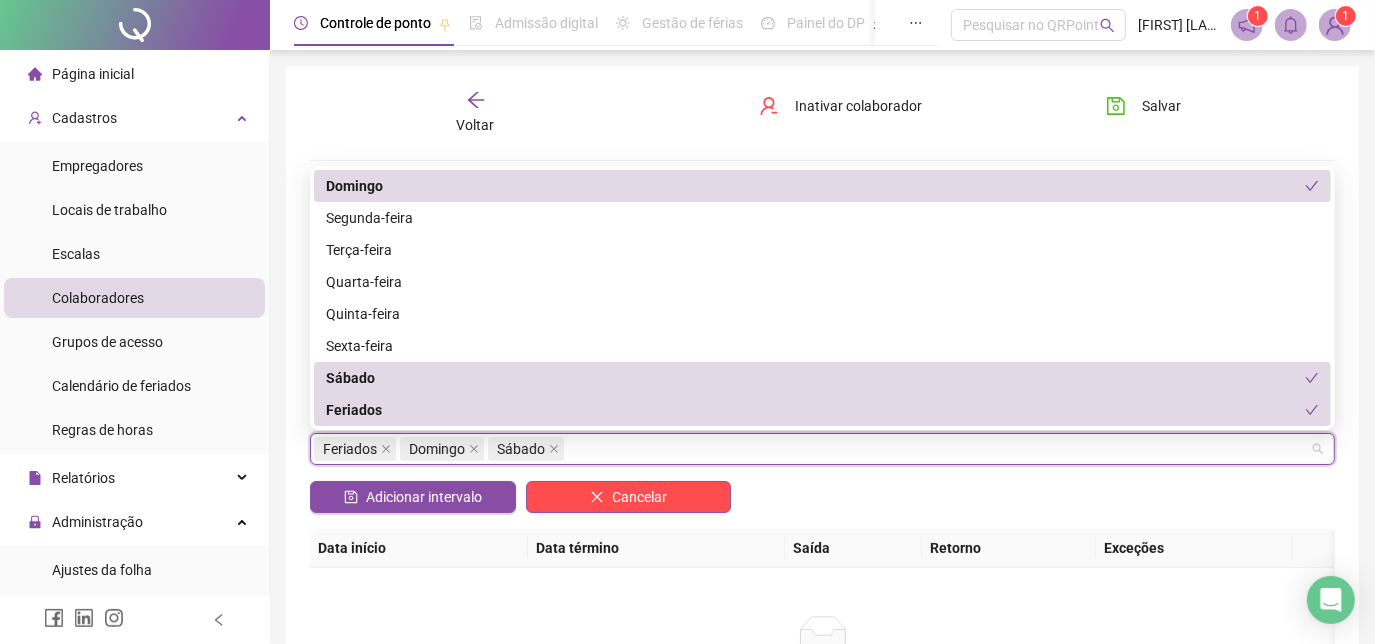 click on "Data início" at bounding box center (419, 548) 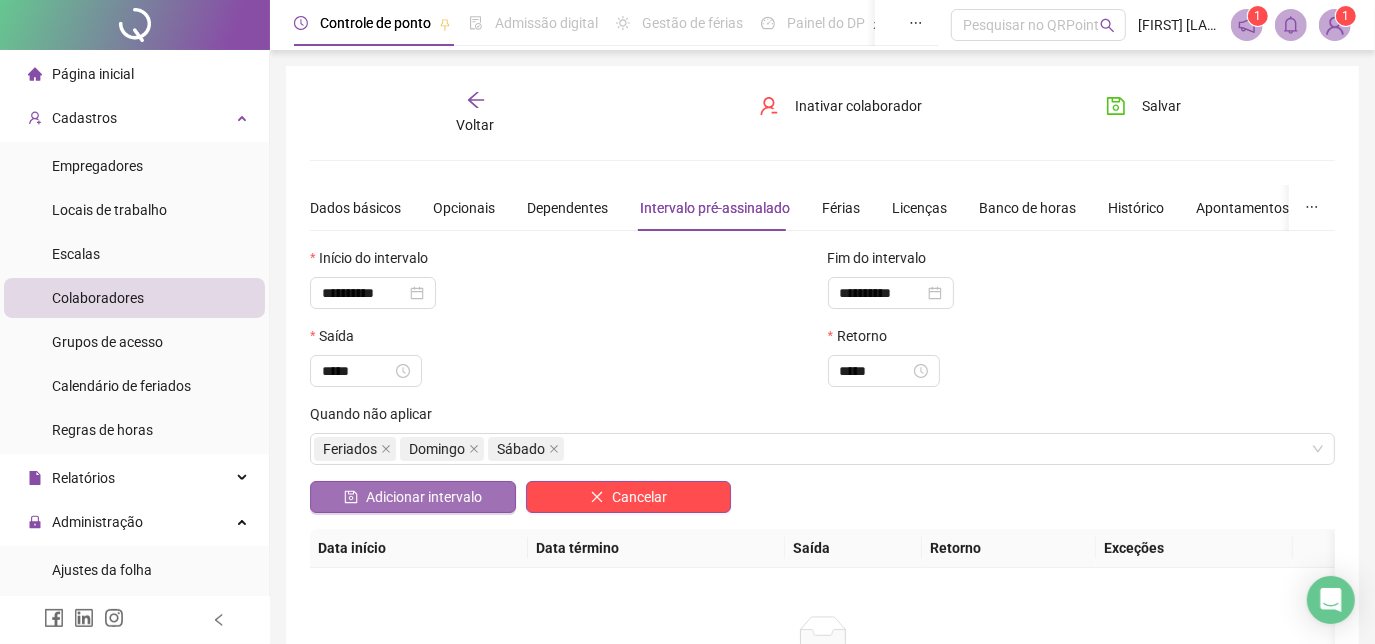 click on "Adicionar intervalo" at bounding box center (424, 497) 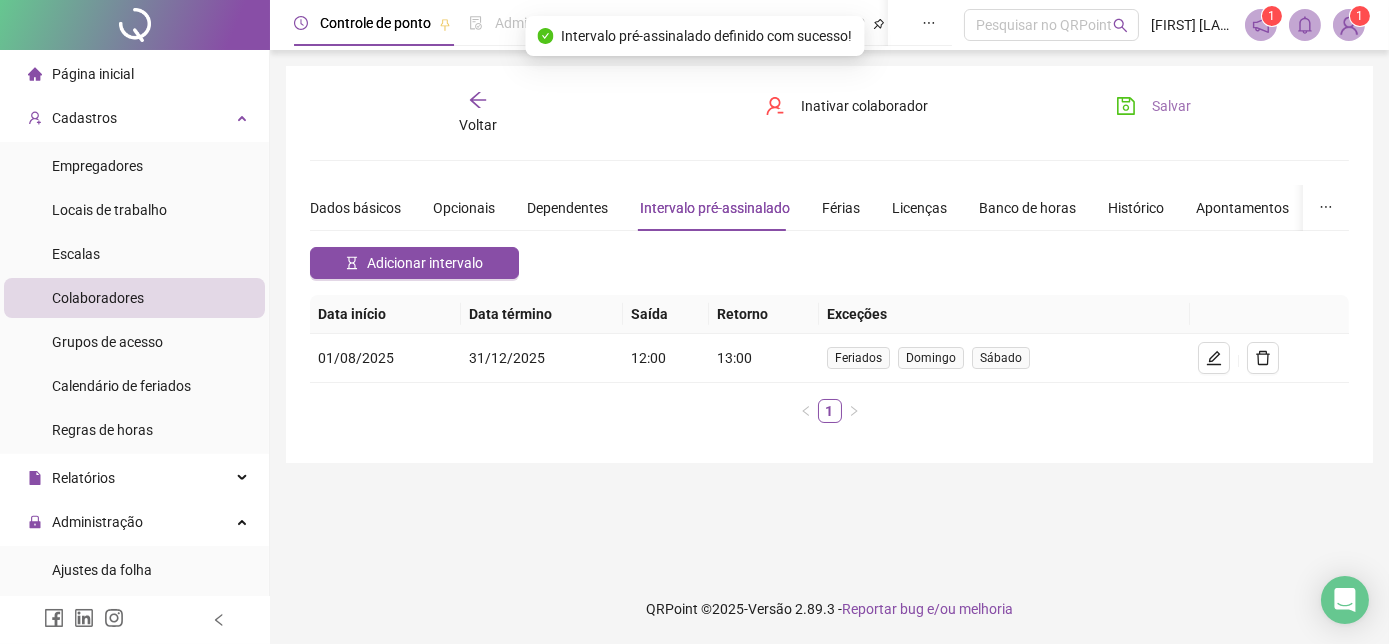 click on "Salvar" at bounding box center [1171, 106] 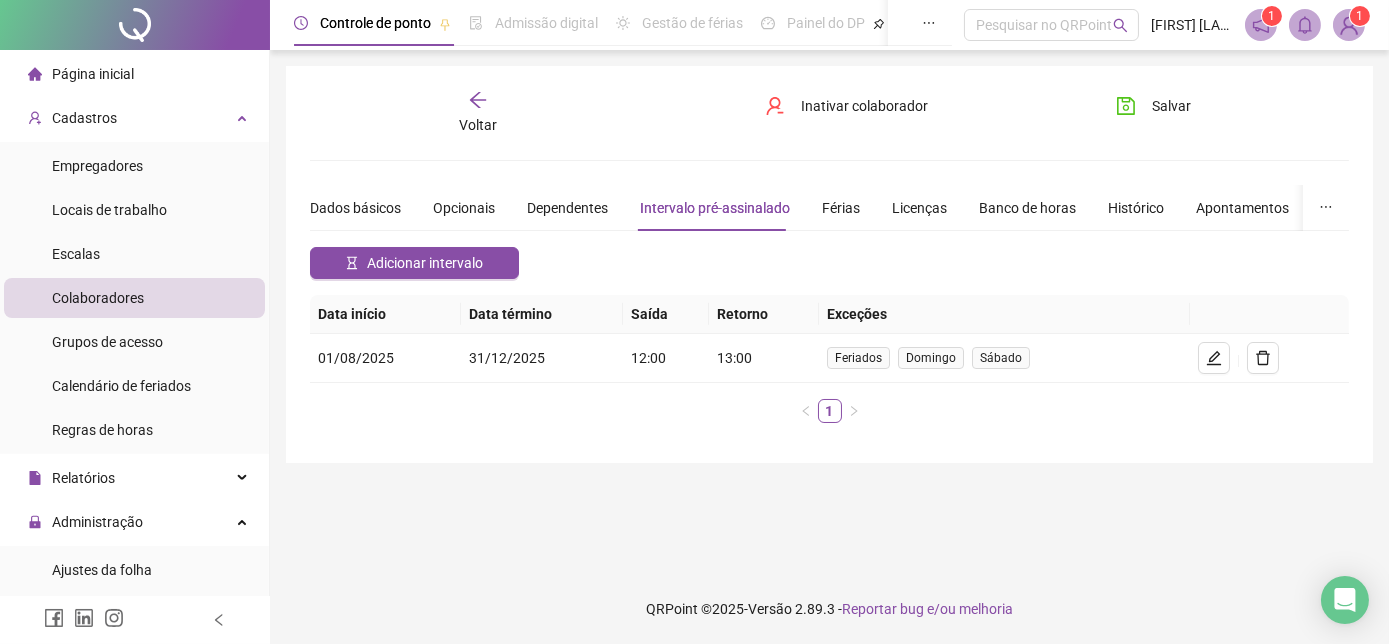 click on "Salvar" at bounding box center [1181, 113] 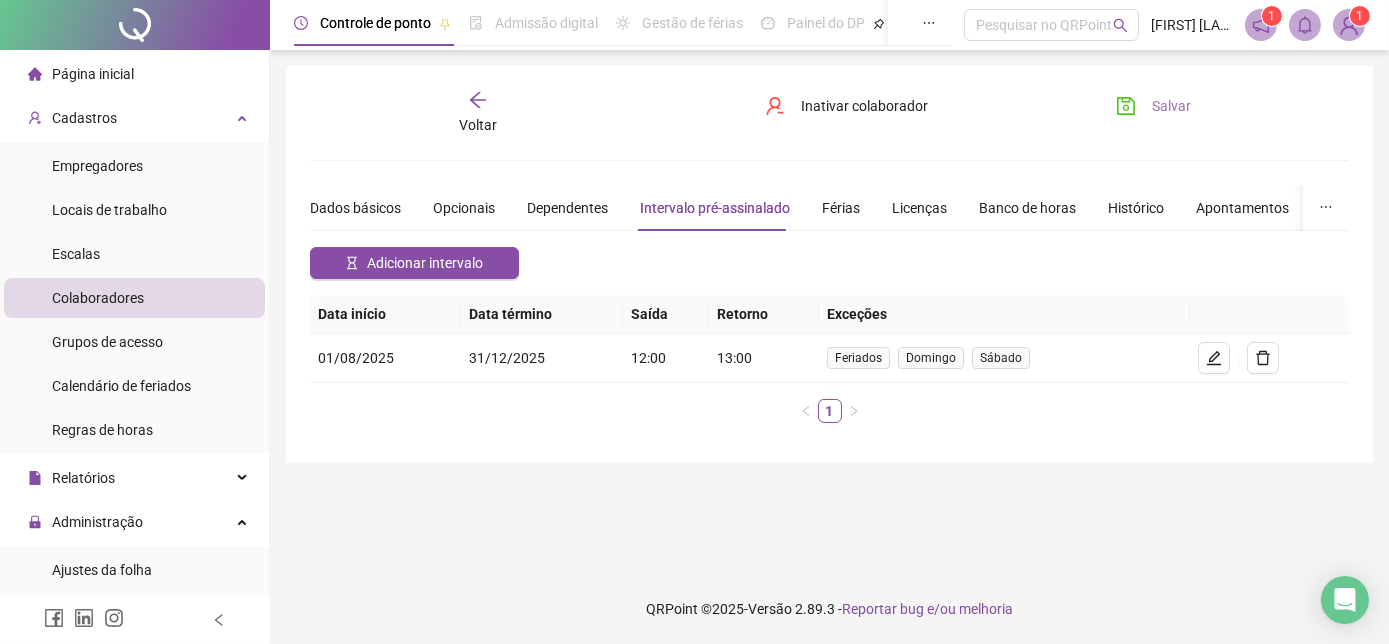 click on "Salvar" at bounding box center (1171, 106) 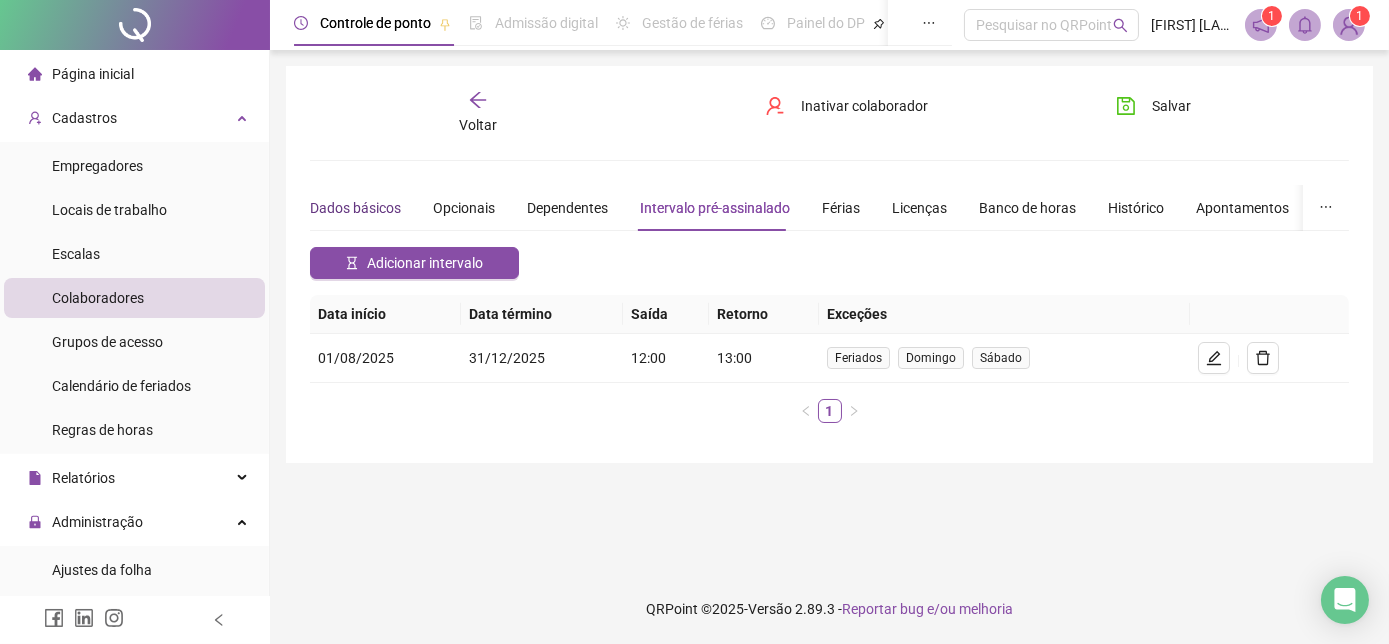click on "Dados básicos" at bounding box center [355, 208] 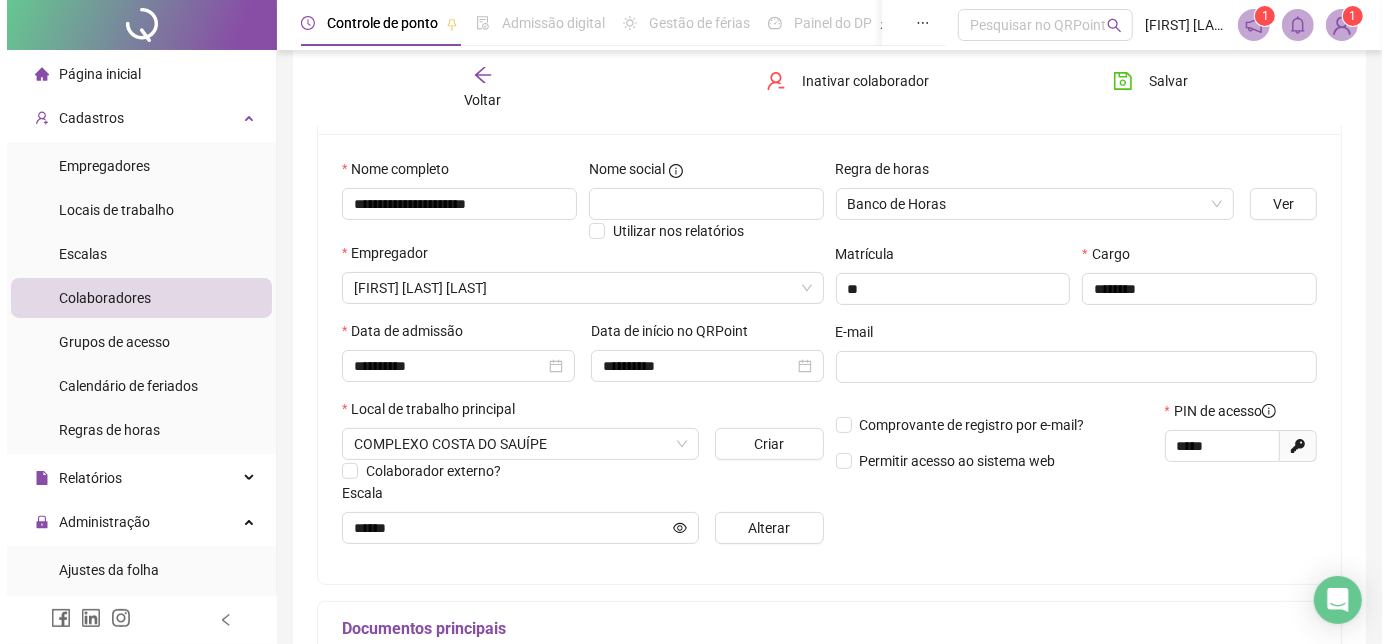 scroll, scrollTop: 181, scrollLeft: 0, axis: vertical 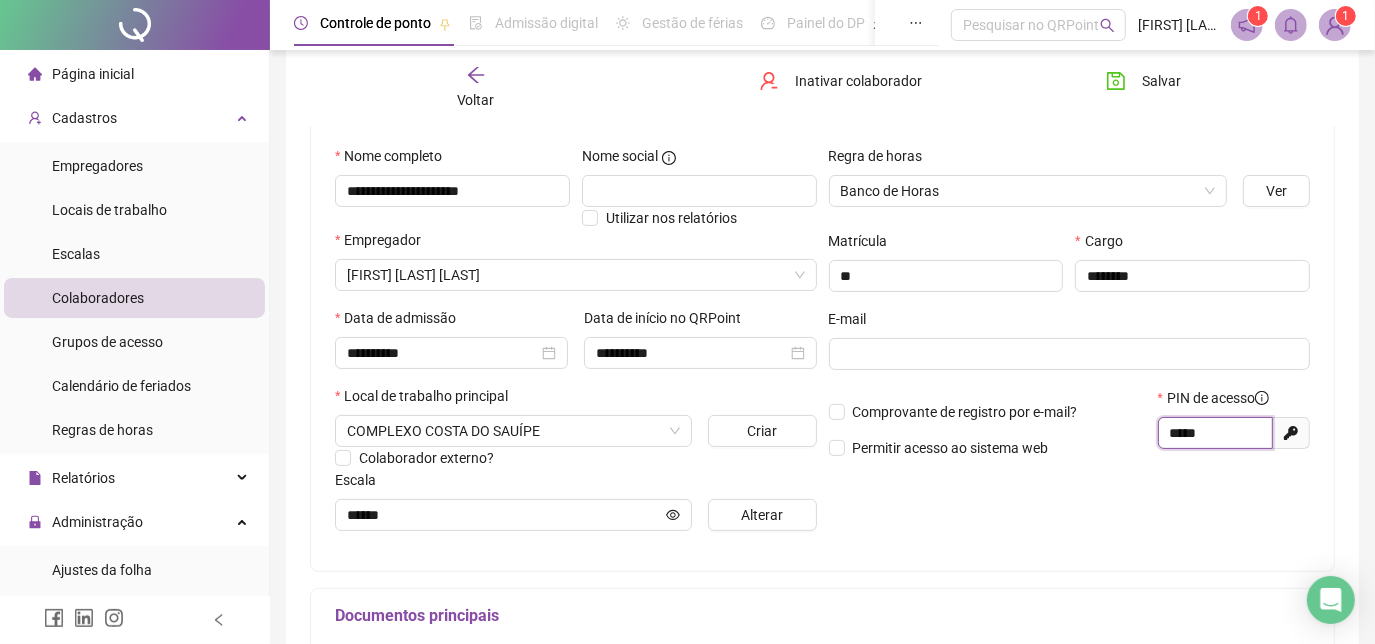 drag, startPoint x: 1226, startPoint y: 435, endPoint x: 1116, endPoint y: 436, distance: 110.00455 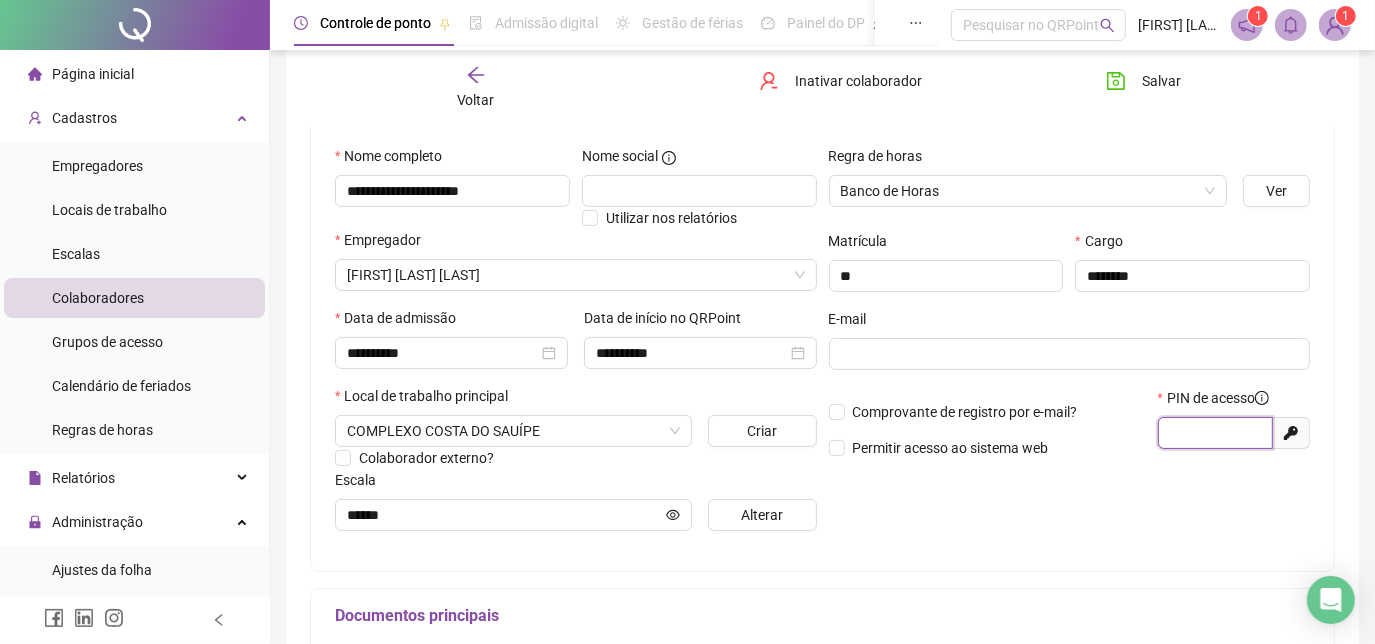 type 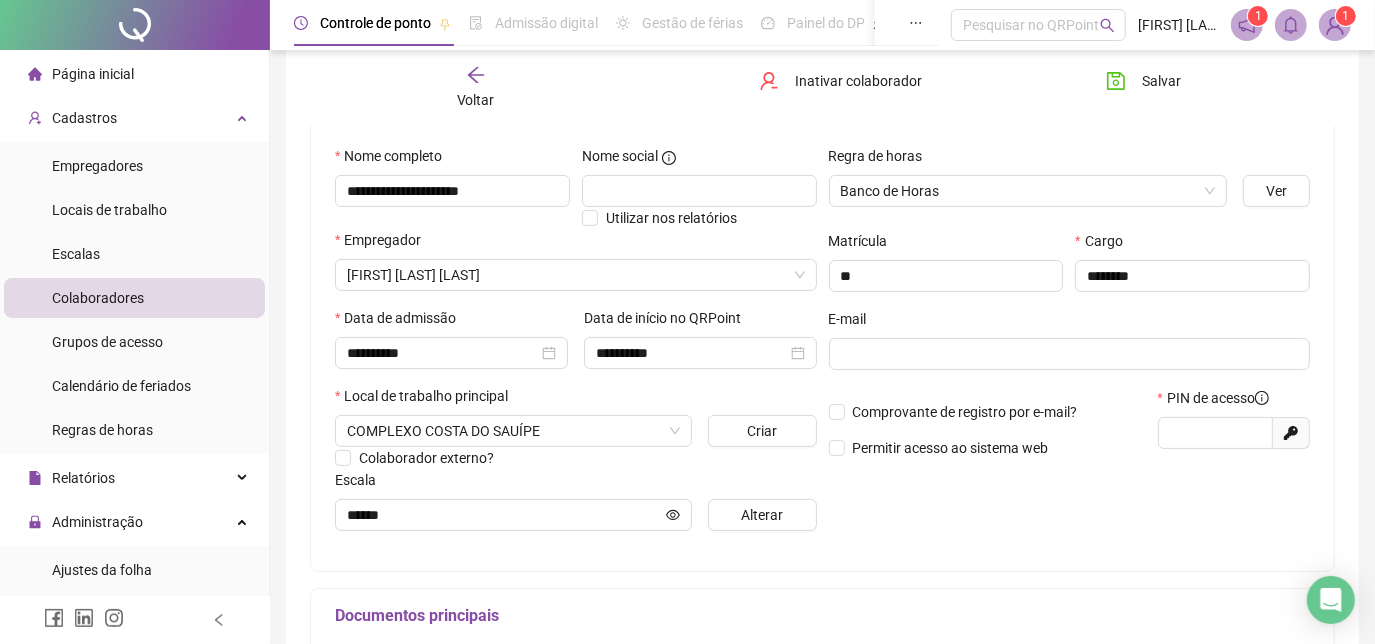 click 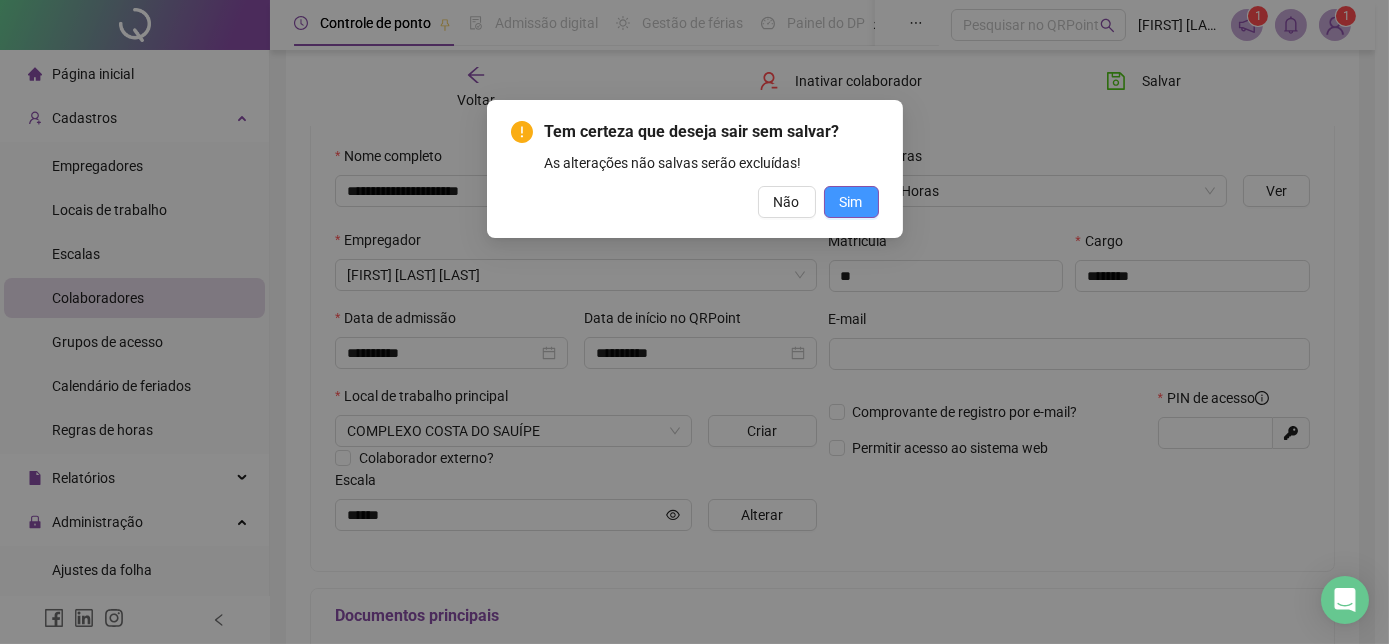 click on "Sim" at bounding box center [851, 202] 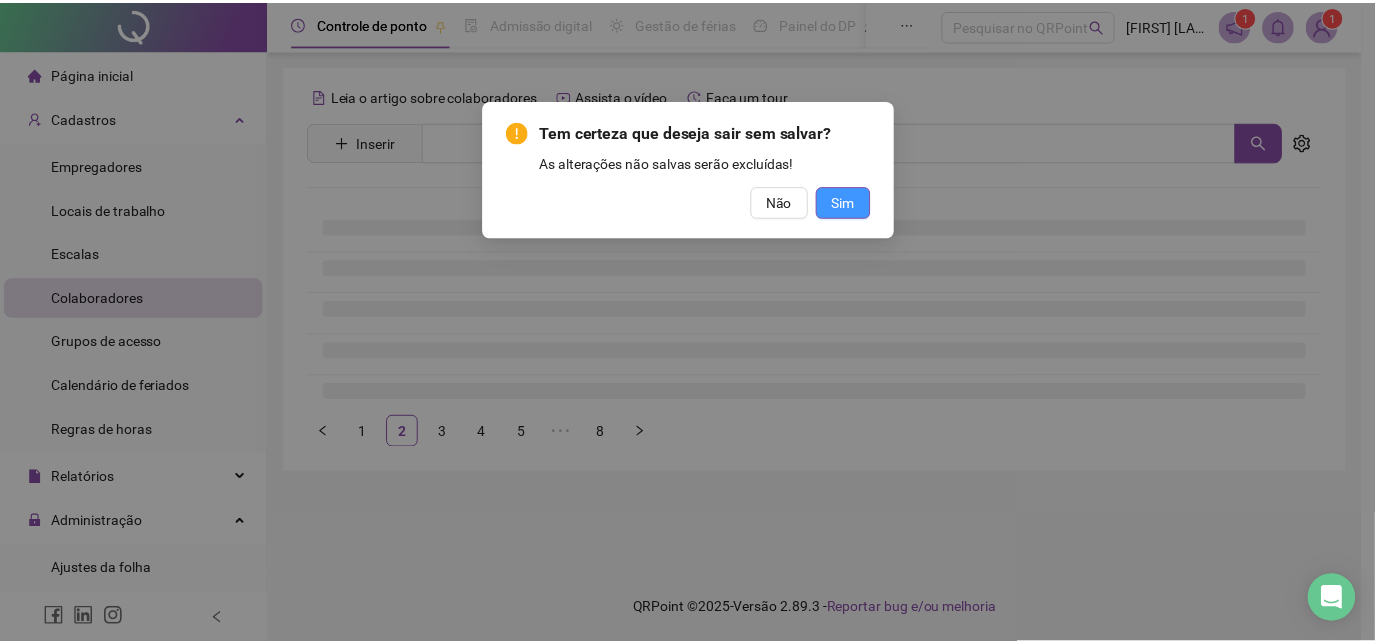 scroll, scrollTop: 0, scrollLeft: 0, axis: both 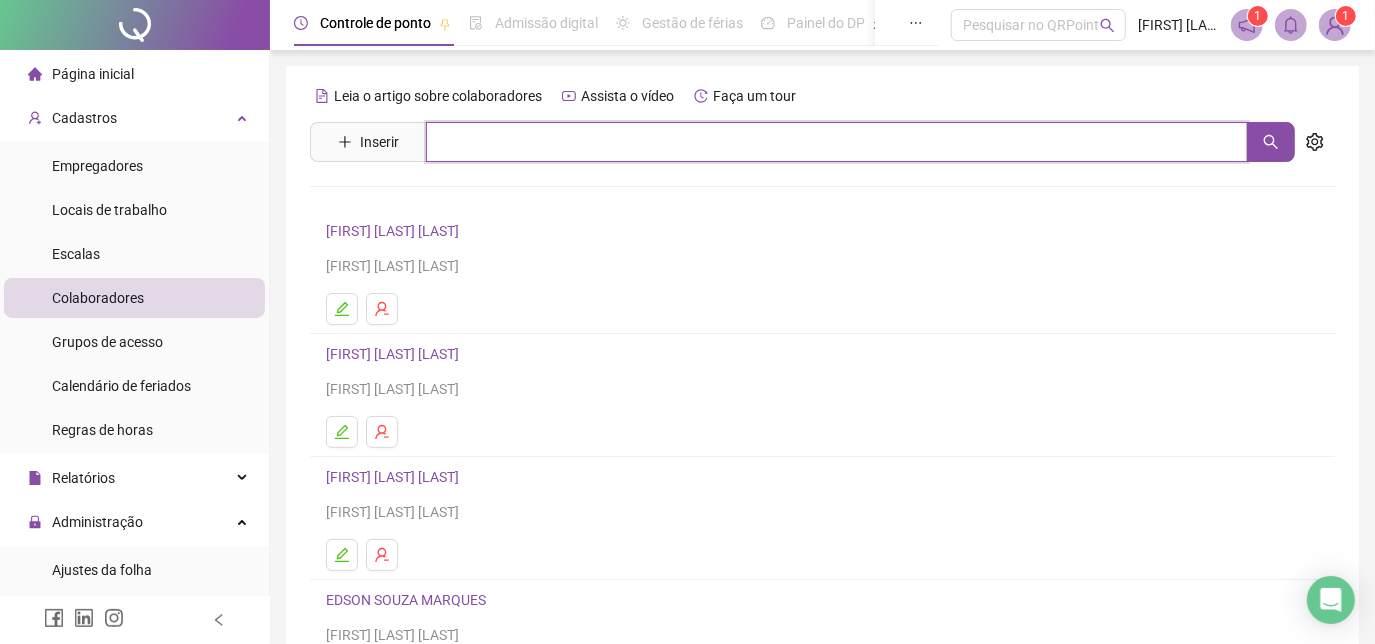click at bounding box center [837, 142] 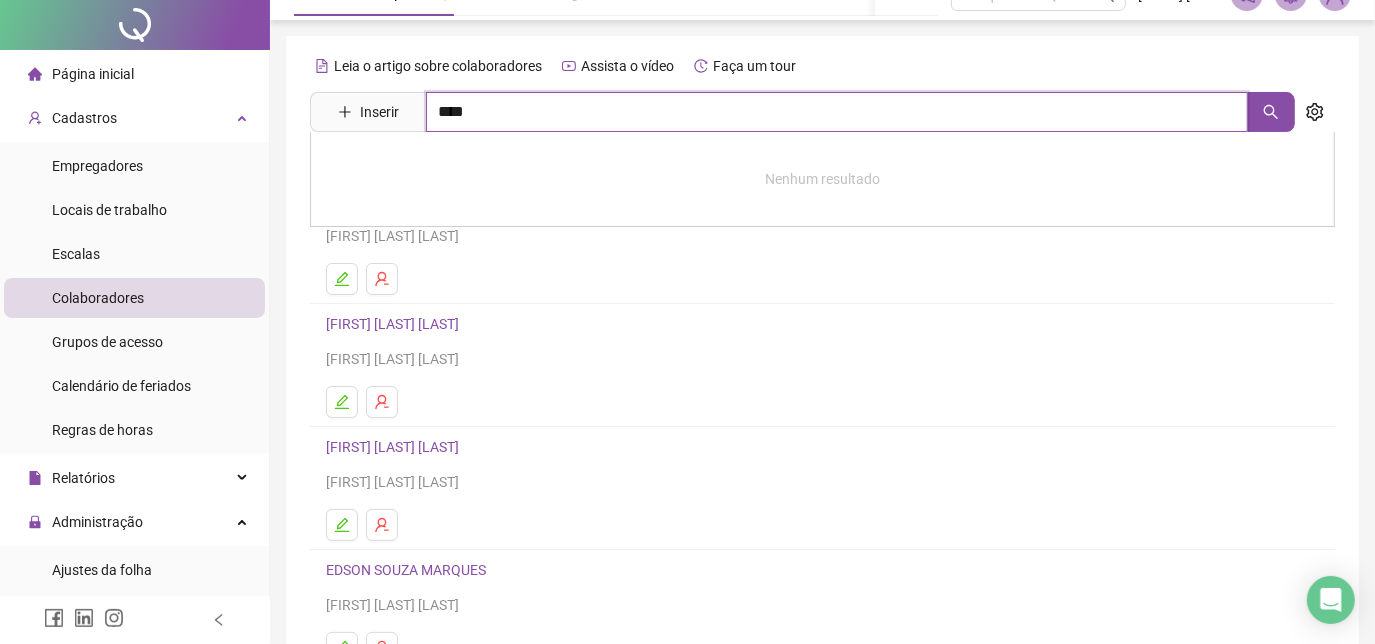 scroll, scrollTop: 0, scrollLeft: 0, axis: both 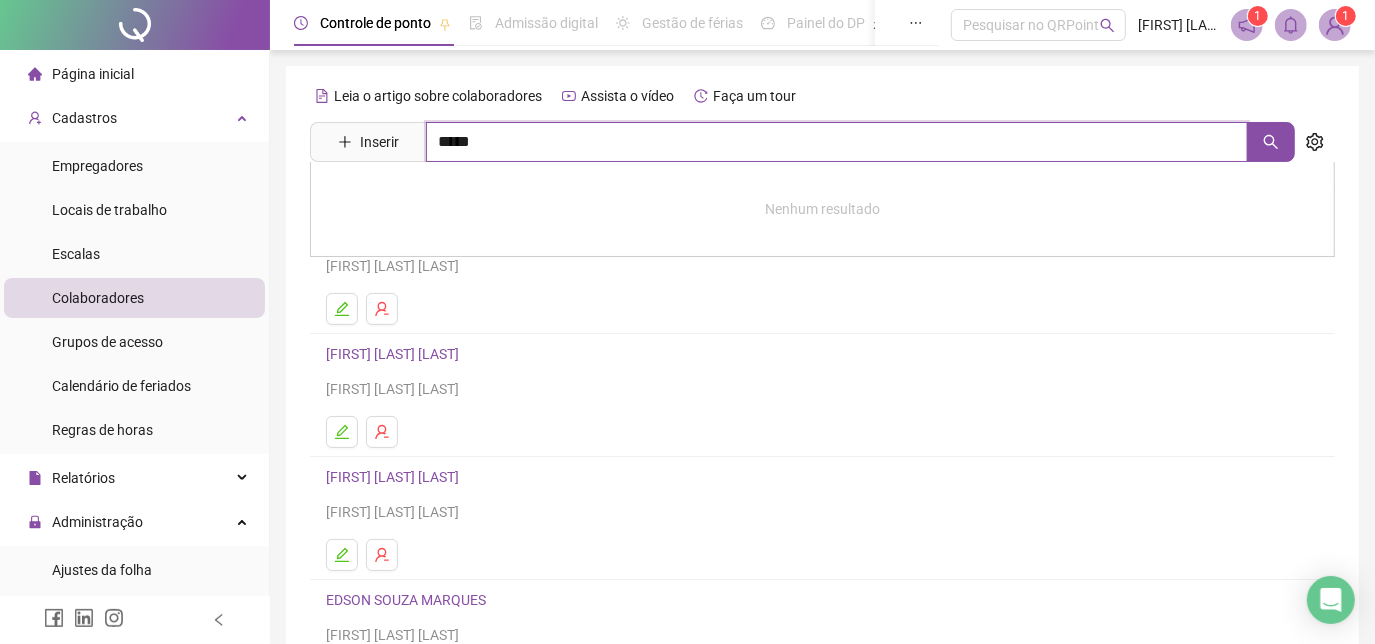 type on "*****" 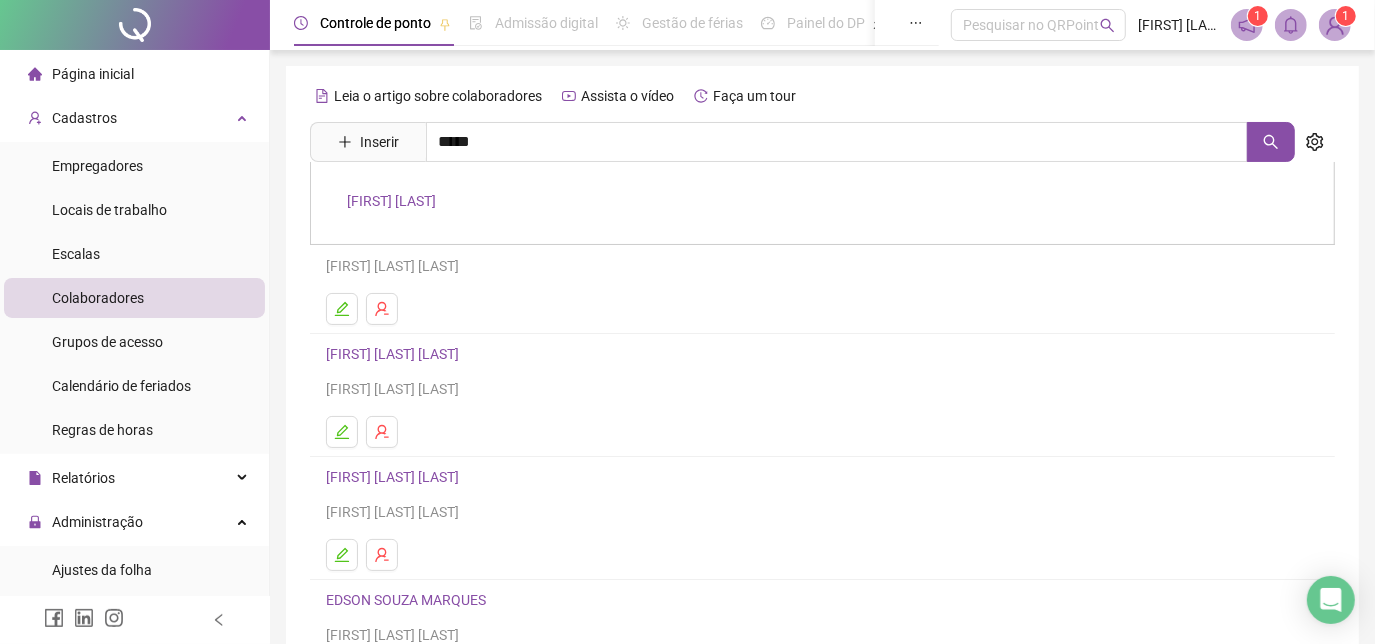 click on "[FIRST] [LAST]" at bounding box center [391, 201] 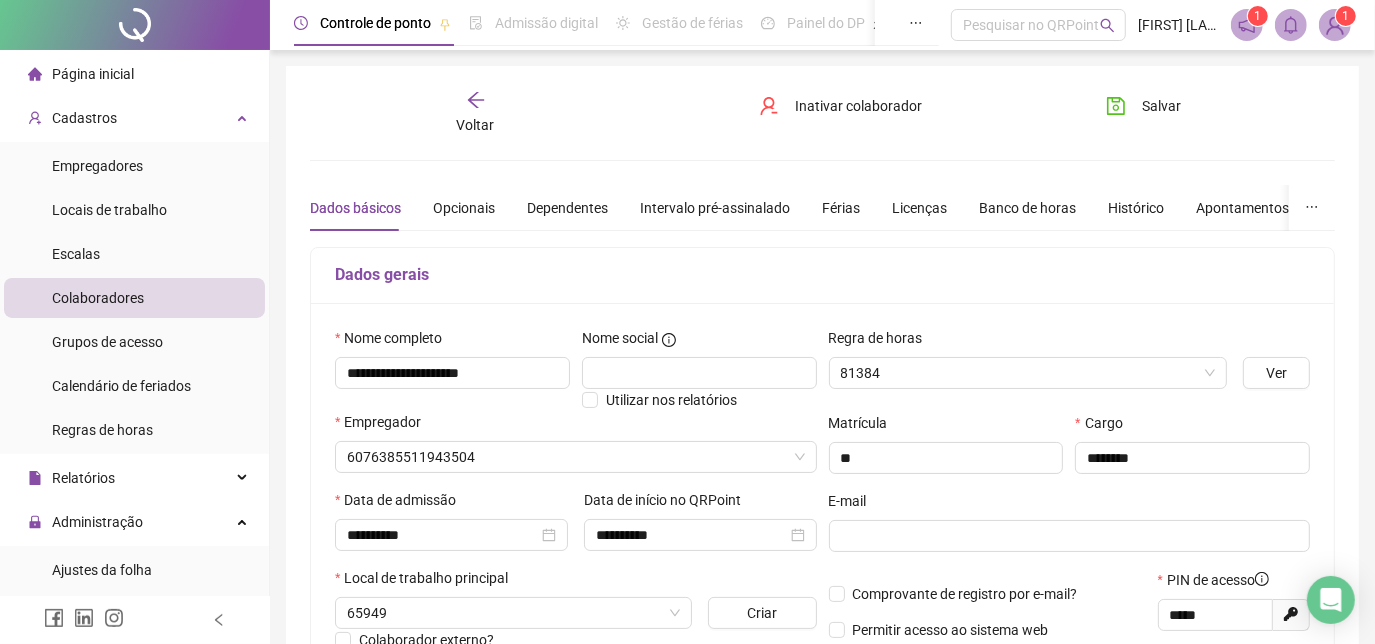 type on "******" 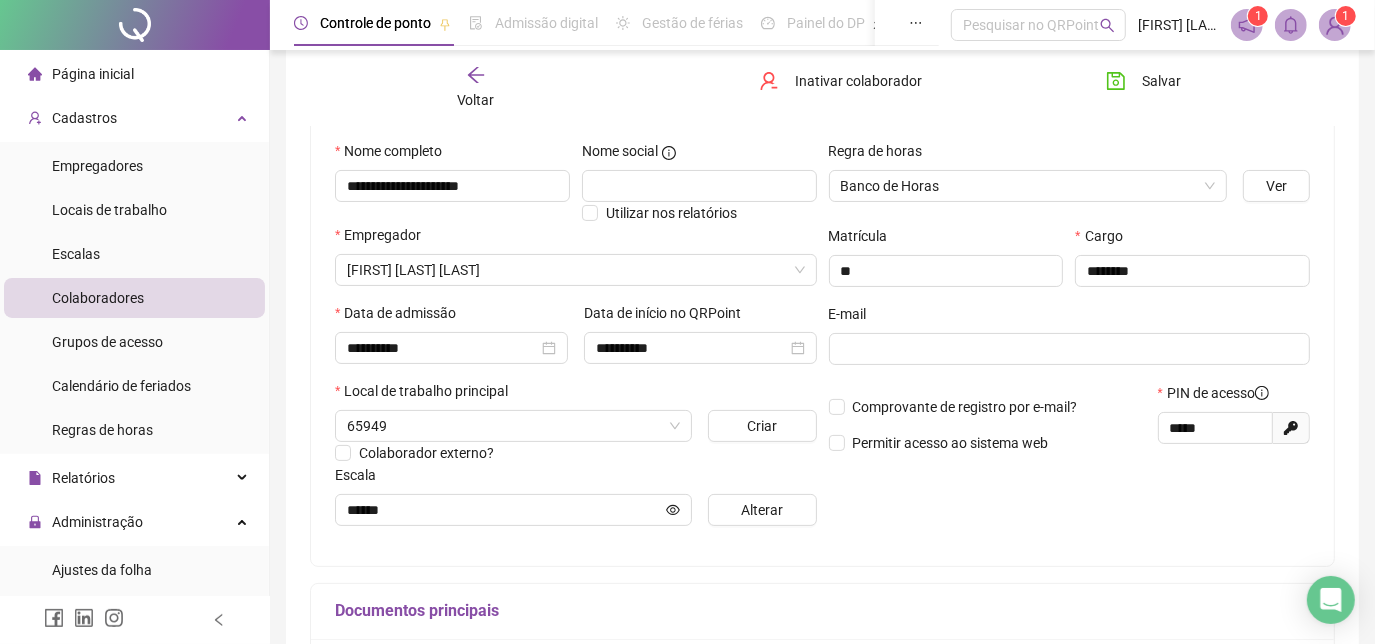 scroll, scrollTop: 181, scrollLeft: 0, axis: vertical 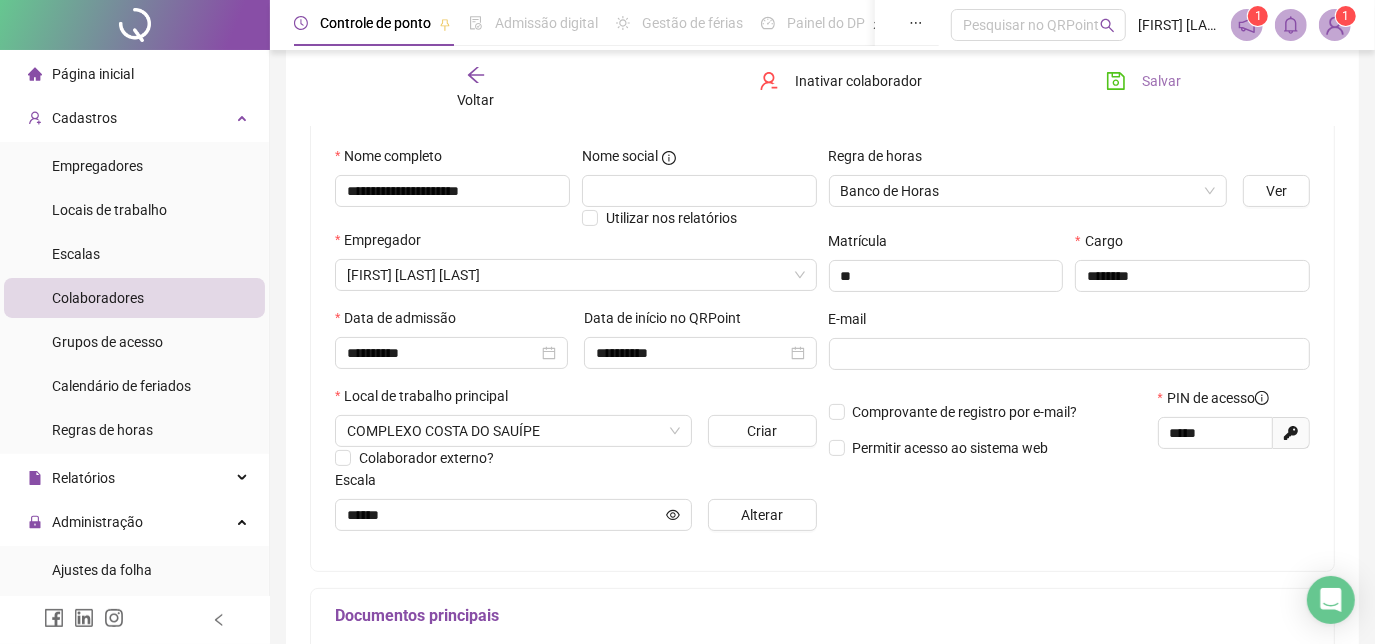 click on "Salvar" at bounding box center [1161, 81] 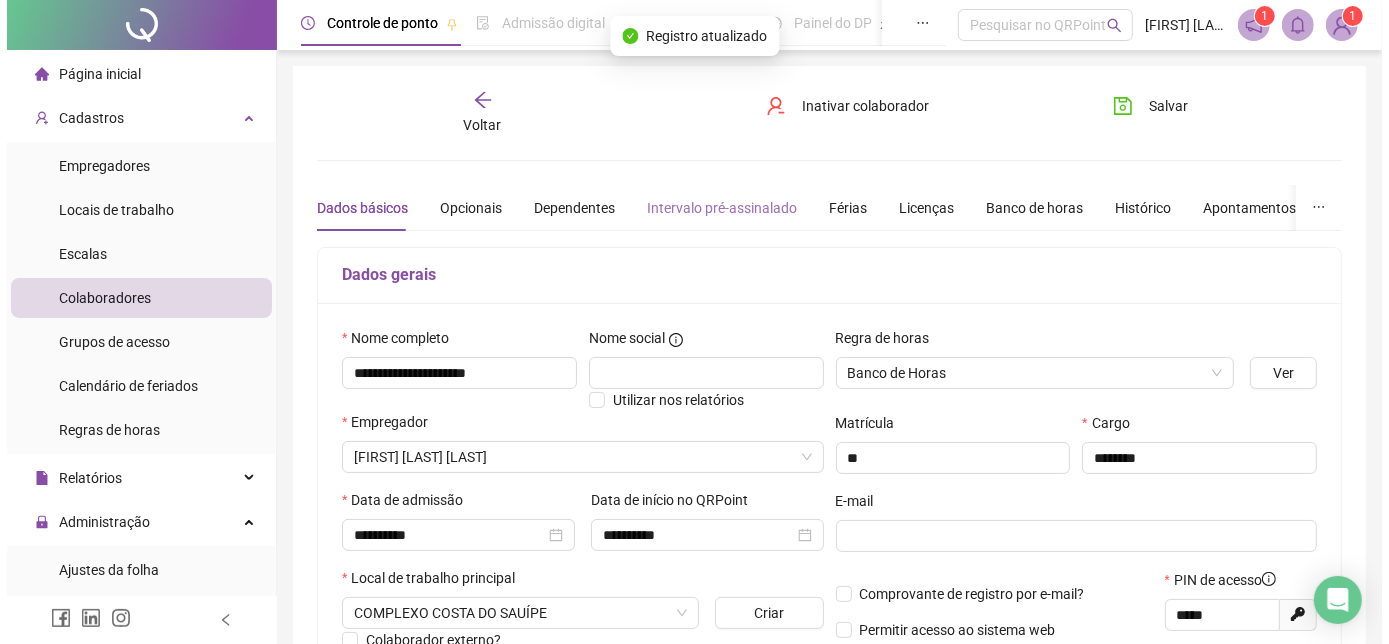 scroll, scrollTop: 0, scrollLeft: 0, axis: both 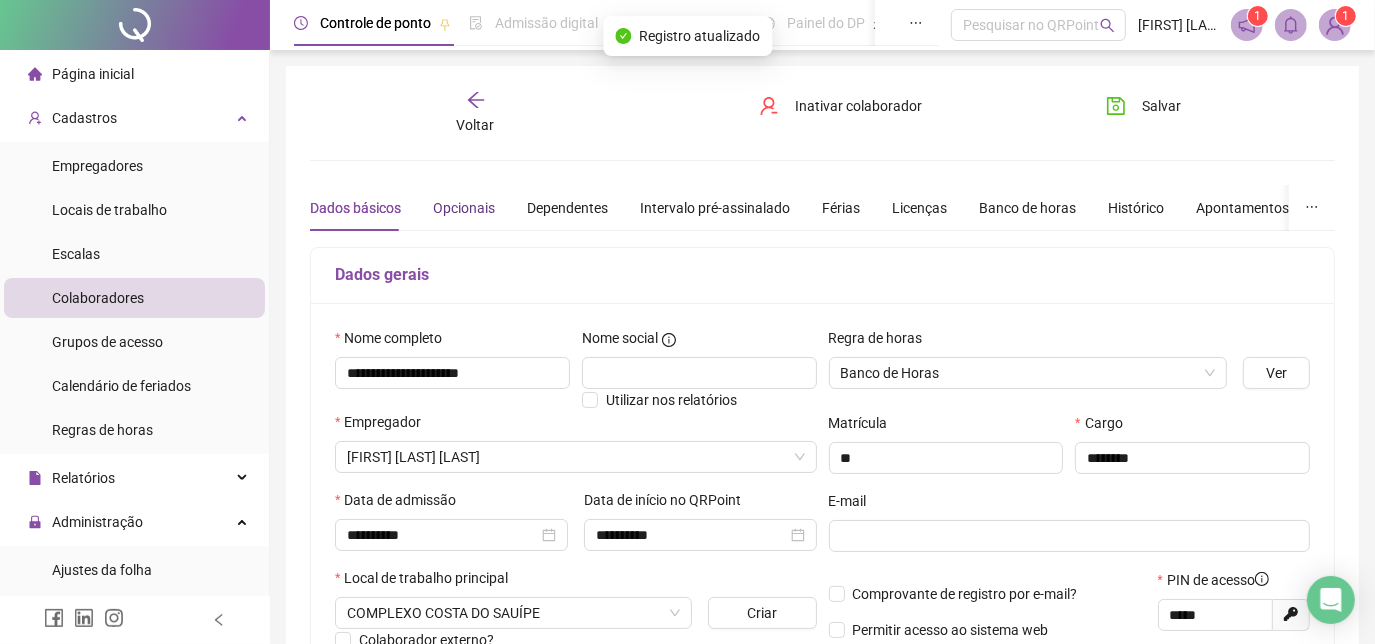 click on "Opcionais" at bounding box center (464, 208) 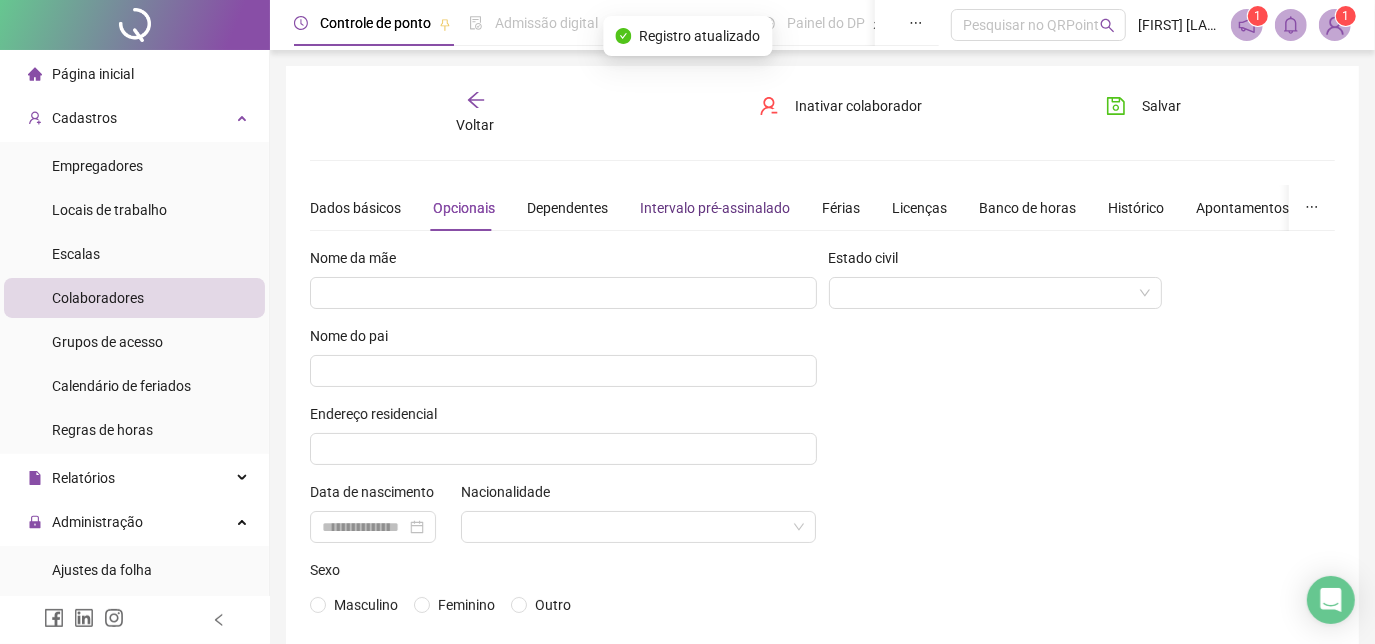 click on "Intervalo pré-assinalado" at bounding box center [715, 208] 